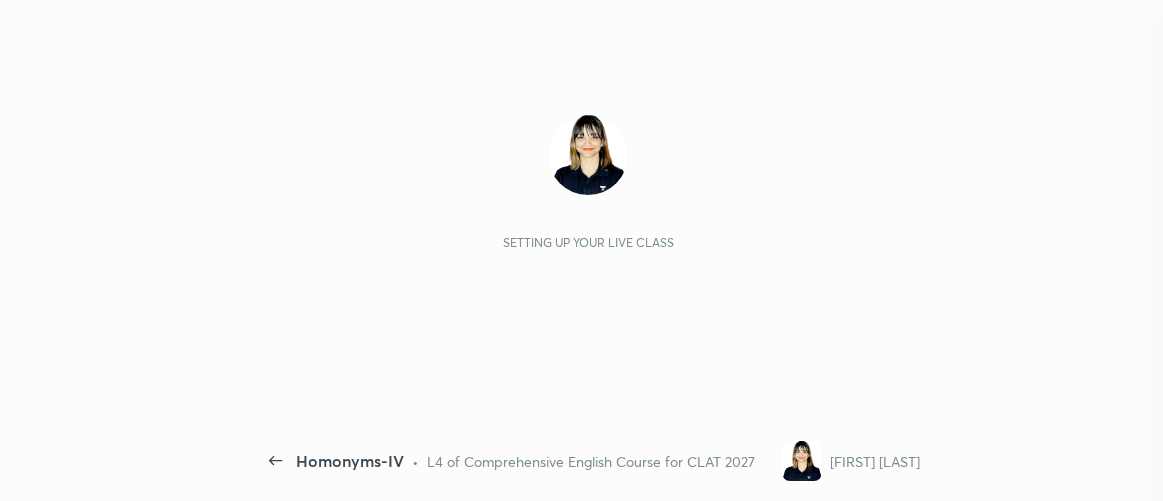 scroll, scrollTop: 0, scrollLeft: 0, axis: both 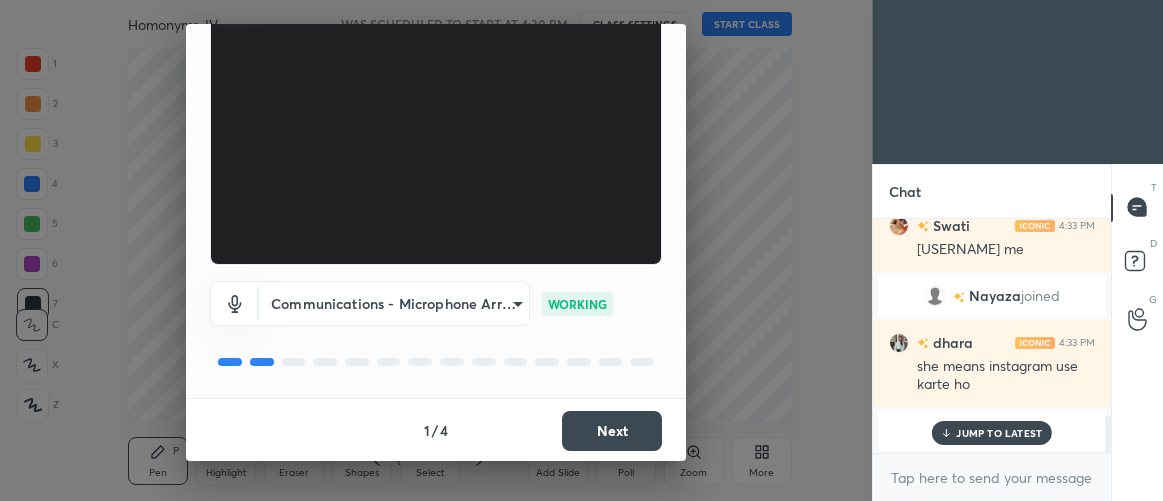 click on "Next" at bounding box center [612, 431] 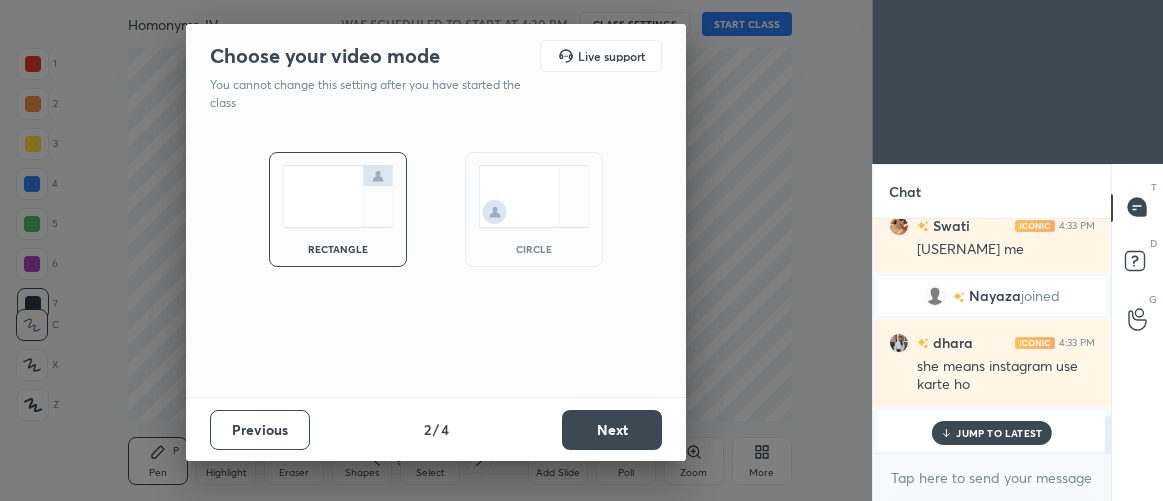 scroll, scrollTop: 0, scrollLeft: 0, axis: both 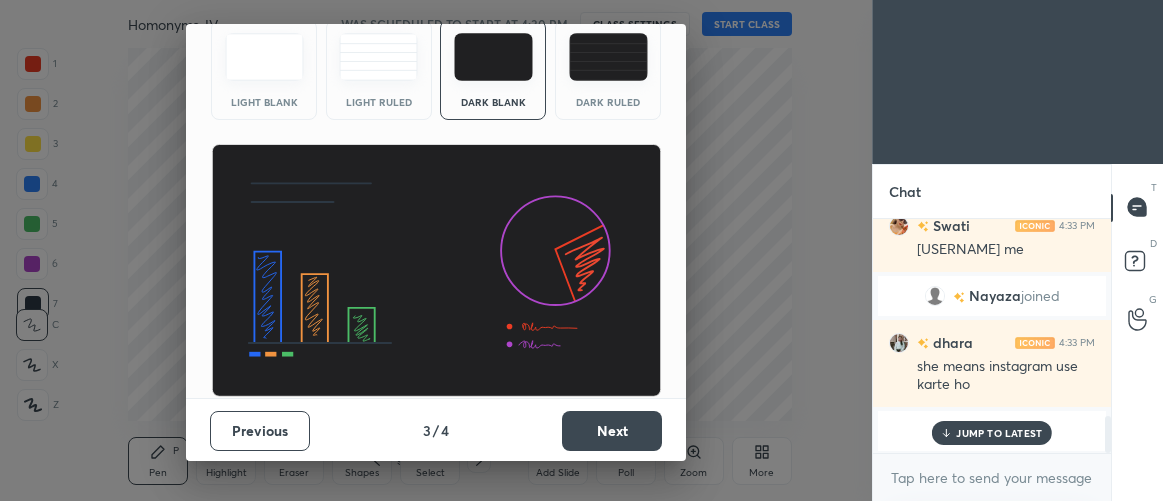 click on "Next" at bounding box center (612, 431) 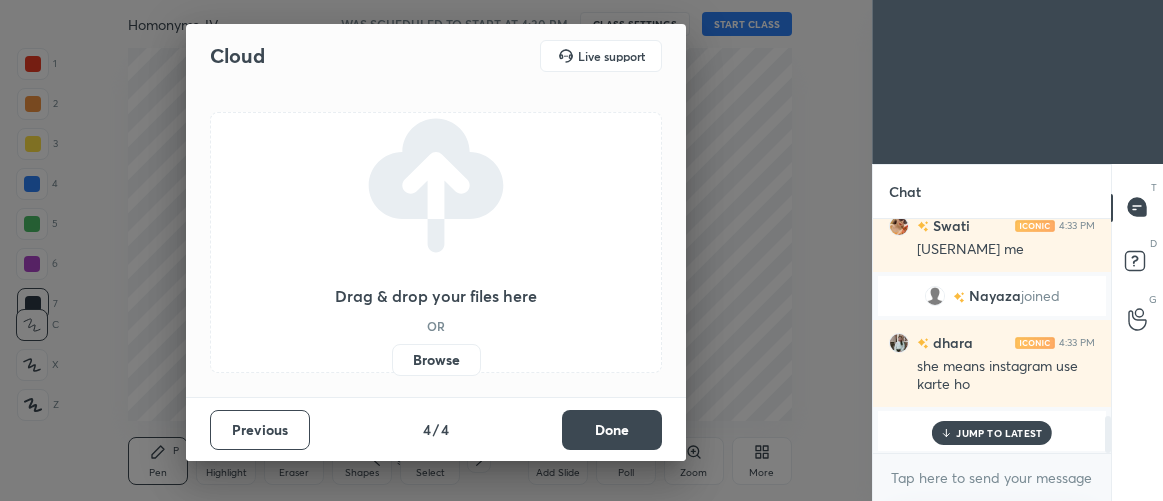 scroll, scrollTop: 0, scrollLeft: 0, axis: both 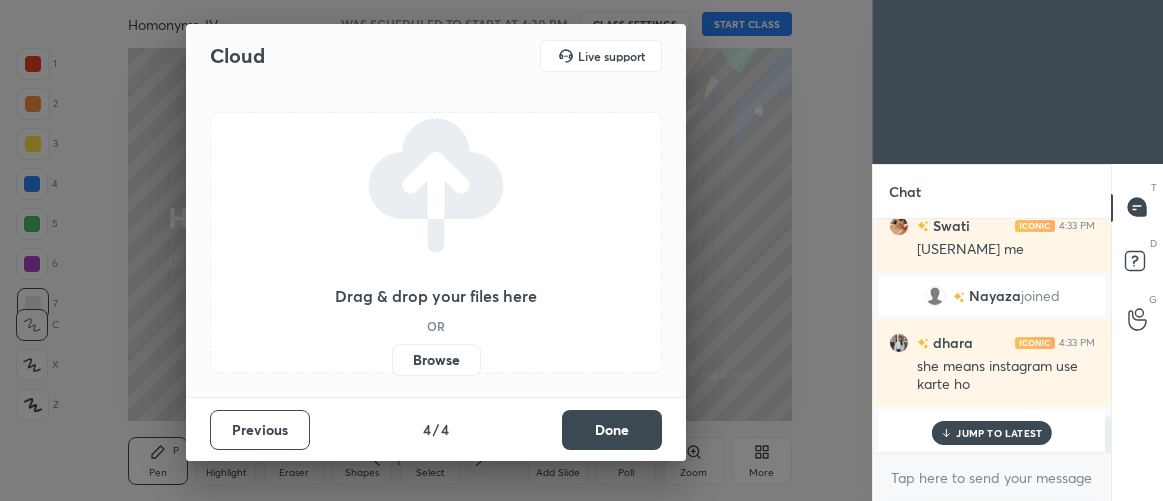 click on "Done" at bounding box center (612, 430) 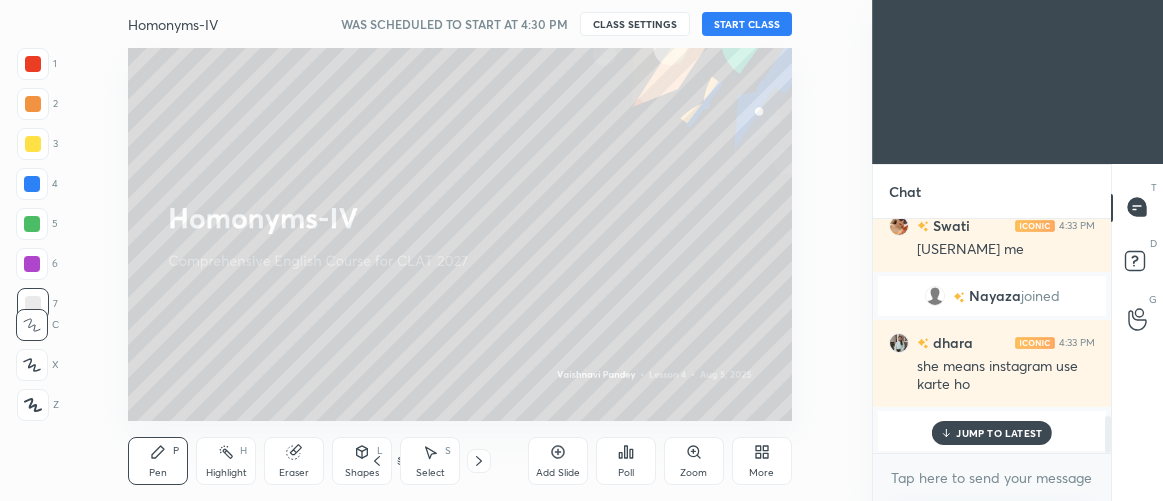 click on "START CLASS" at bounding box center [747, 24] 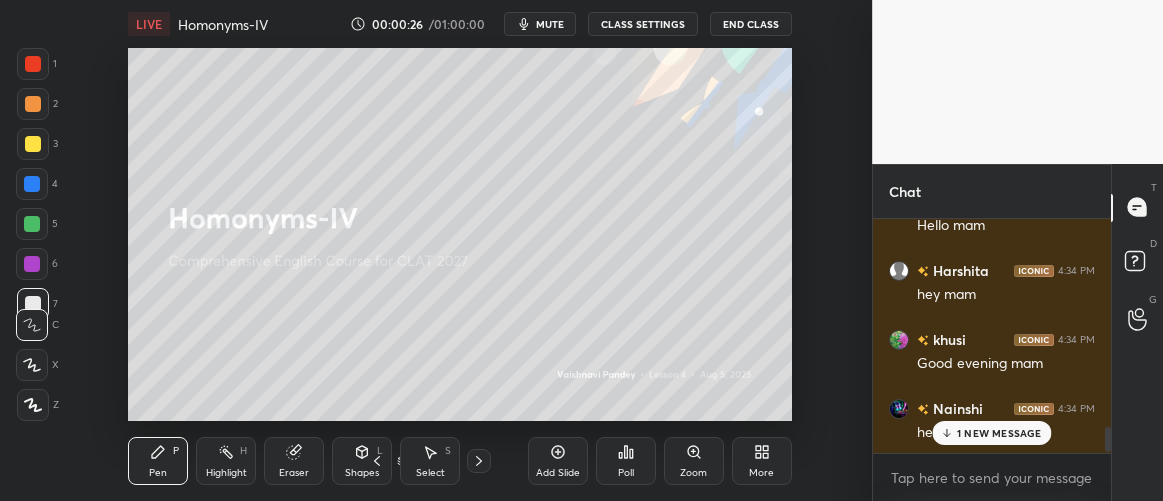 scroll, scrollTop: 1995, scrollLeft: 0, axis: vertical 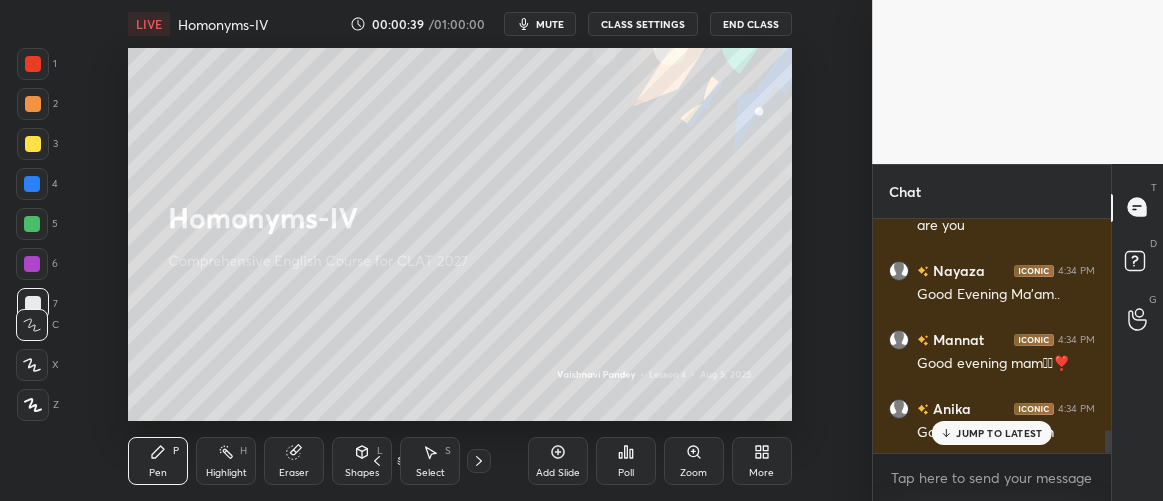 click on "JUMP TO LATEST" at bounding box center [999, 433] 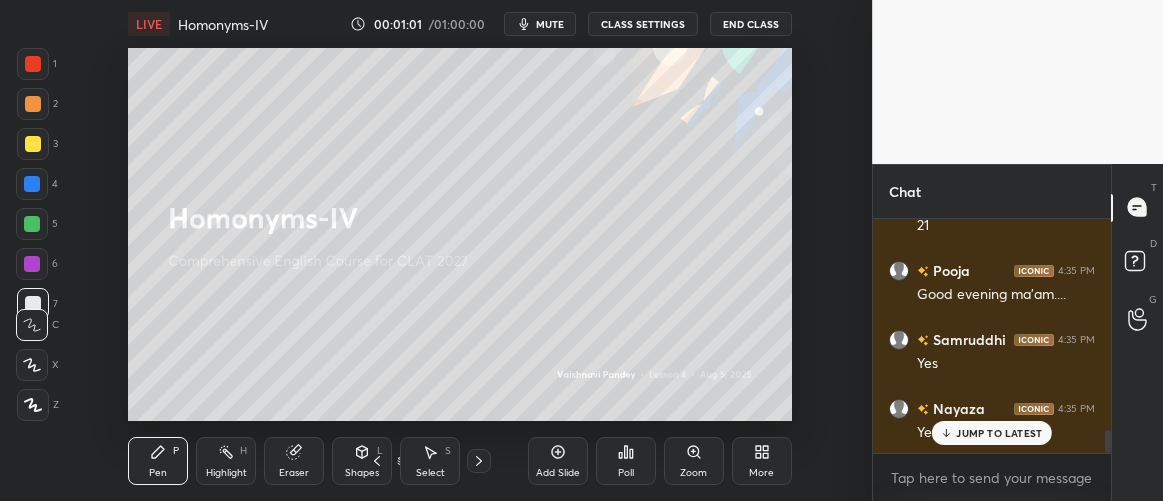 scroll, scrollTop: 2201, scrollLeft: 0, axis: vertical 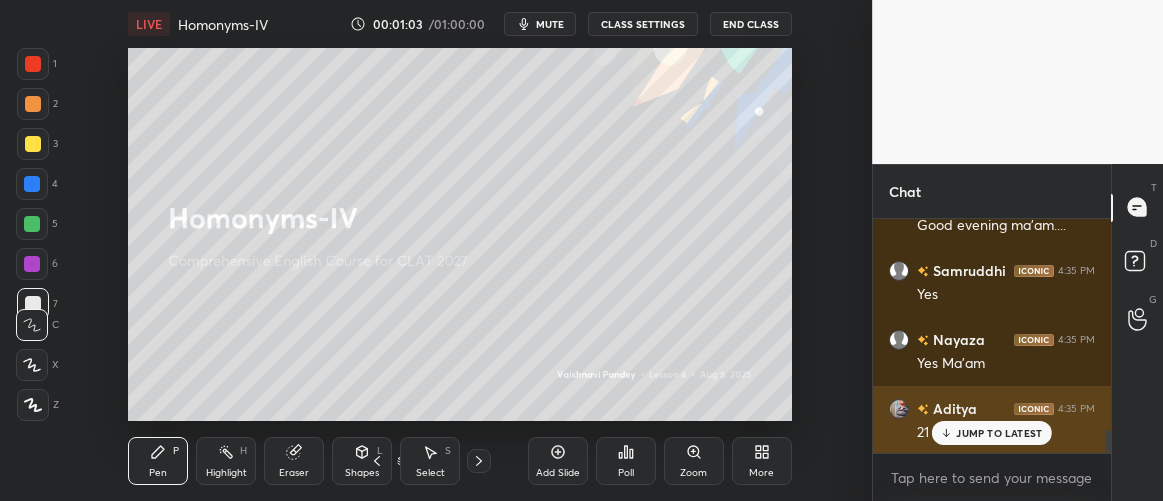 drag, startPoint x: 964, startPoint y: 439, endPoint x: 946, endPoint y: 435, distance: 18.439089 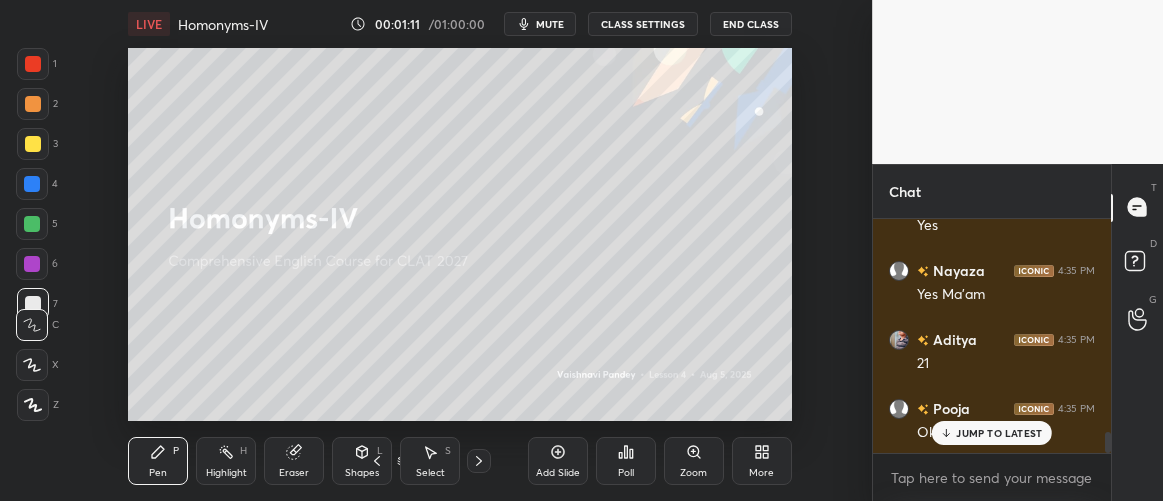 scroll, scrollTop: 2339, scrollLeft: 0, axis: vertical 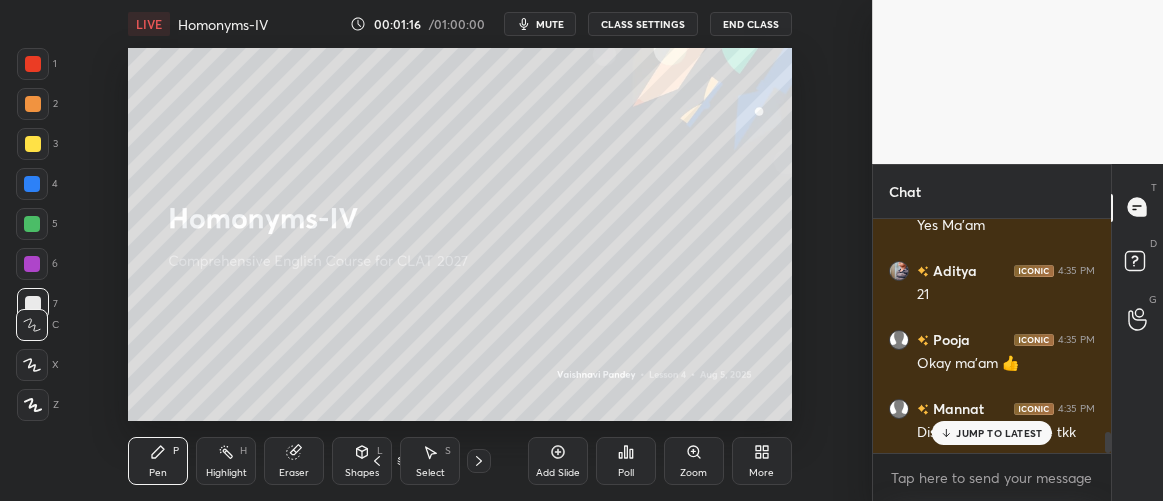 click on "mute" at bounding box center [540, 24] 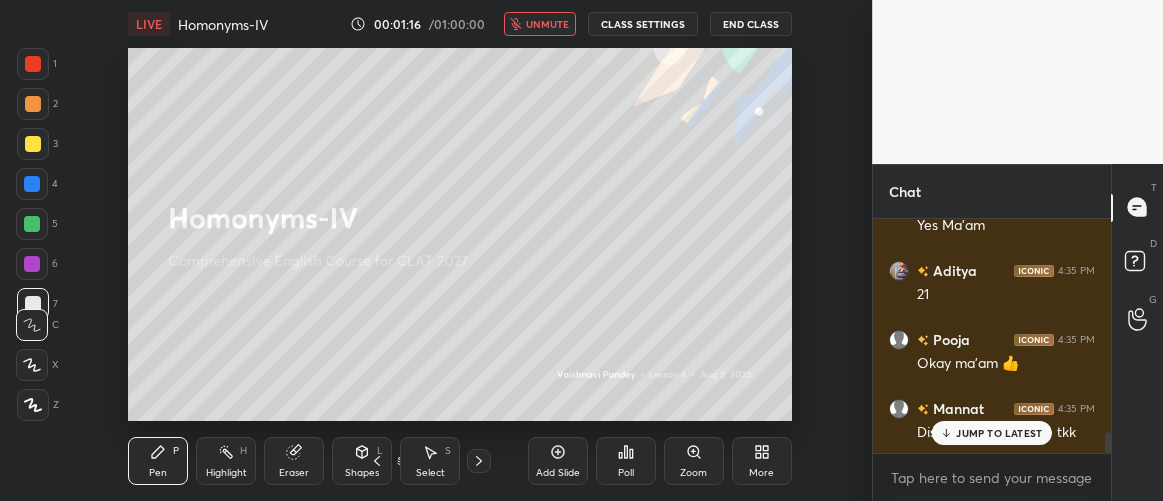 scroll, scrollTop: 2426, scrollLeft: 0, axis: vertical 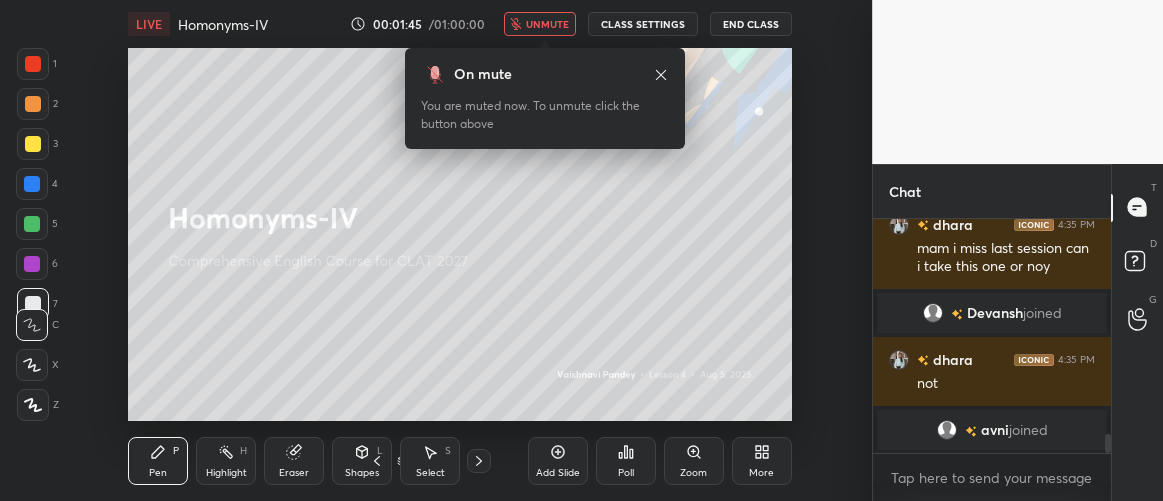 click on "unmute" at bounding box center [540, 24] 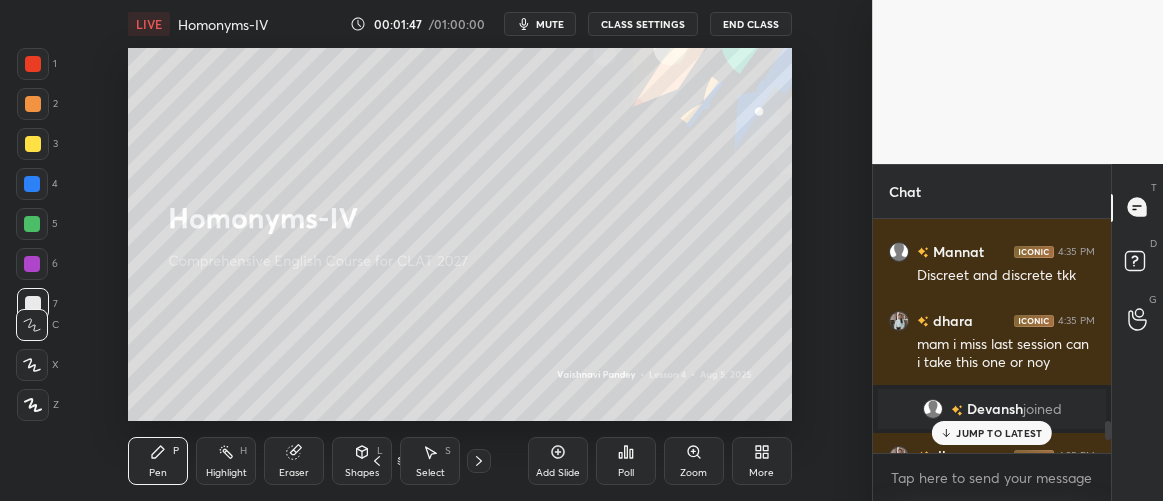 scroll, scrollTop: 2495, scrollLeft: 0, axis: vertical 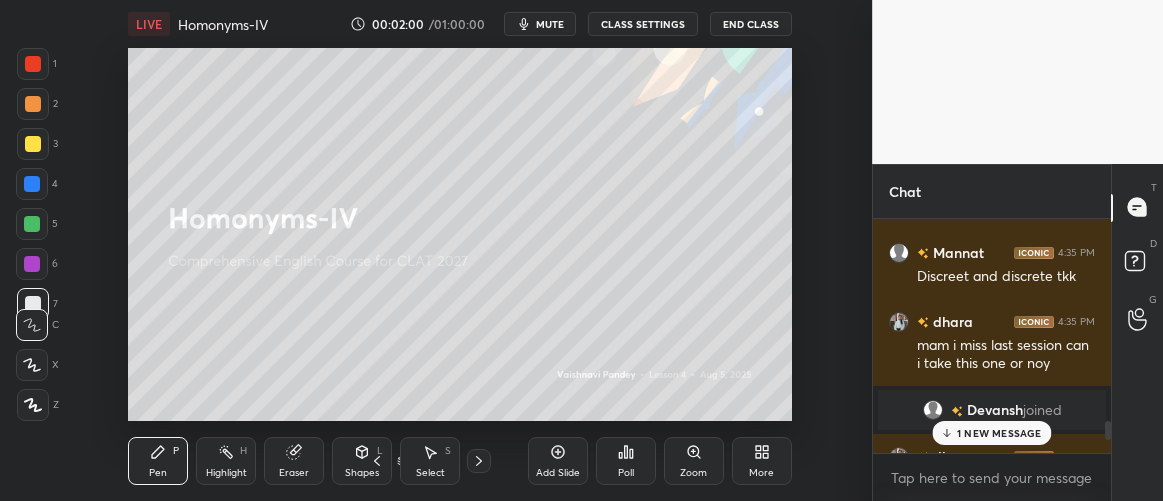 click on "1 NEW MESSAGE" at bounding box center (999, 433) 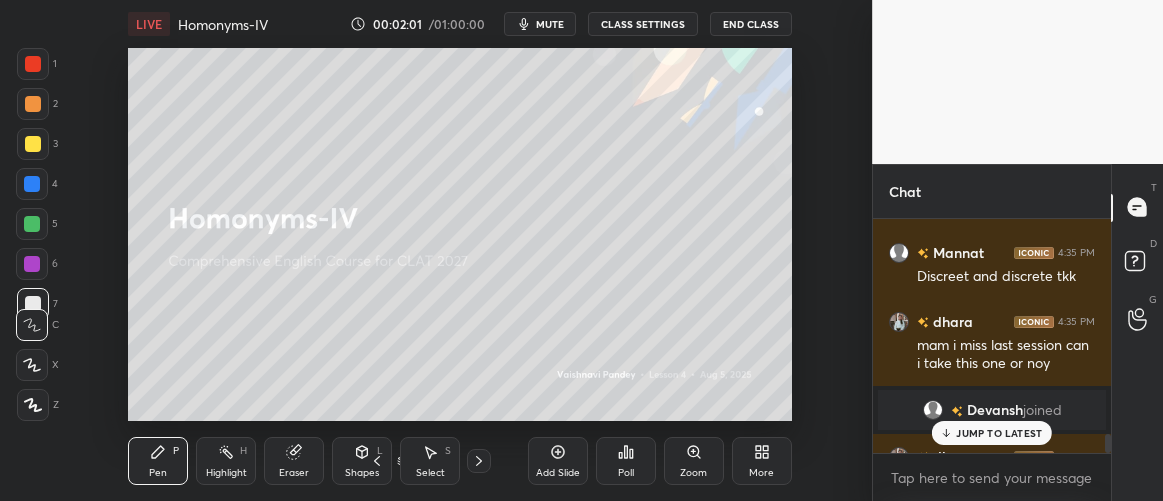 scroll, scrollTop: 2729, scrollLeft: 0, axis: vertical 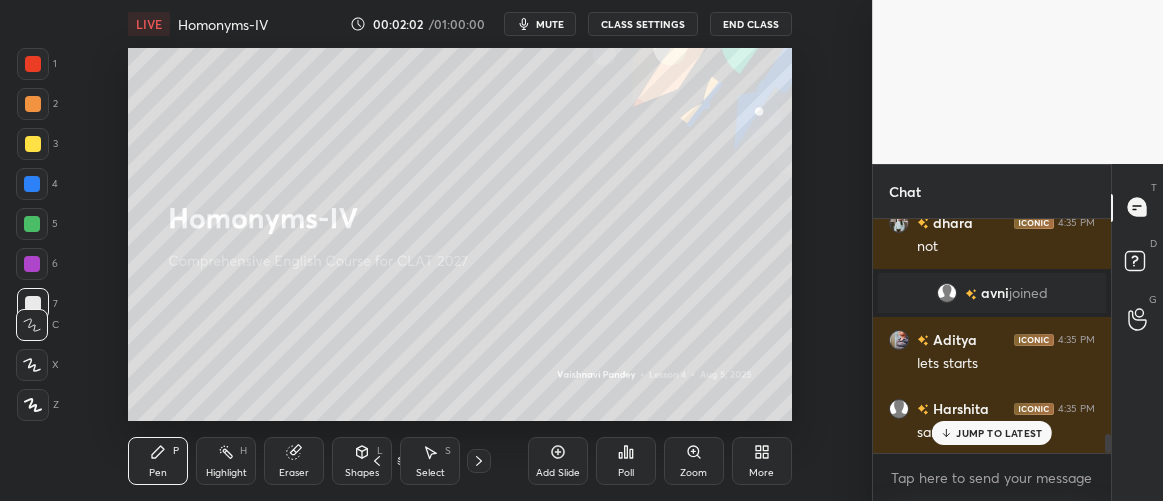 click on "JUMP TO LATEST" at bounding box center (999, 433) 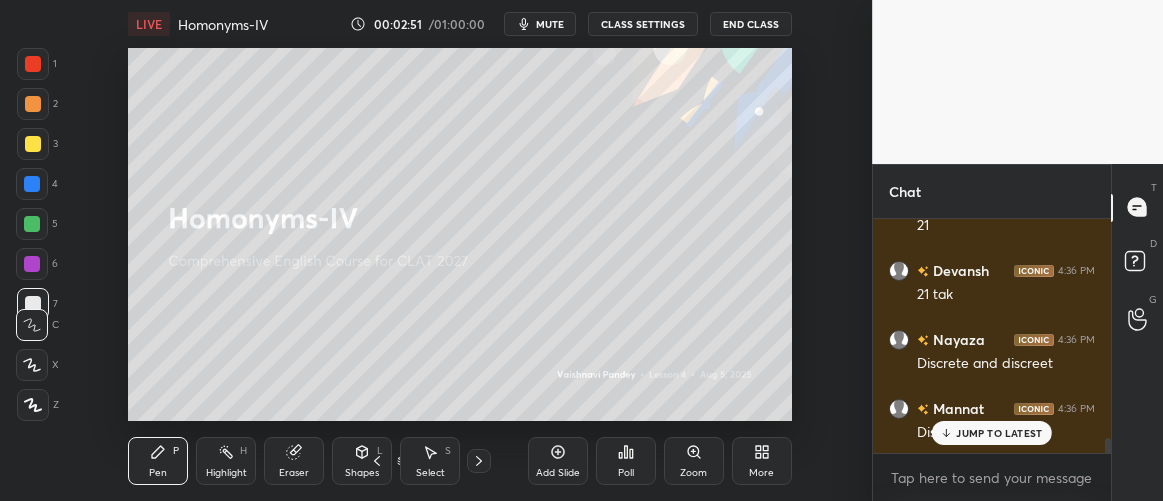 scroll, scrollTop: 3497, scrollLeft: 0, axis: vertical 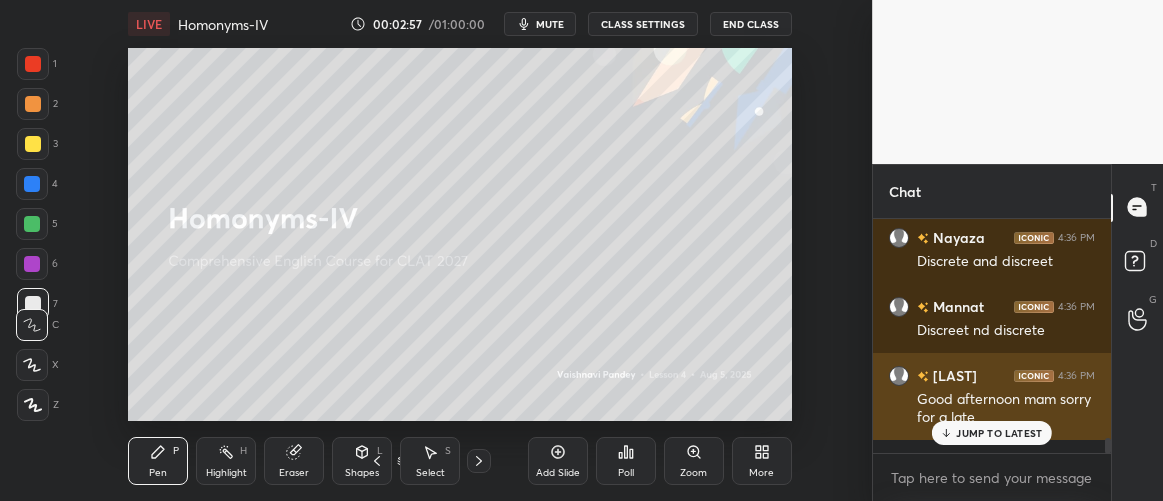 drag, startPoint x: 1004, startPoint y: 437, endPoint x: 990, endPoint y: 449, distance: 18.439089 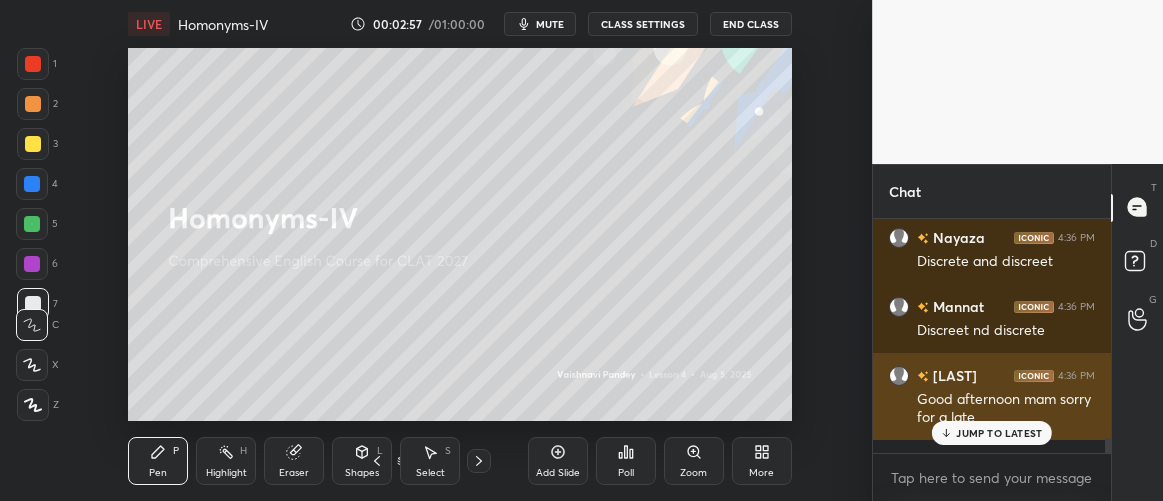 click on "JUMP TO LATEST" at bounding box center [999, 433] 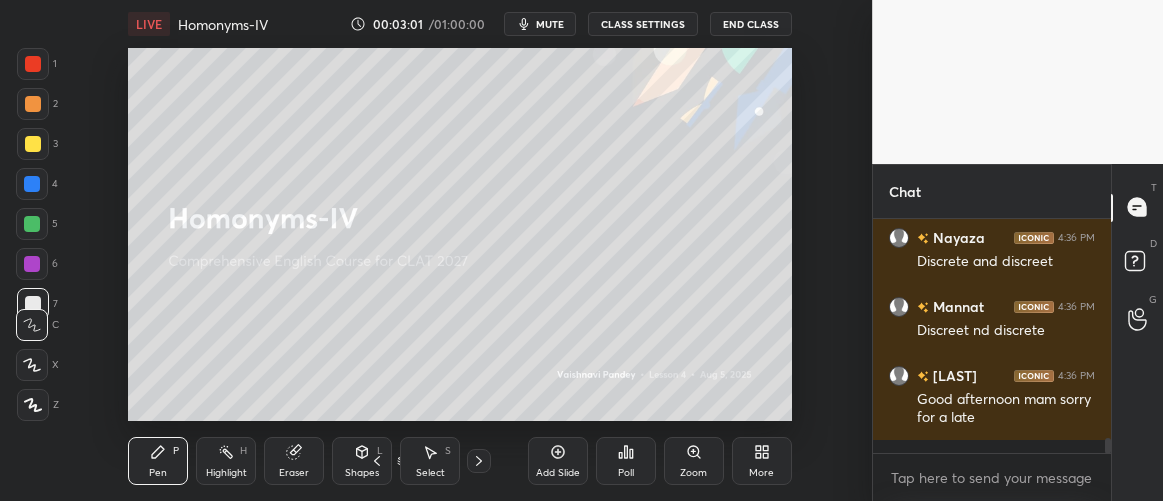 scroll, scrollTop: 3546, scrollLeft: 0, axis: vertical 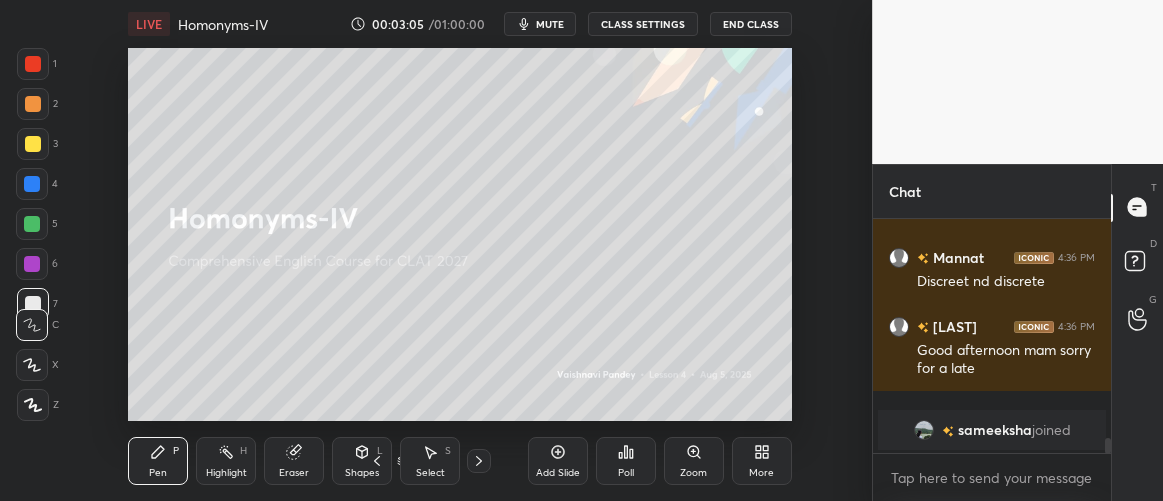drag, startPoint x: 567, startPoint y: 456, endPoint x: 548, endPoint y: 471, distance: 24.207438 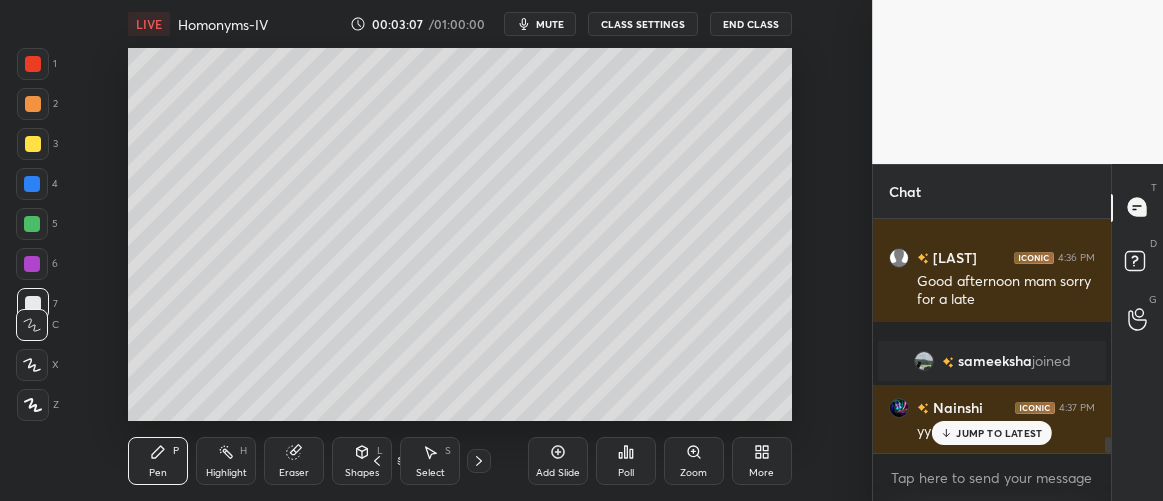 scroll, scrollTop: 3159, scrollLeft: 0, axis: vertical 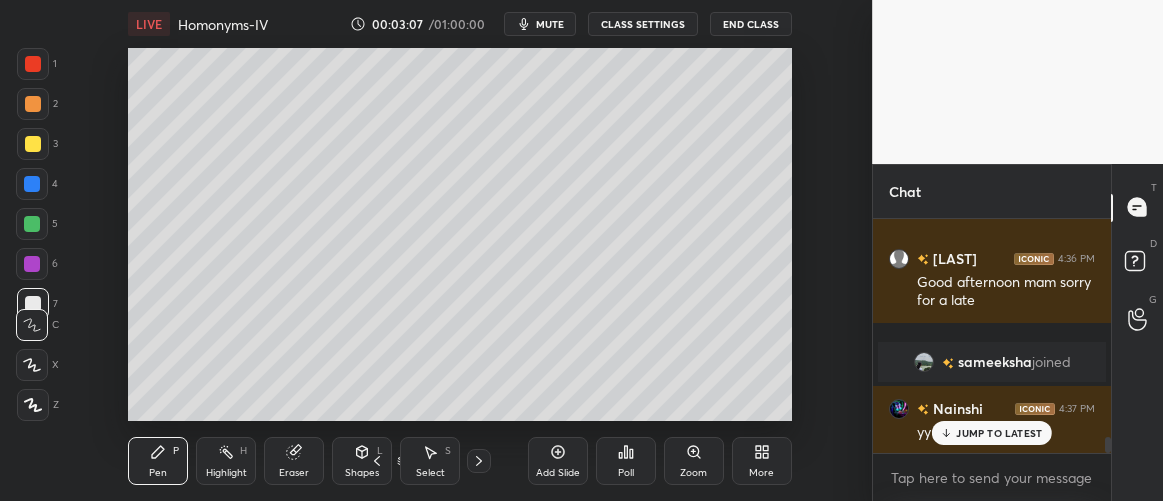 drag, startPoint x: 35, startPoint y: 405, endPoint x: 53, endPoint y: 346, distance: 61.68468 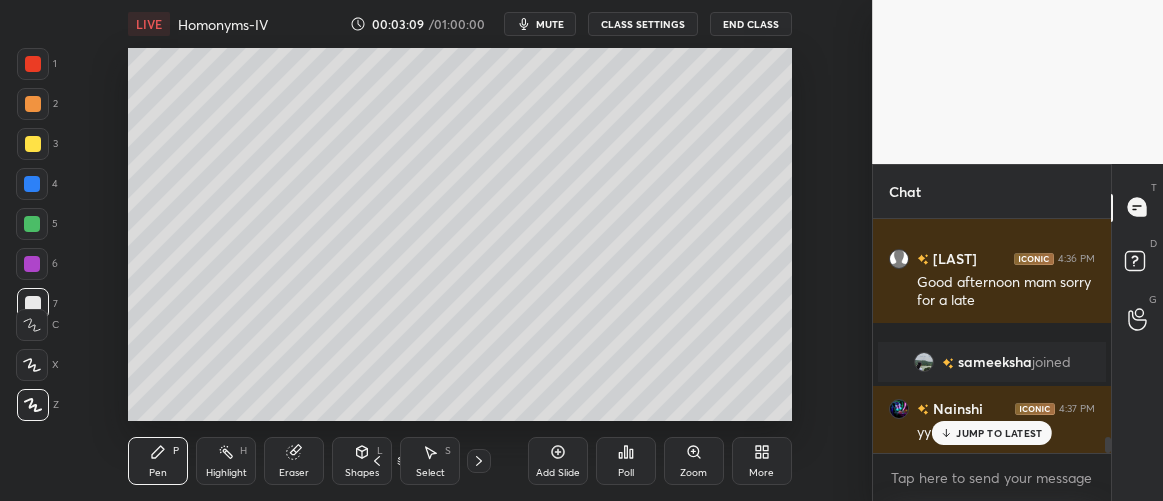 drag, startPoint x: 30, startPoint y: 105, endPoint x: 38, endPoint y: 114, distance: 12.0415945 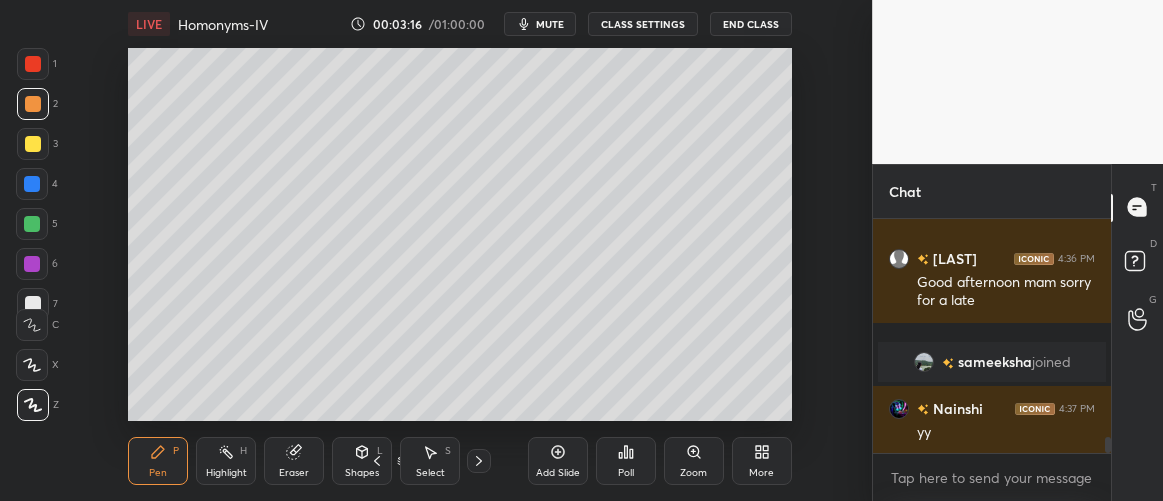 scroll, scrollTop: 3229, scrollLeft: 0, axis: vertical 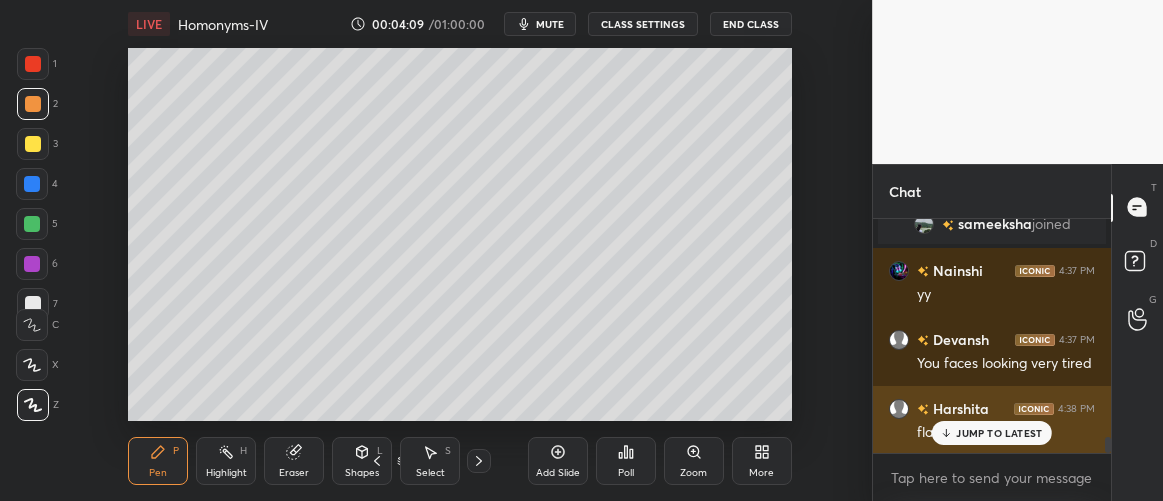 drag, startPoint x: 1006, startPoint y: 434, endPoint x: 984, endPoint y: 437, distance: 22.203604 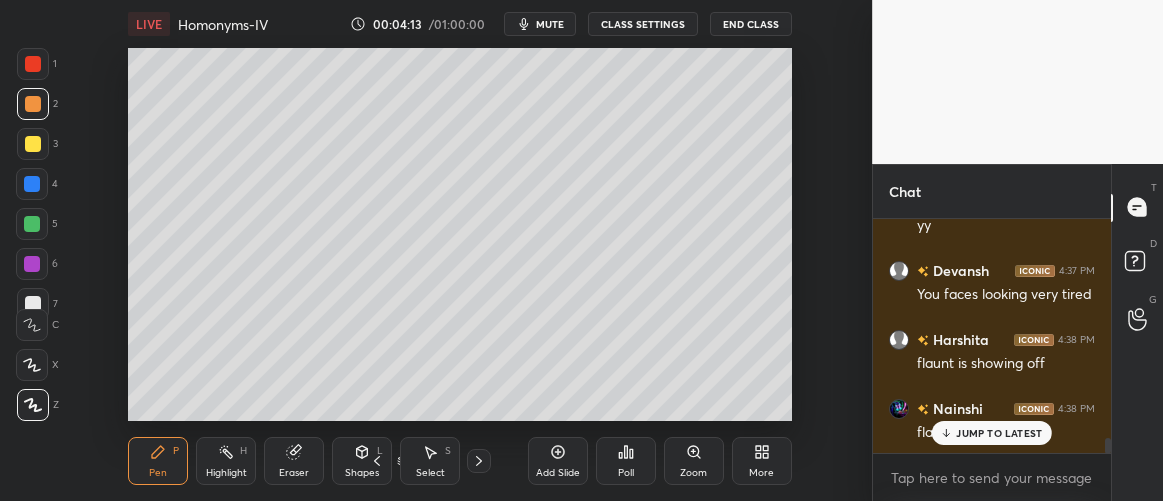 scroll, scrollTop: 3435, scrollLeft: 0, axis: vertical 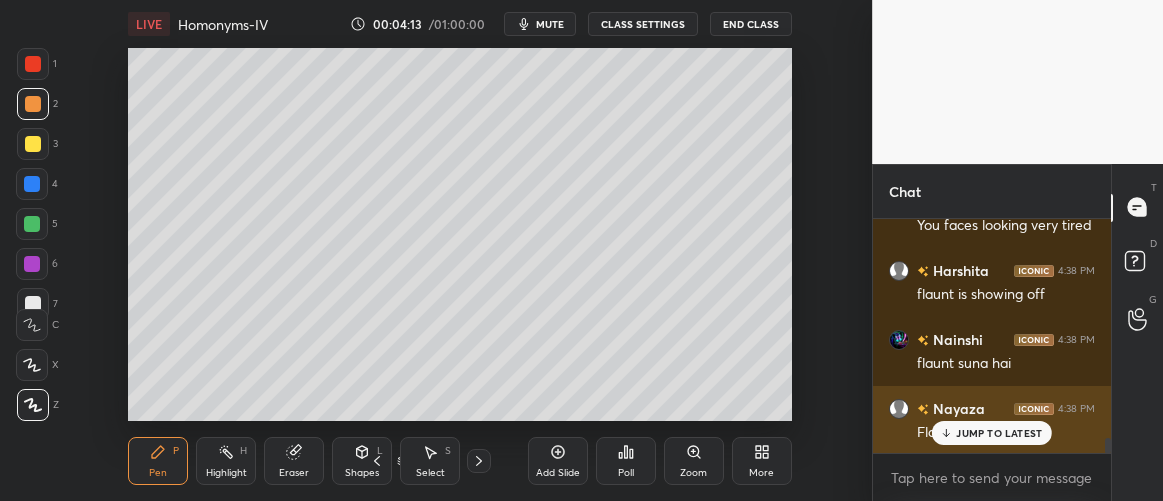 click on "JUMP TO LATEST" at bounding box center [999, 433] 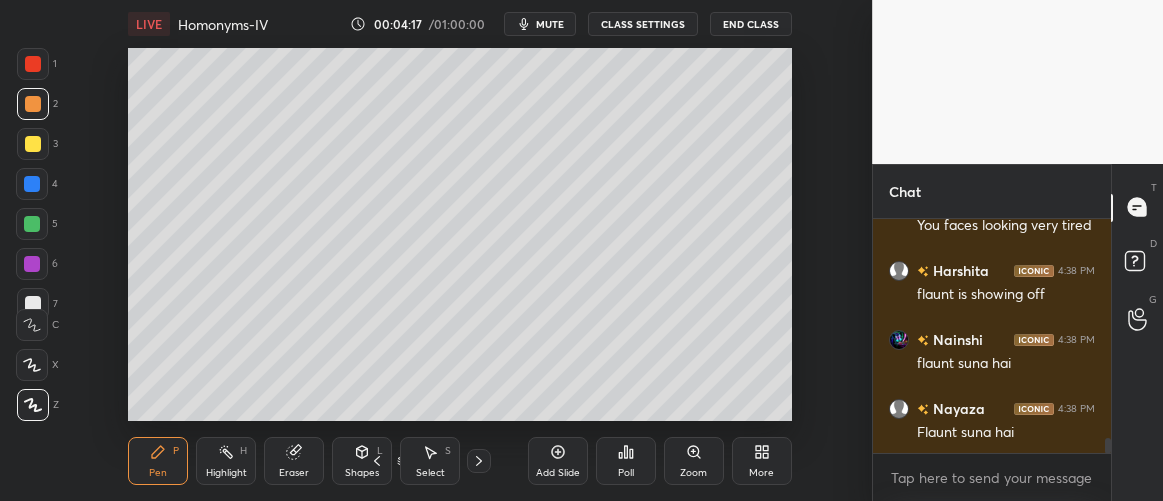 click on "C" at bounding box center [37, 321] 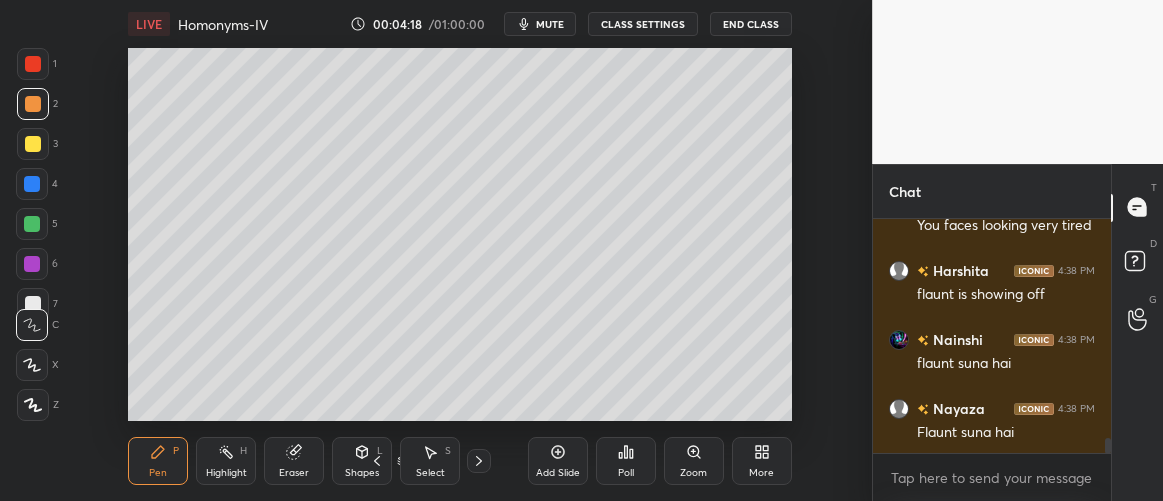 scroll, scrollTop: 3504, scrollLeft: 0, axis: vertical 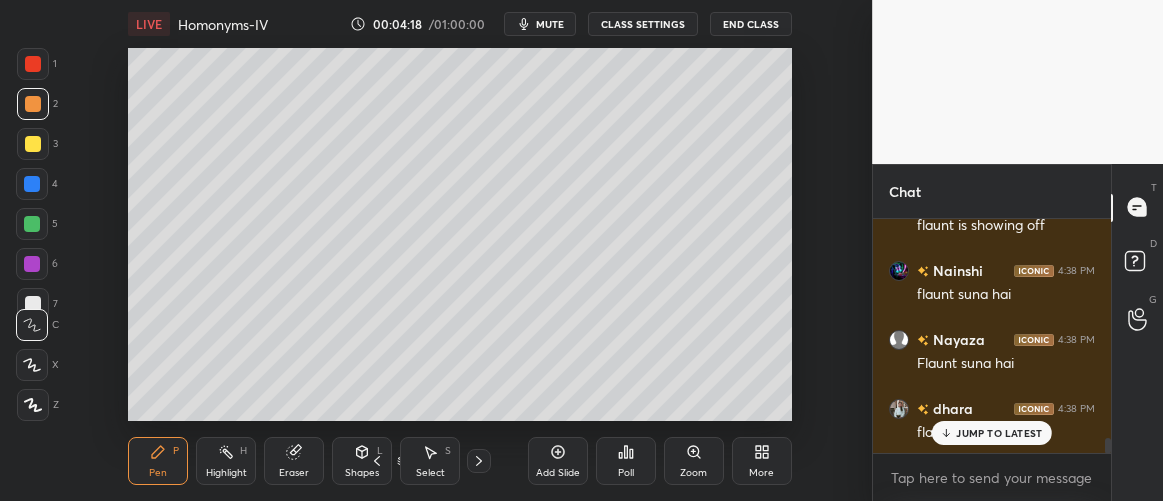 click at bounding box center (33, 304) 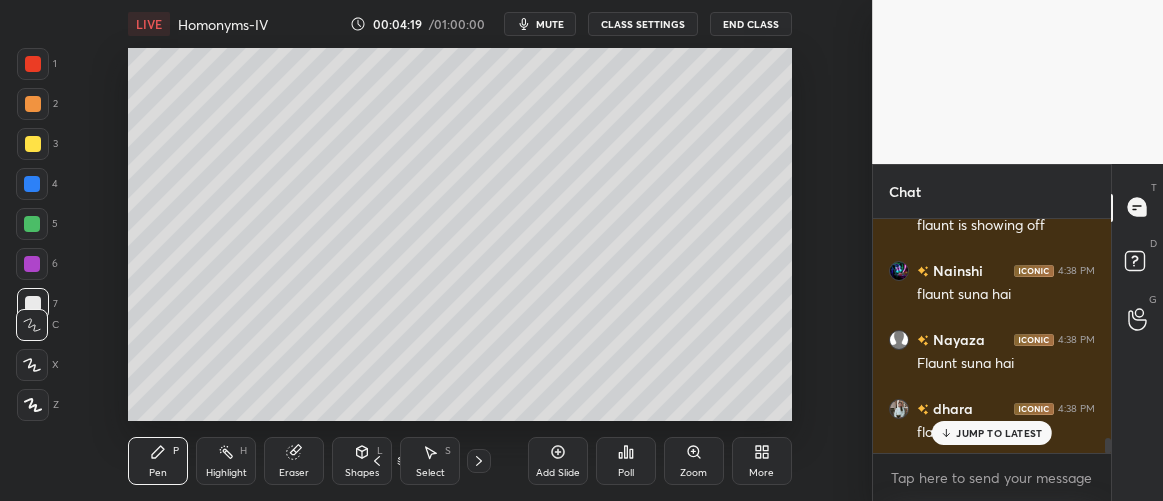 scroll, scrollTop: 3573, scrollLeft: 0, axis: vertical 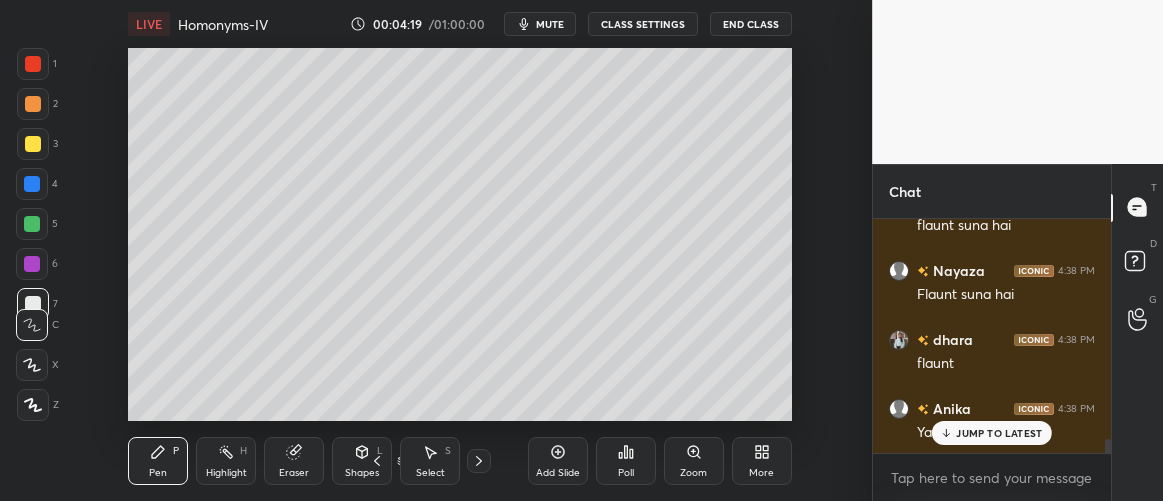 click 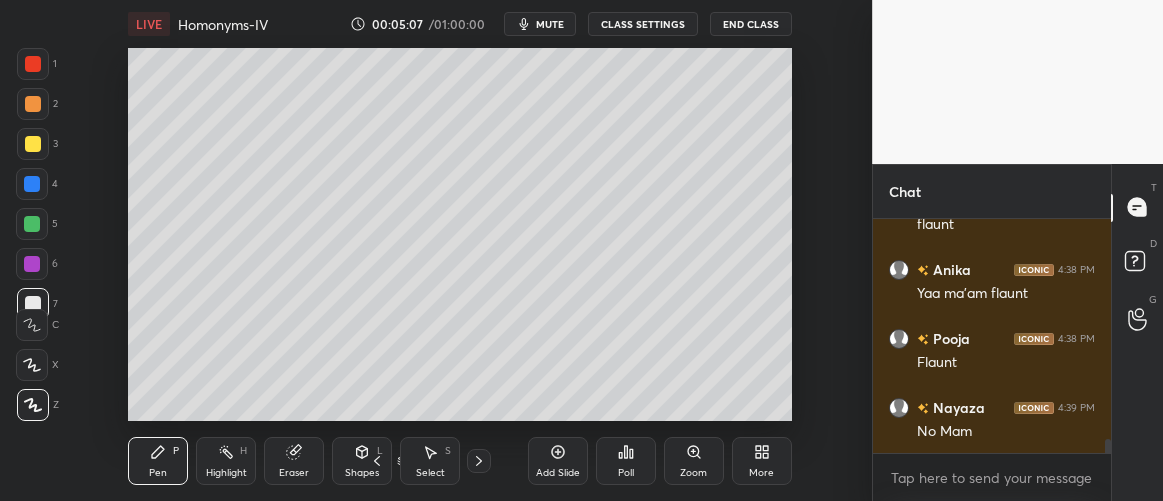 scroll, scrollTop: 3795, scrollLeft: 0, axis: vertical 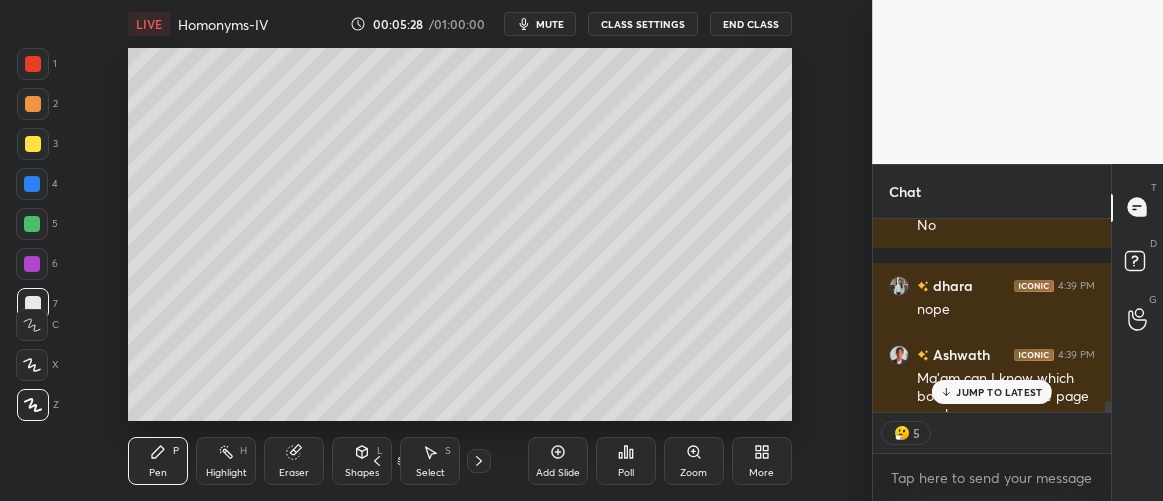 click 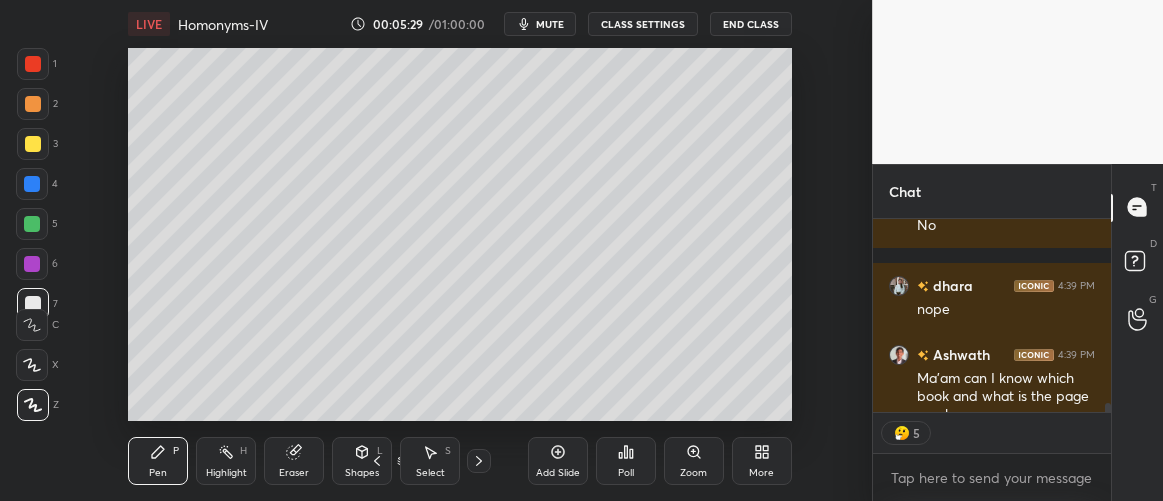 scroll, scrollTop: 4029, scrollLeft: 0, axis: vertical 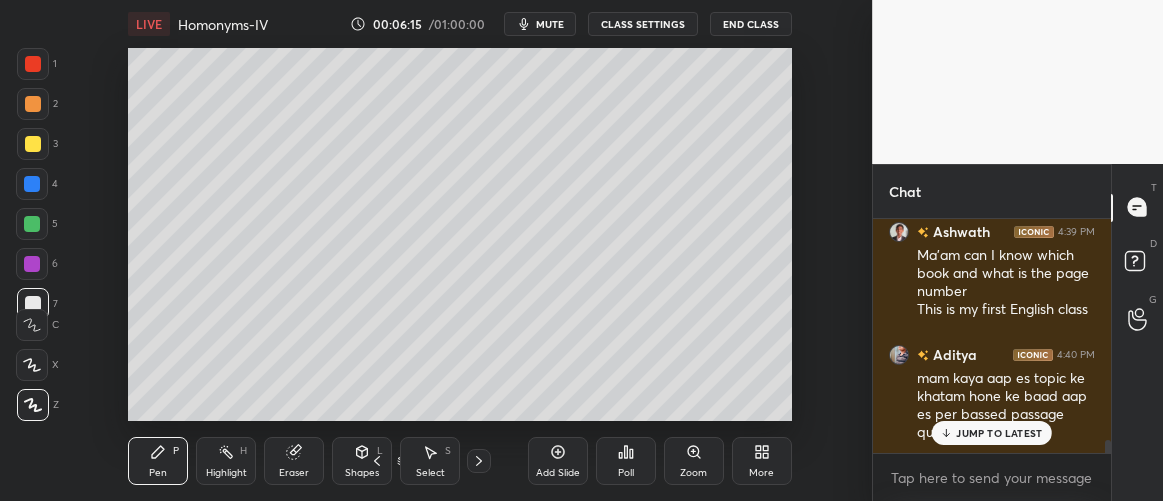 click on "JUMP TO LATEST" at bounding box center (999, 433) 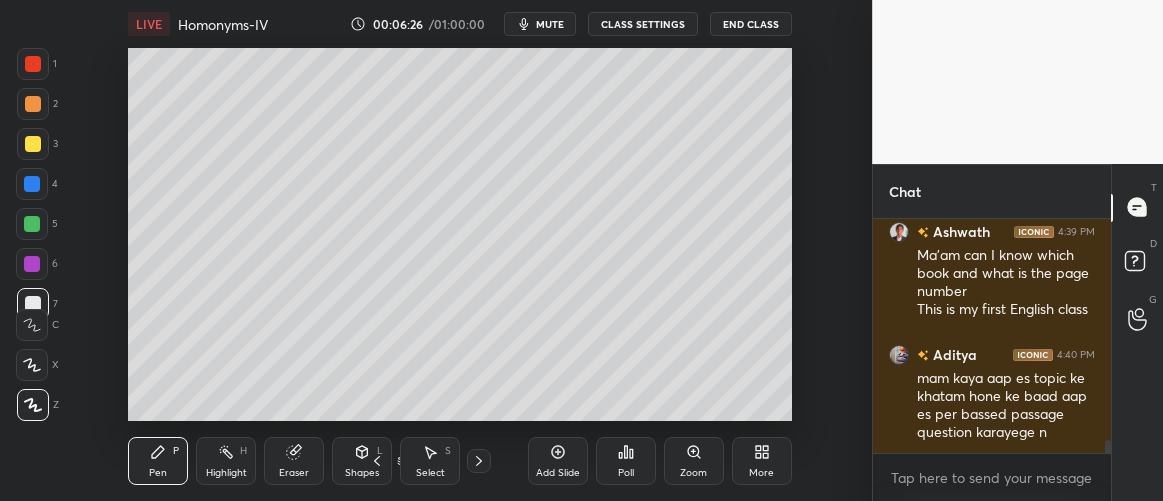scroll, scrollTop: 4180, scrollLeft: 0, axis: vertical 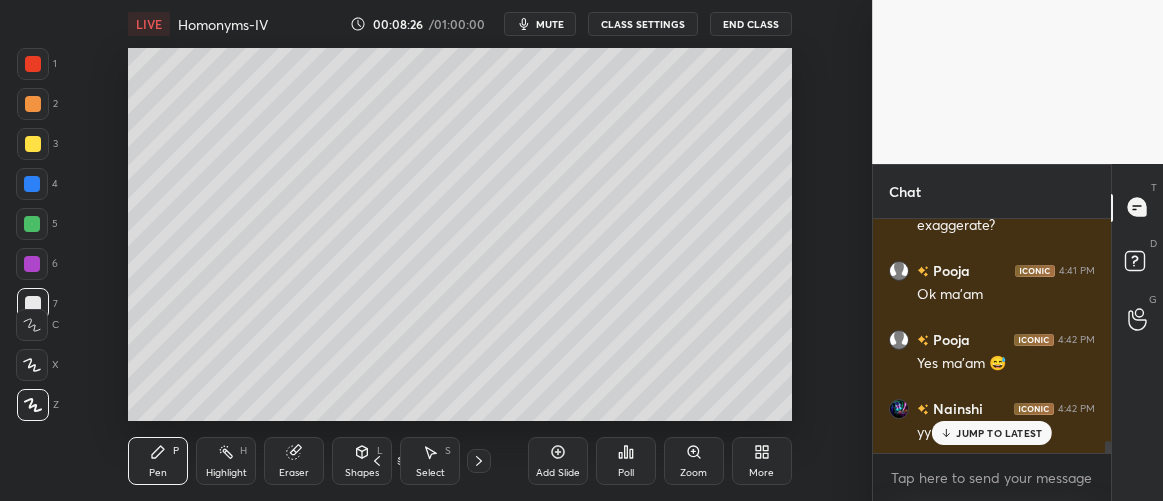 drag, startPoint x: 31, startPoint y: 145, endPoint x: 35, endPoint y: 155, distance: 10.770329 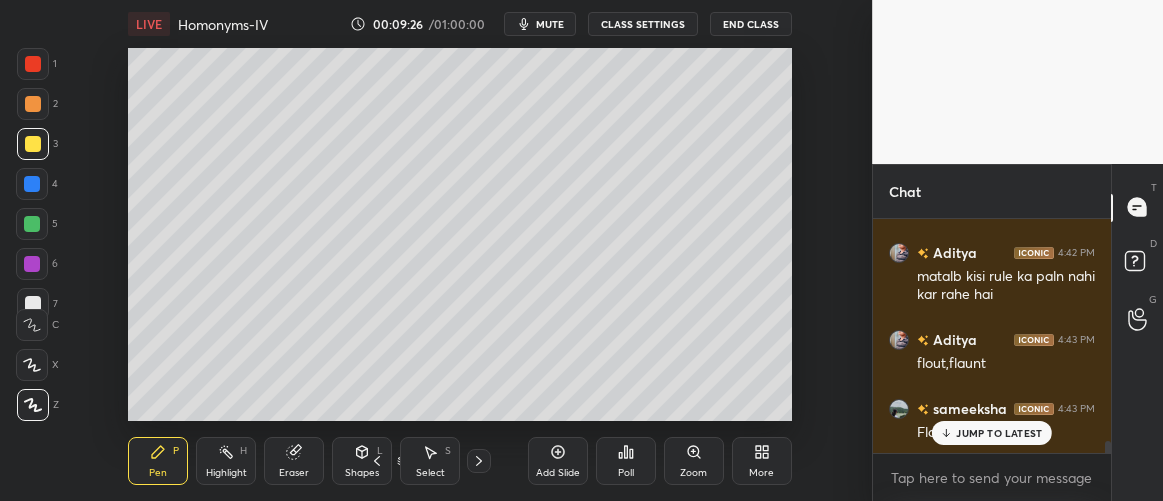 scroll, scrollTop: 4589, scrollLeft: 0, axis: vertical 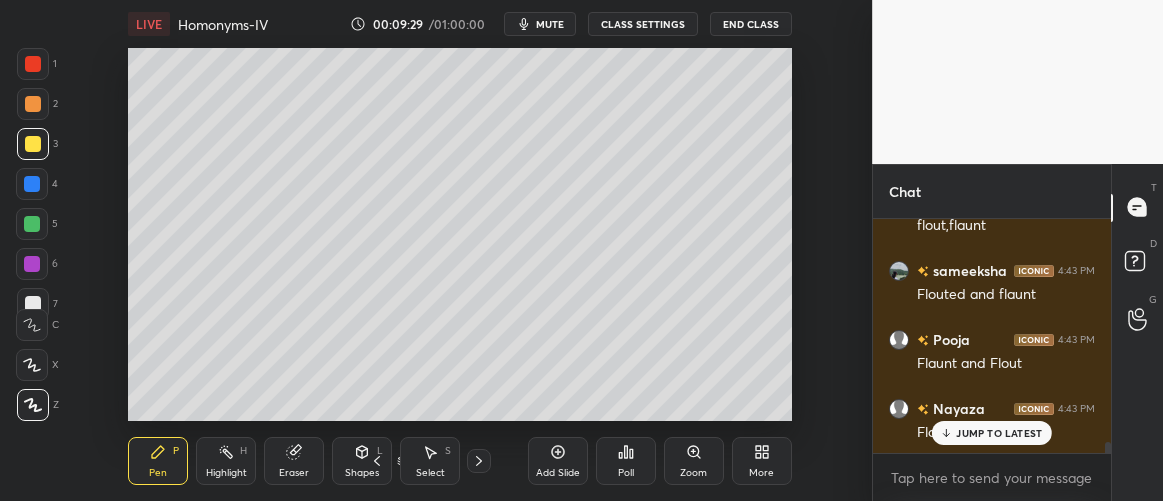 click on "JUMP TO LATEST" at bounding box center [999, 433] 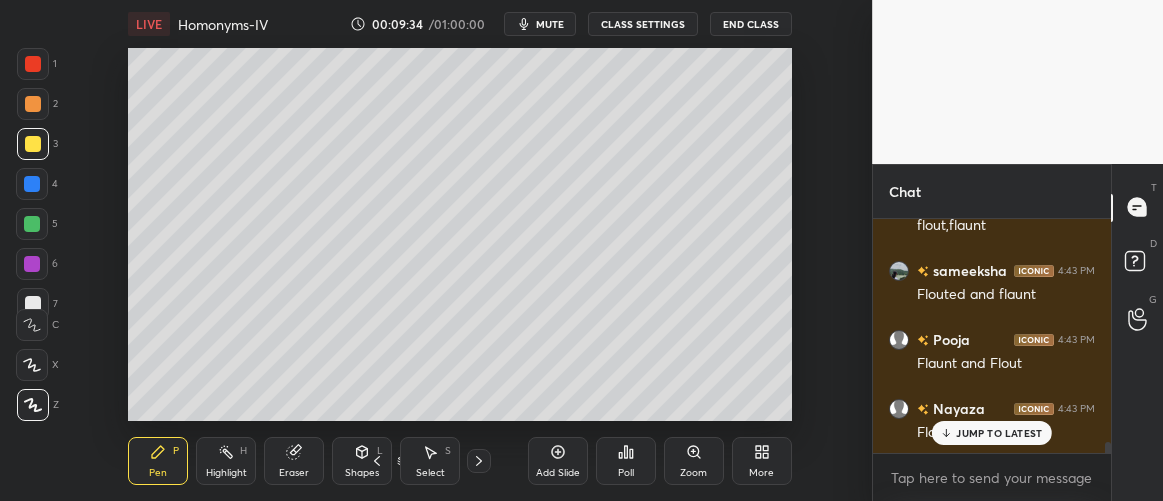 scroll, scrollTop: 4727, scrollLeft: 0, axis: vertical 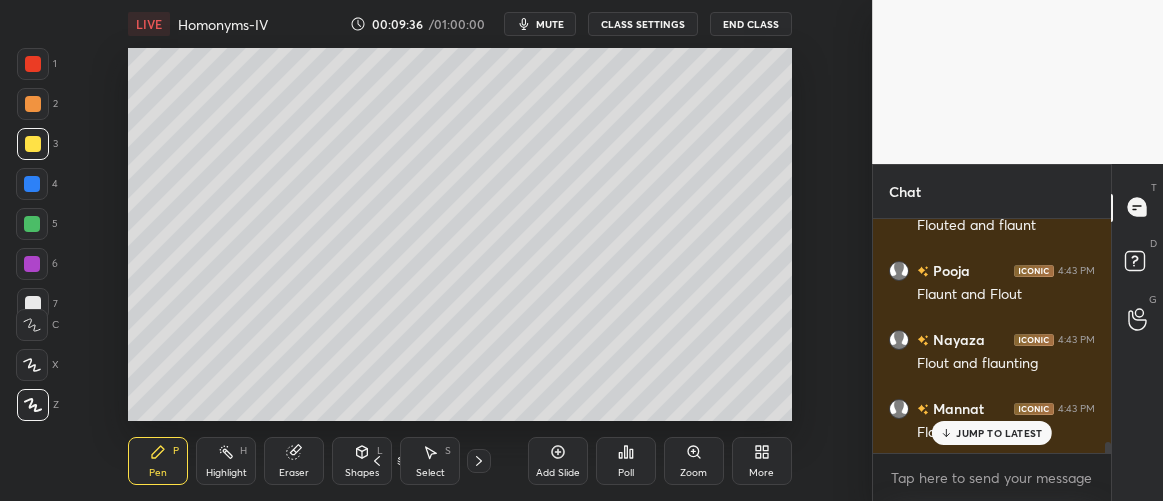click on "JUMP TO LATEST" at bounding box center [999, 433] 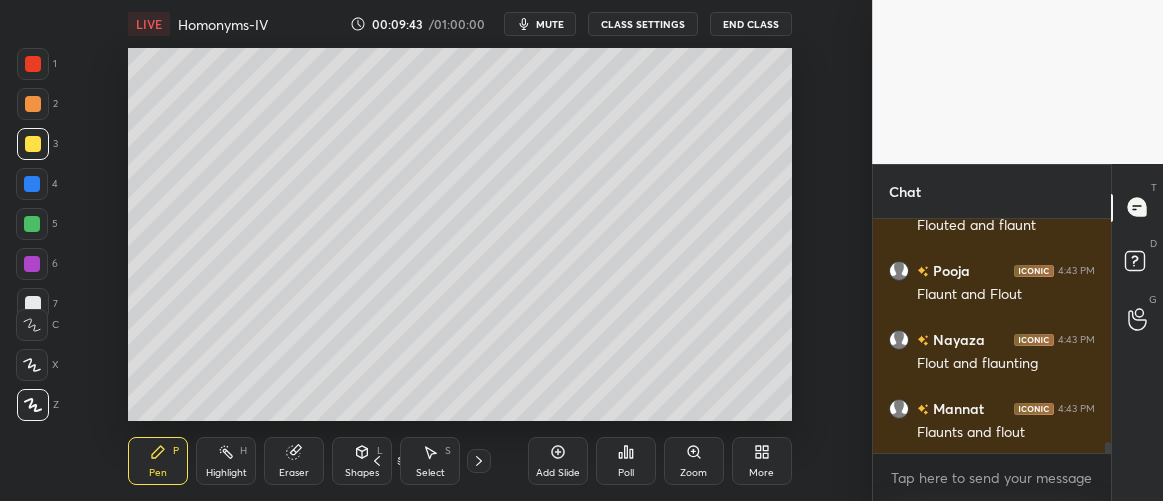 scroll, scrollTop: 4796, scrollLeft: 0, axis: vertical 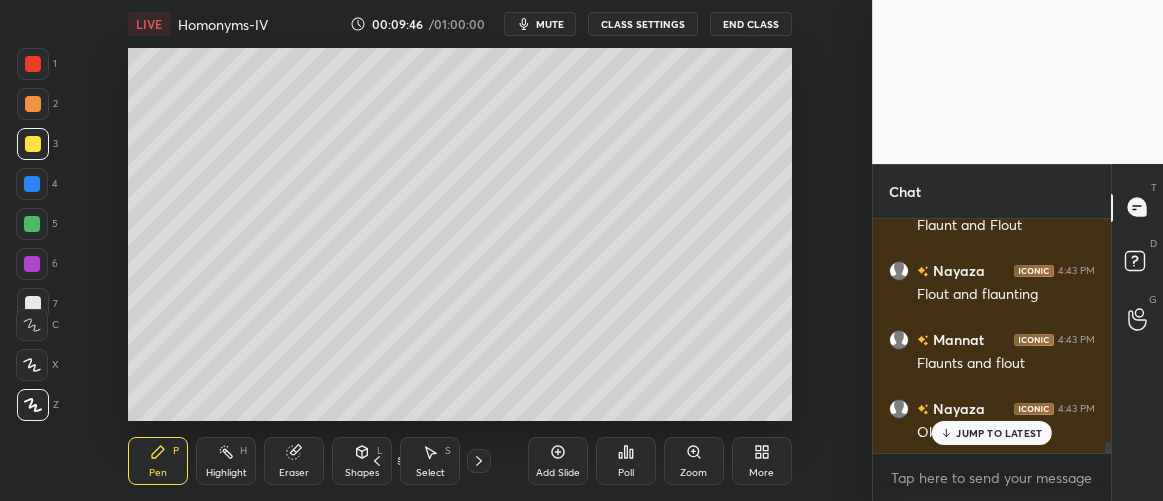 click at bounding box center (32, 184) 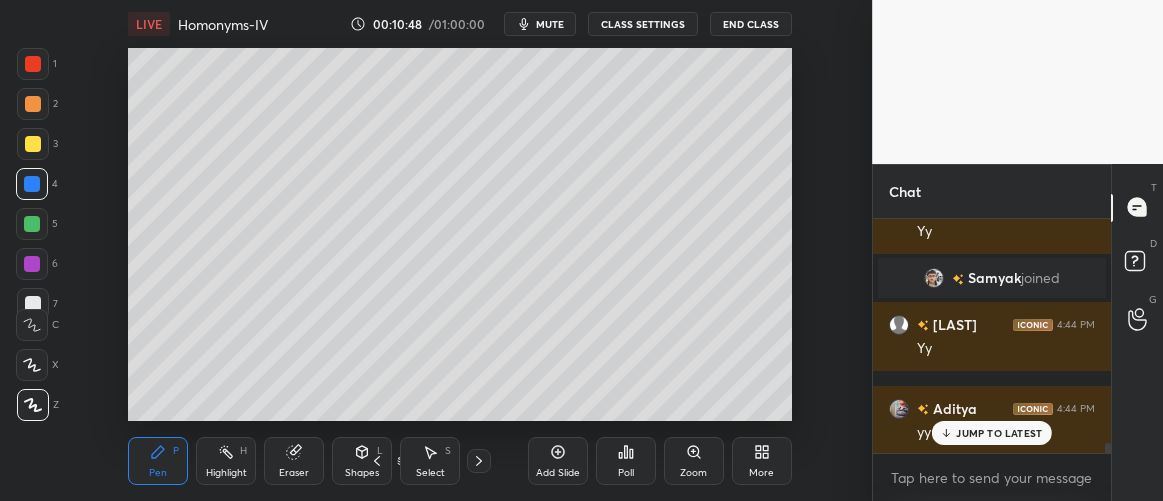 scroll, scrollTop: 5569, scrollLeft: 0, axis: vertical 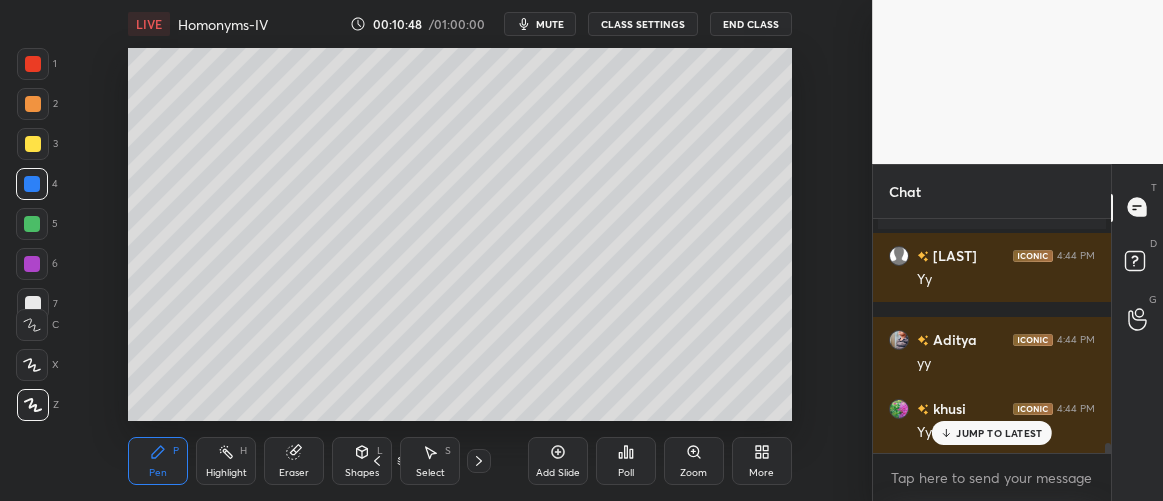 click on "Add Slide" at bounding box center (558, 461) 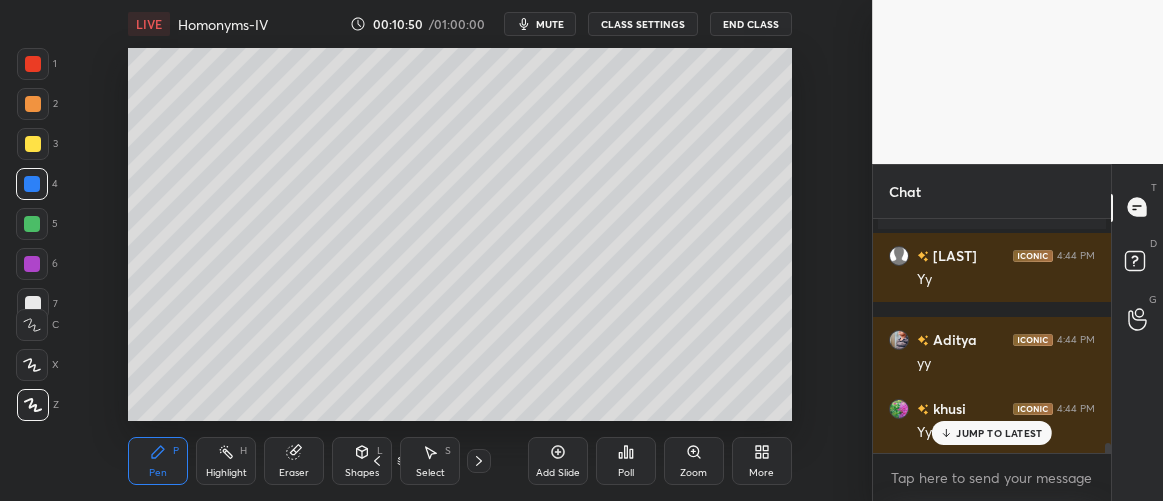 scroll, scrollTop: 5638, scrollLeft: 0, axis: vertical 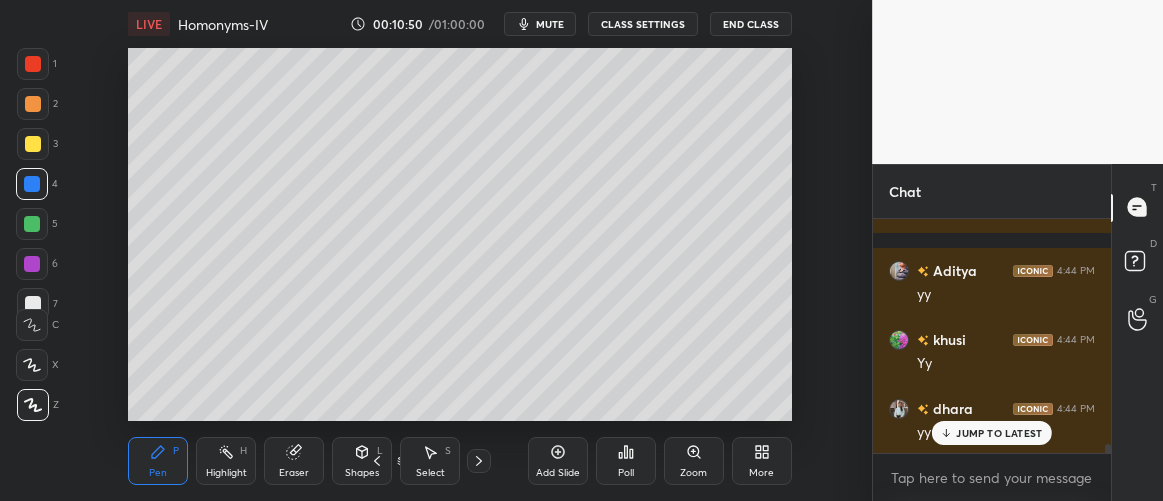 drag, startPoint x: 37, startPoint y: 106, endPoint x: 57, endPoint y: 97, distance: 21.931713 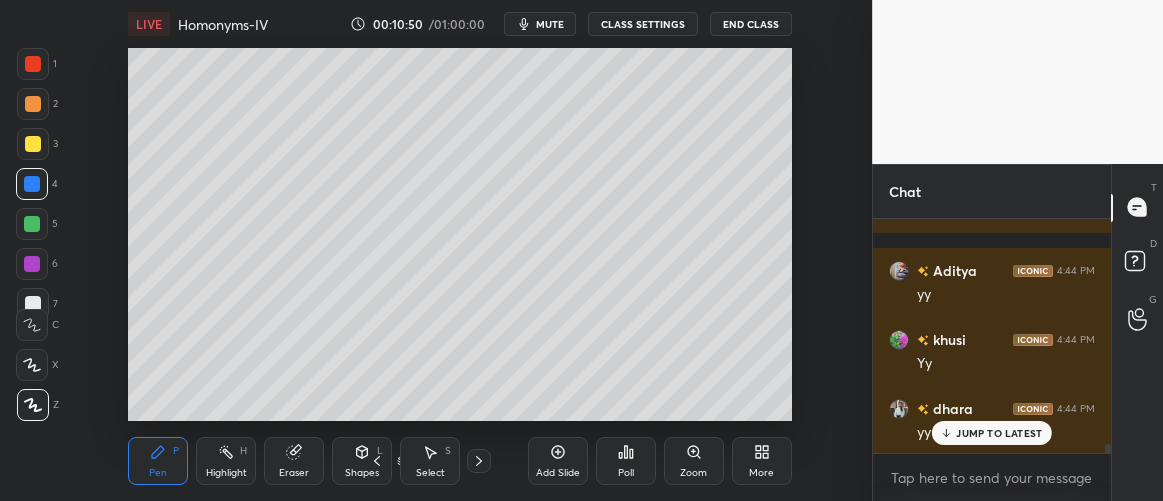 click at bounding box center [33, 104] 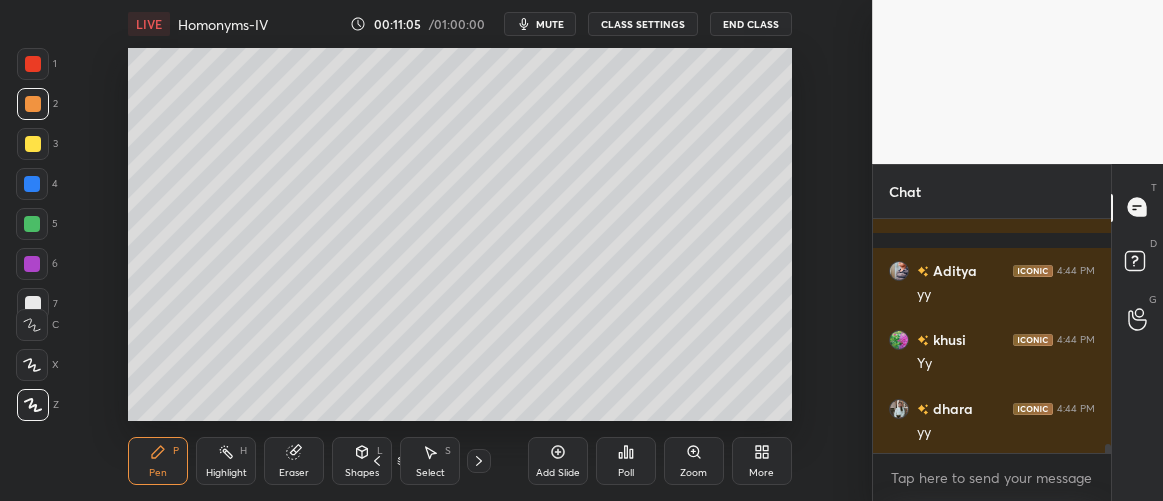 scroll, scrollTop: 5707, scrollLeft: 0, axis: vertical 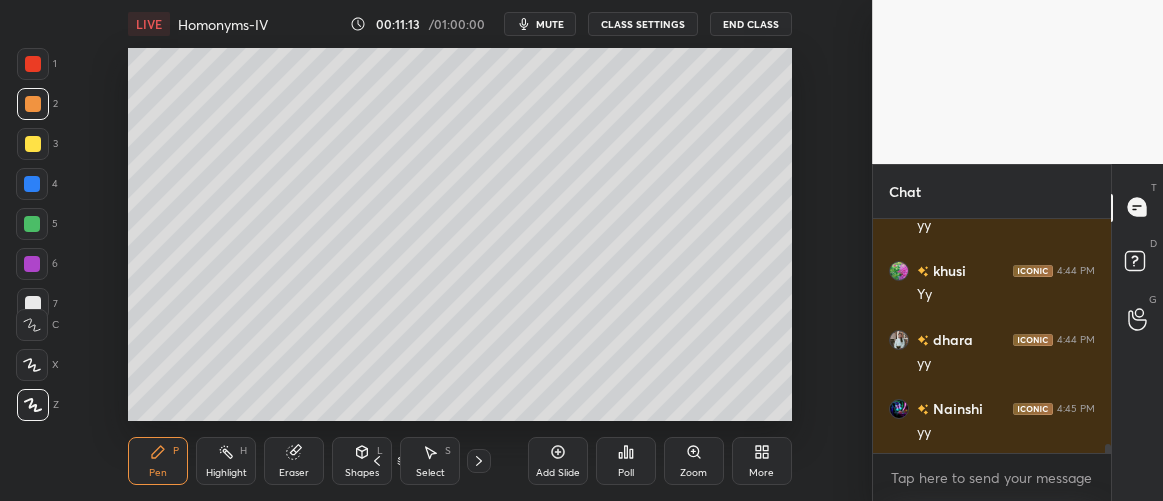 click at bounding box center [33, 304] 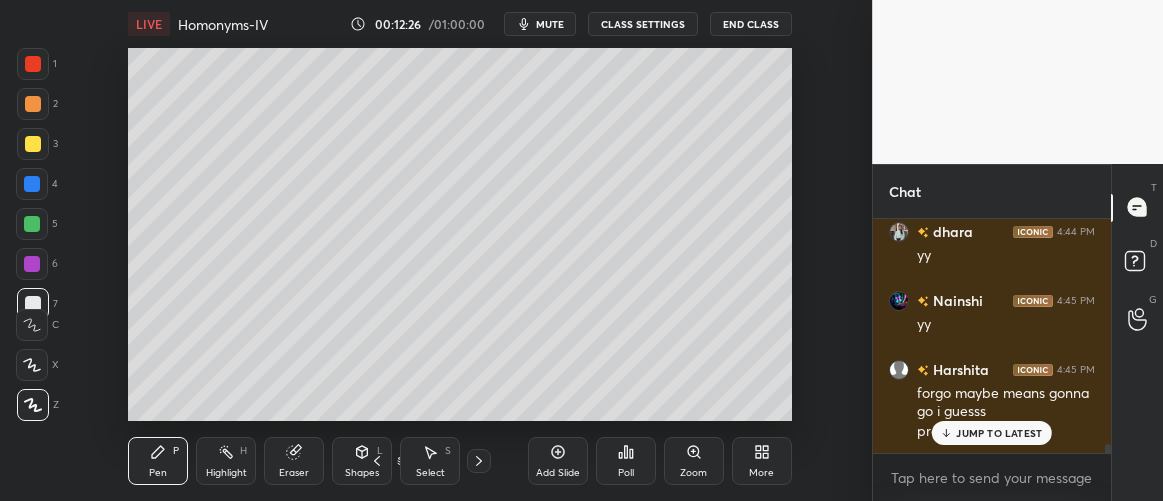 scroll, scrollTop: 5901, scrollLeft: 0, axis: vertical 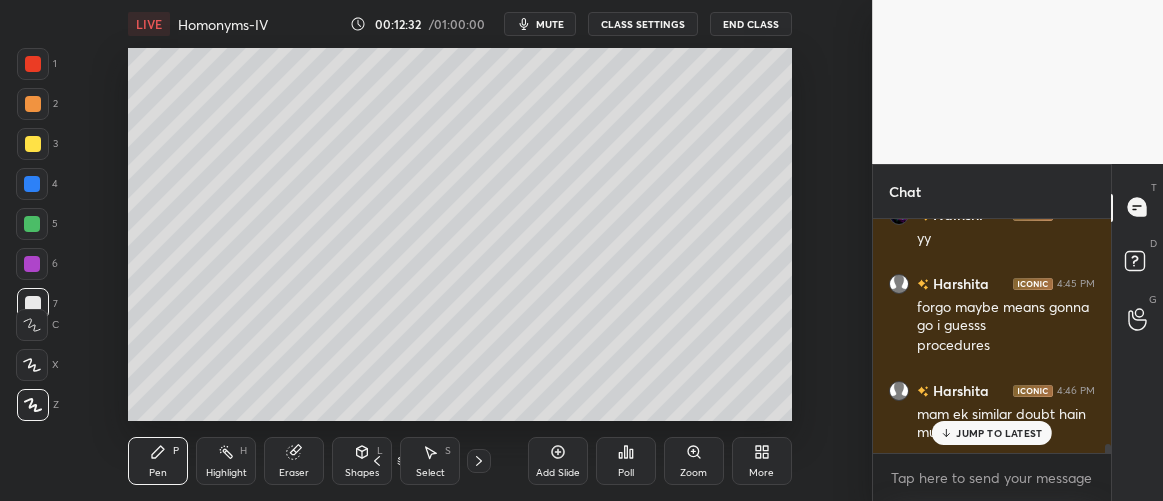 click at bounding box center (33, 144) 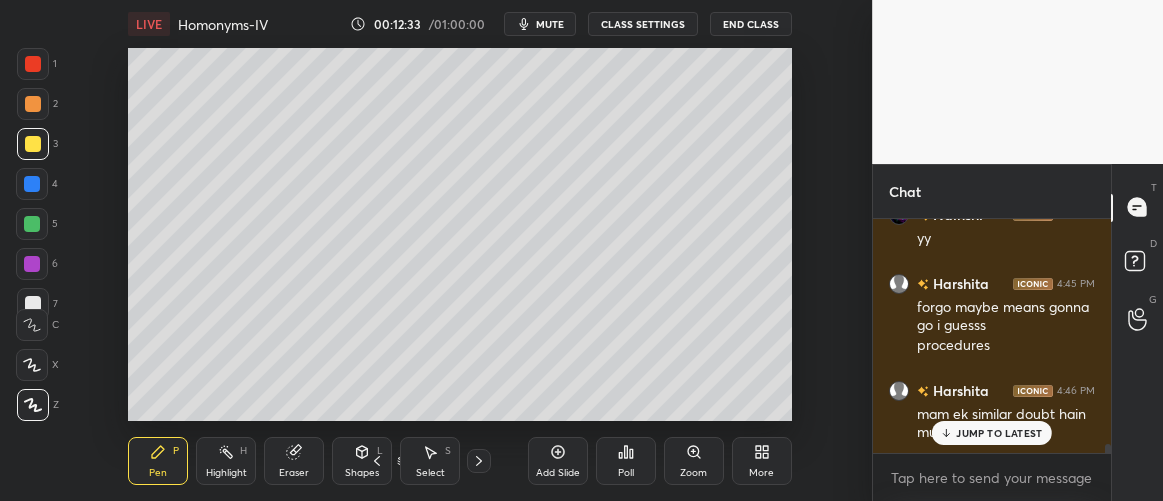 scroll, scrollTop: 5949, scrollLeft: 0, axis: vertical 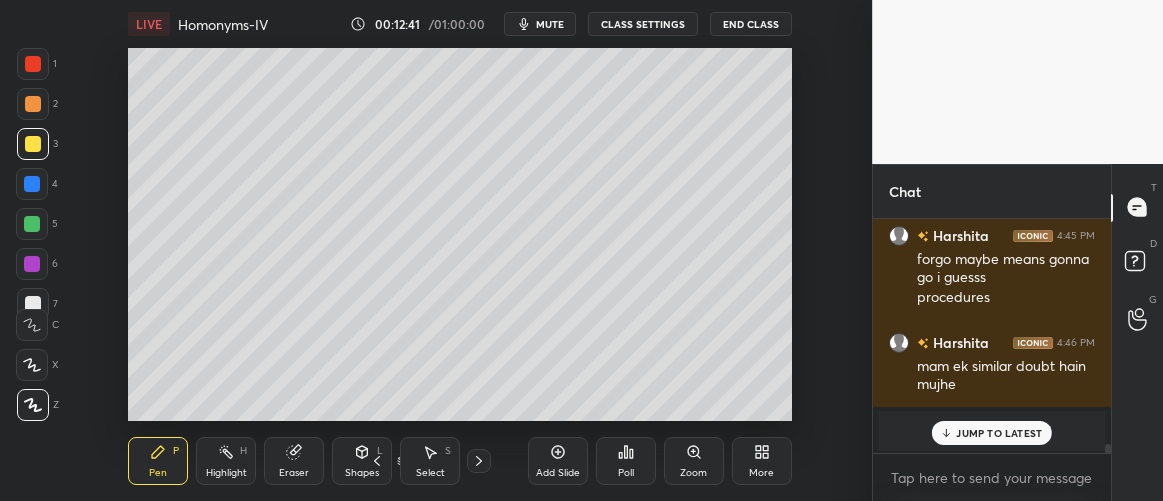 click 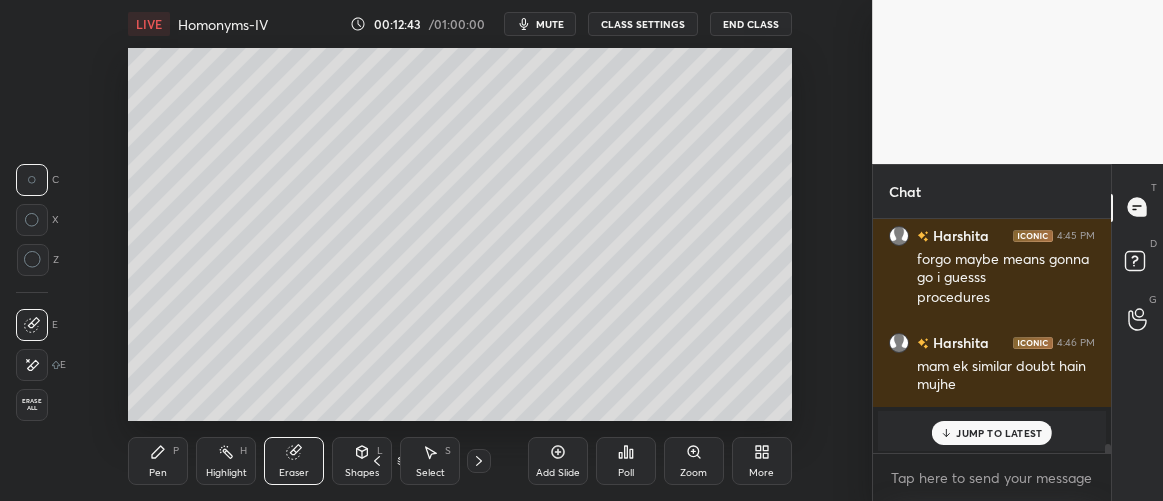 scroll, scrollTop: 6018, scrollLeft: 0, axis: vertical 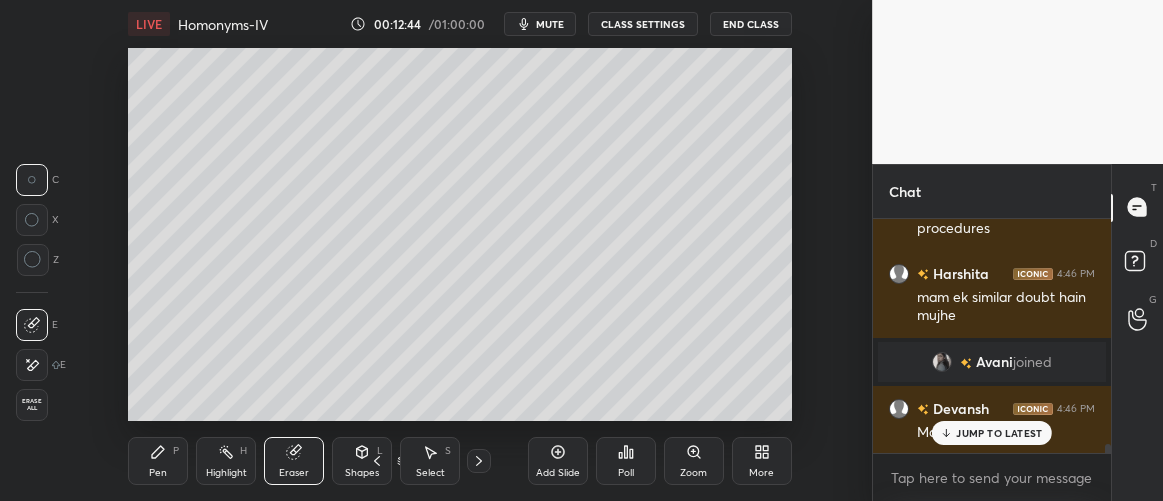 click 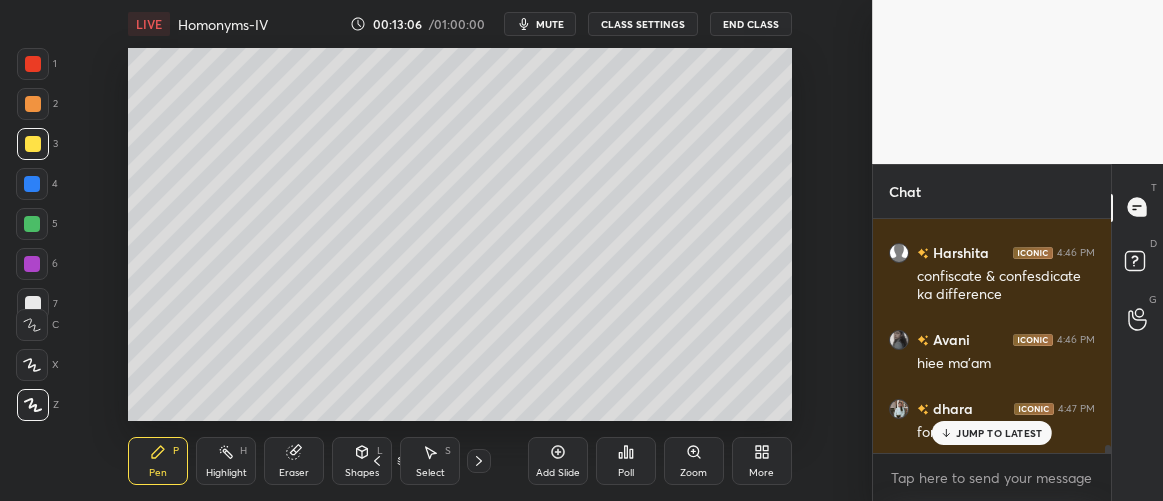 scroll, scrollTop: 6312, scrollLeft: 0, axis: vertical 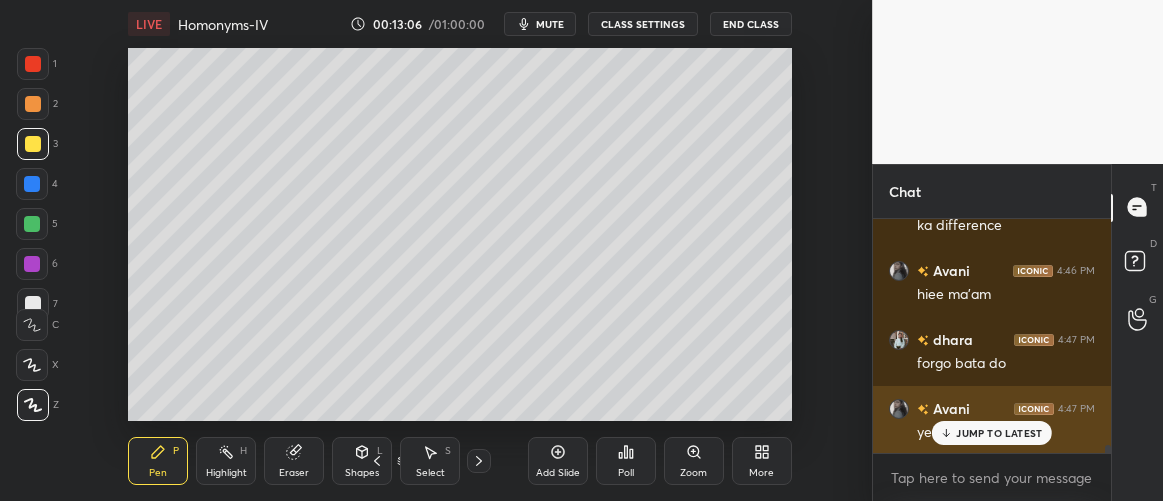 click on "JUMP TO LATEST" at bounding box center [999, 433] 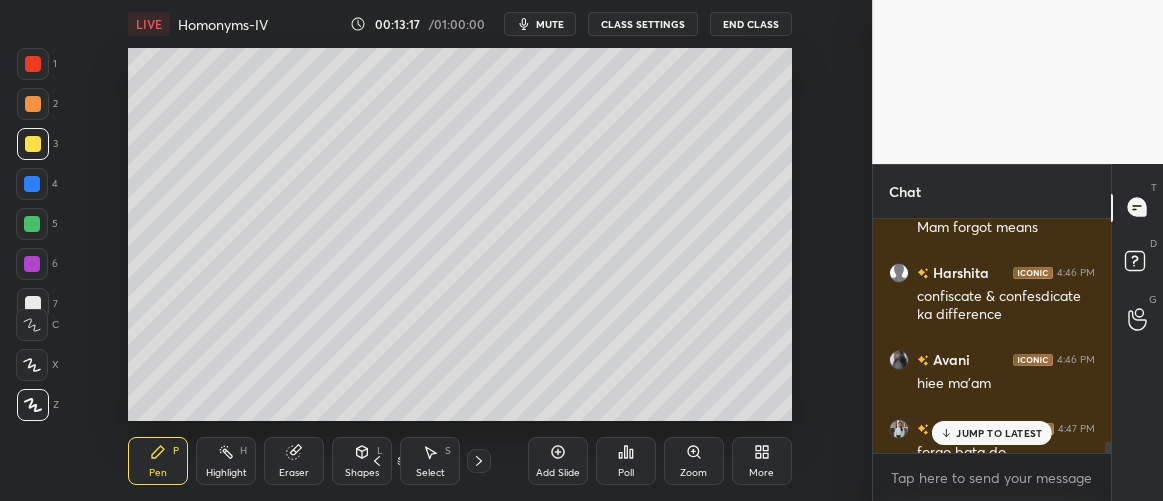 scroll, scrollTop: 6223, scrollLeft: 0, axis: vertical 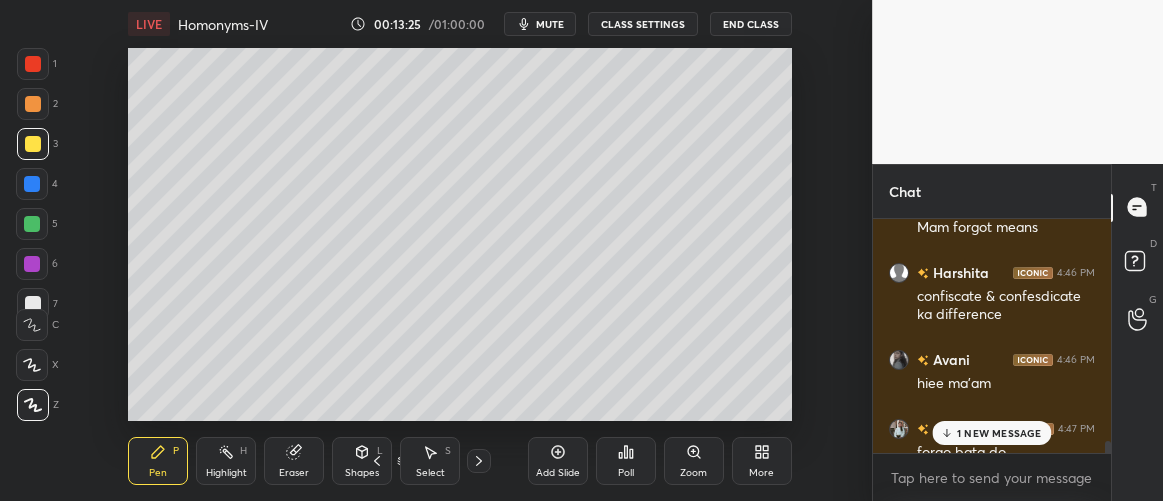 click on "1 NEW MESSAGE" at bounding box center (992, 433) 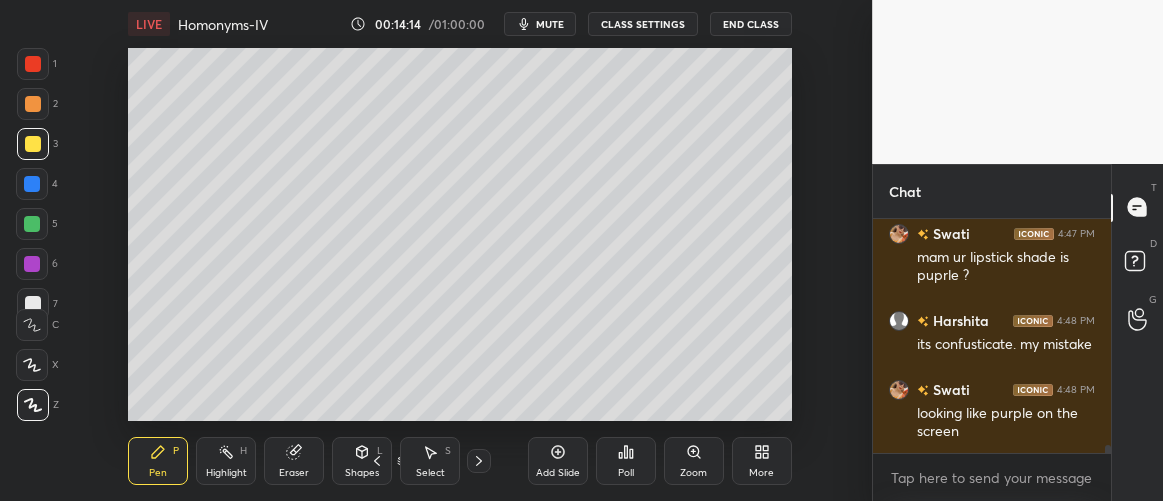scroll, scrollTop: 6712, scrollLeft: 0, axis: vertical 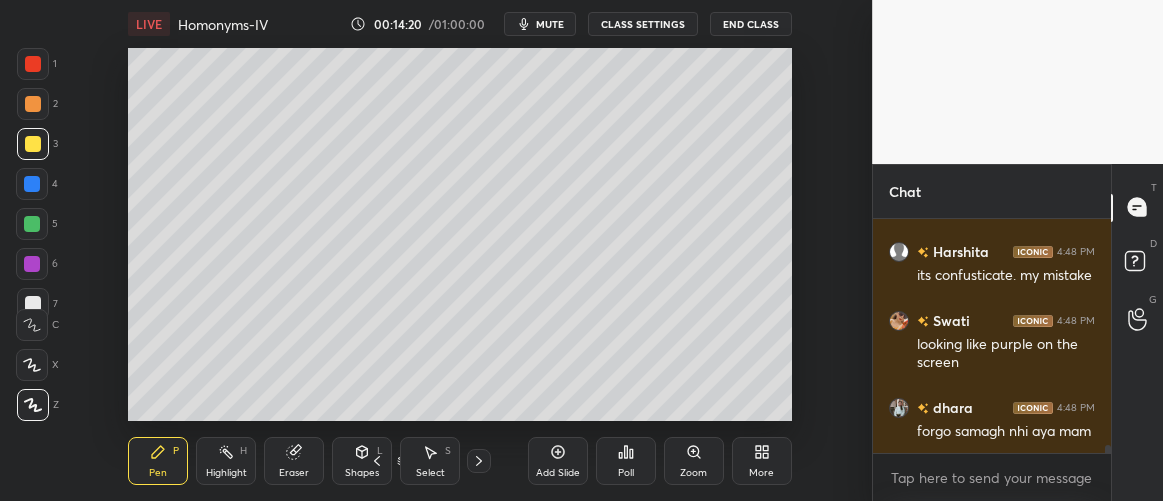 click on "mute" at bounding box center [540, 24] 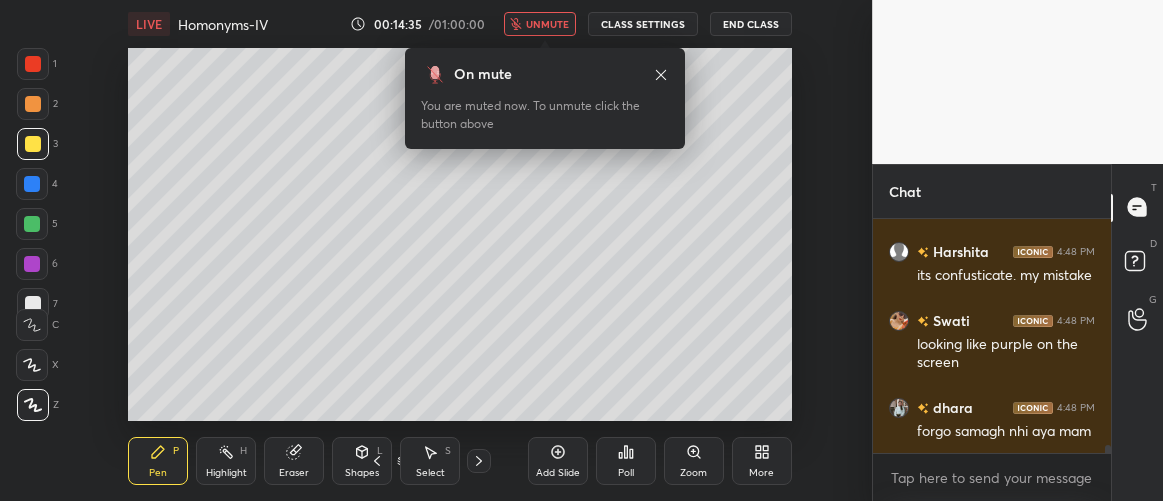 drag, startPoint x: 541, startPoint y: 20, endPoint x: 491, endPoint y: 42, distance: 54.626 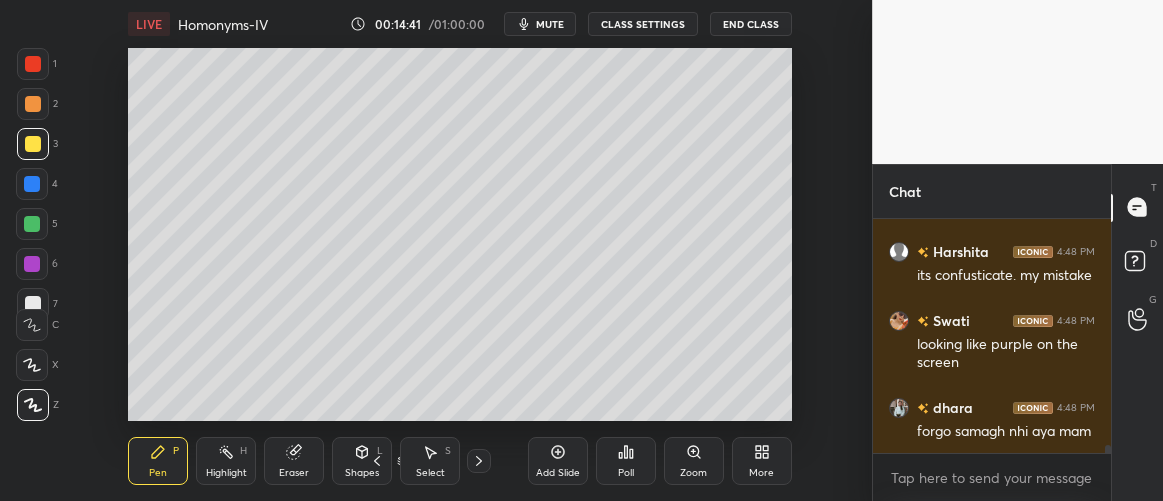 click on "Eraser" at bounding box center [294, 461] 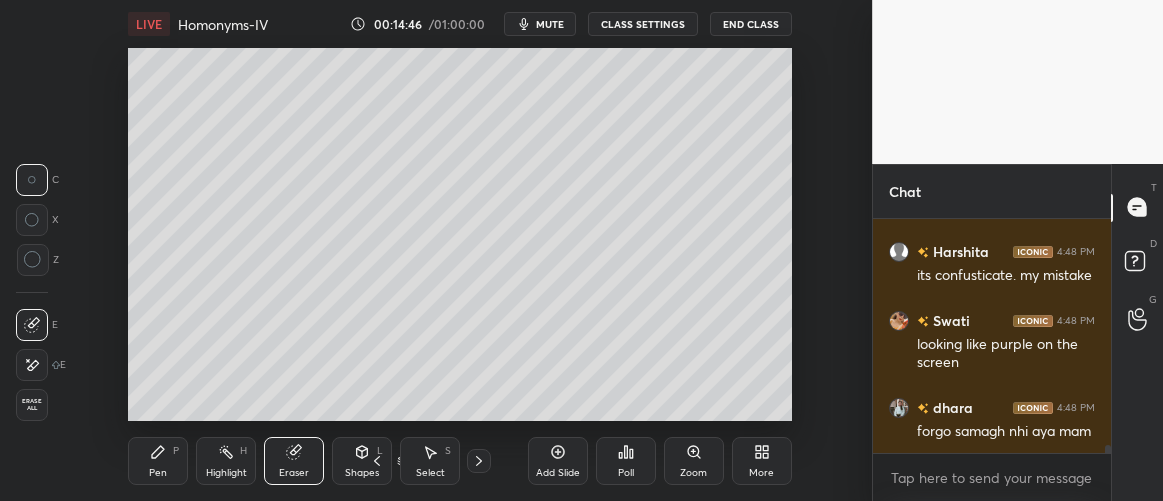 click on "Pen P" at bounding box center (158, 461) 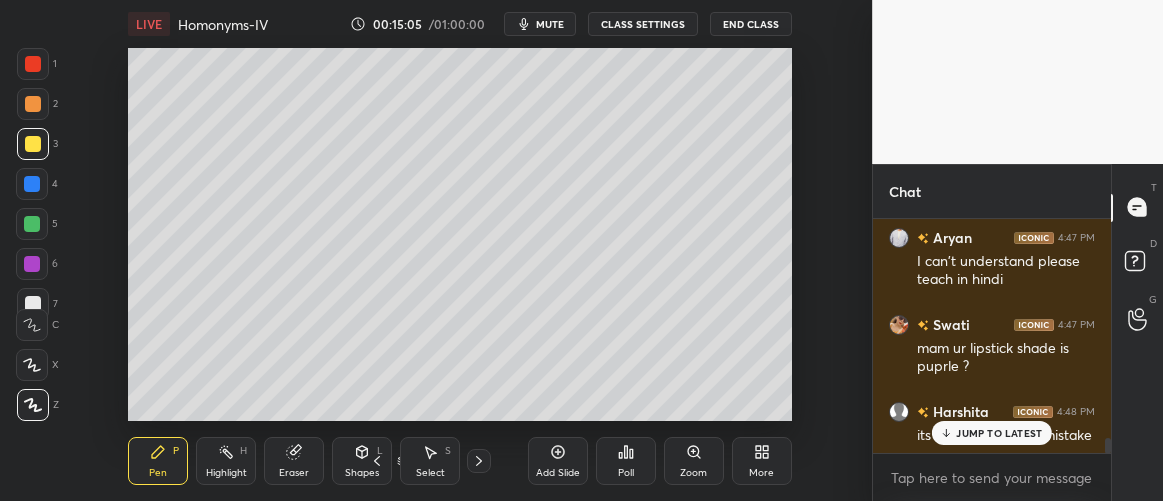 scroll, scrollTop: 5992, scrollLeft: 0, axis: vertical 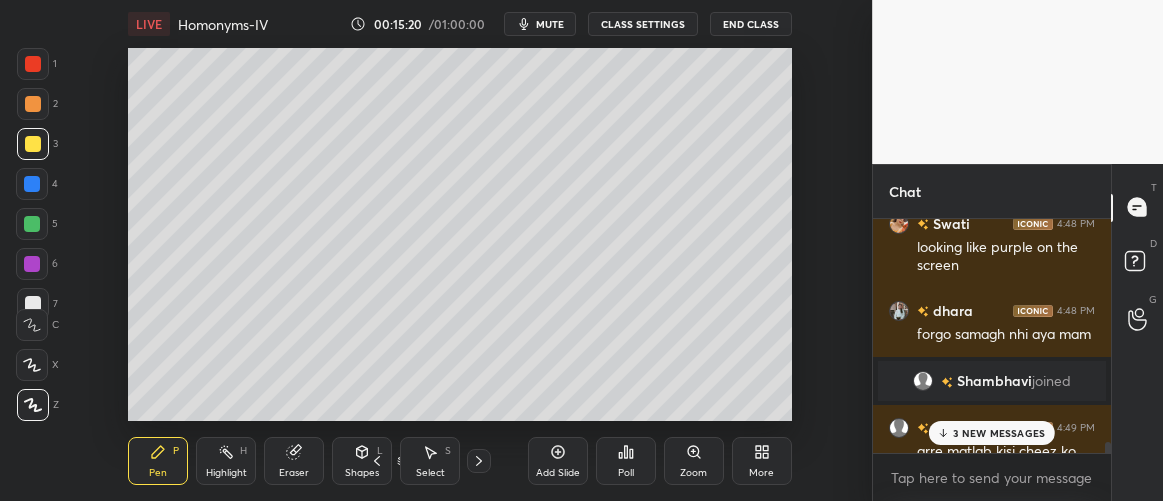 click on "3 NEW MESSAGES" at bounding box center [999, 433] 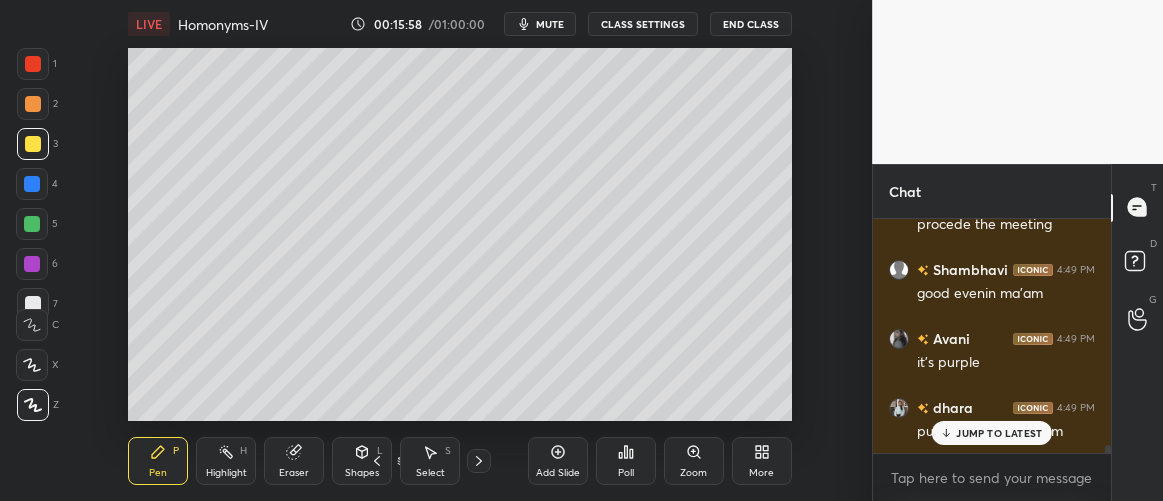 scroll, scrollTop: 6323, scrollLeft: 0, axis: vertical 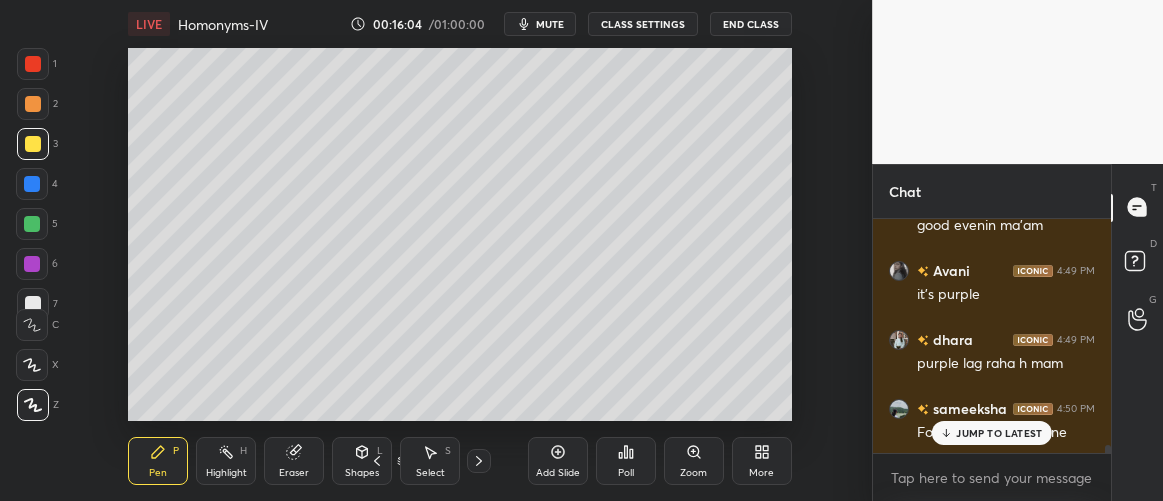click on "JUMP TO LATEST" at bounding box center (992, 433) 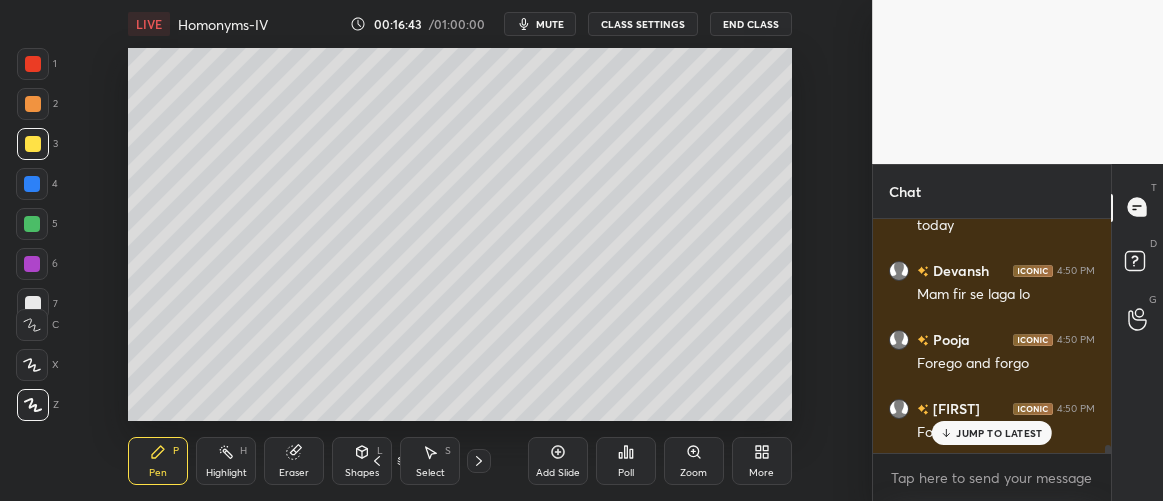scroll, scrollTop: 6704, scrollLeft: 0, axis: vertical 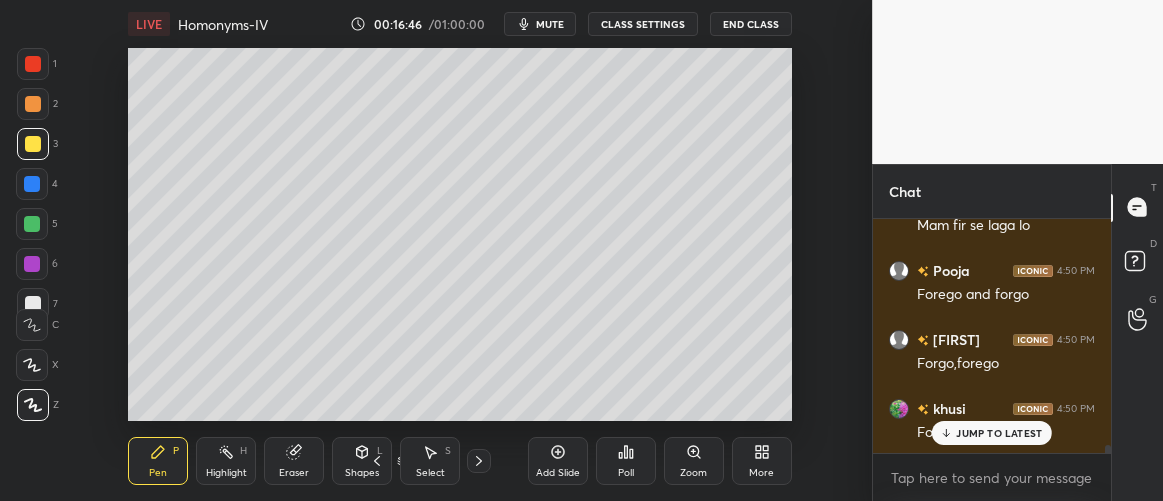 click on "JUMP TO LATEST" at bounding box center (992, 433) 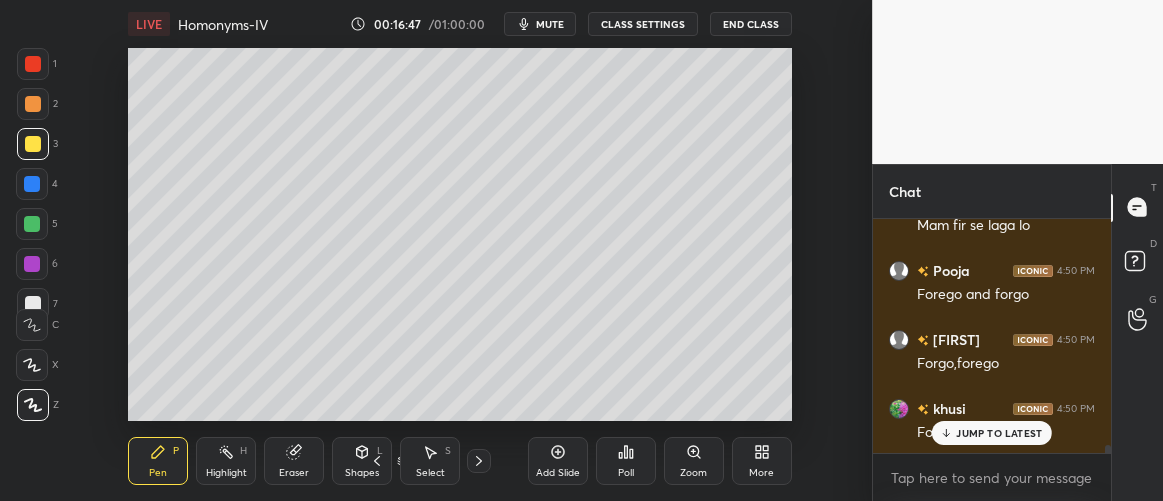 scroll, scrollTop: 6773, scrollLeft: 0, axis: vertical 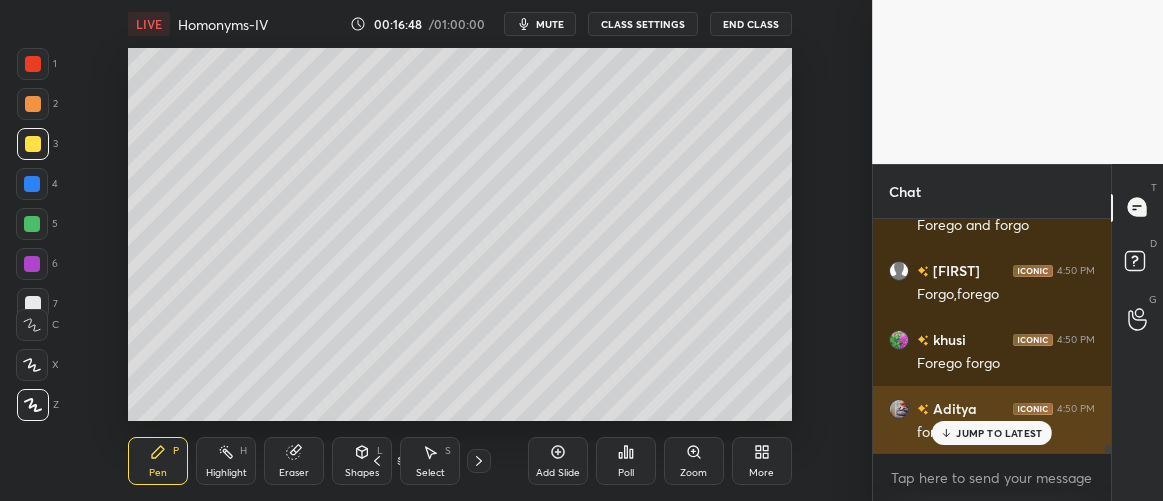 click on "JUMP TO LATEST" at bounding box center [999, 433] 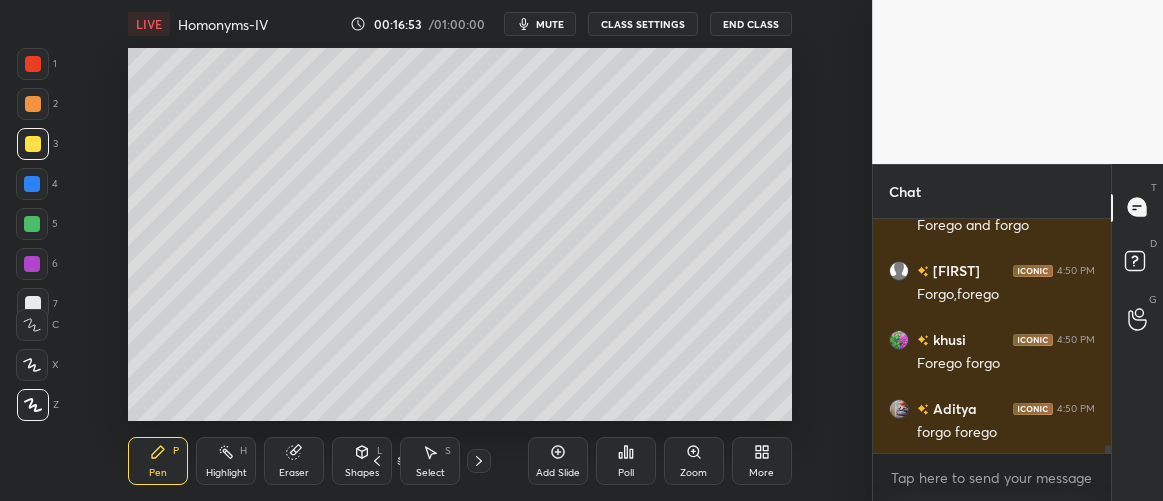 click at bounding box center (32, 224) 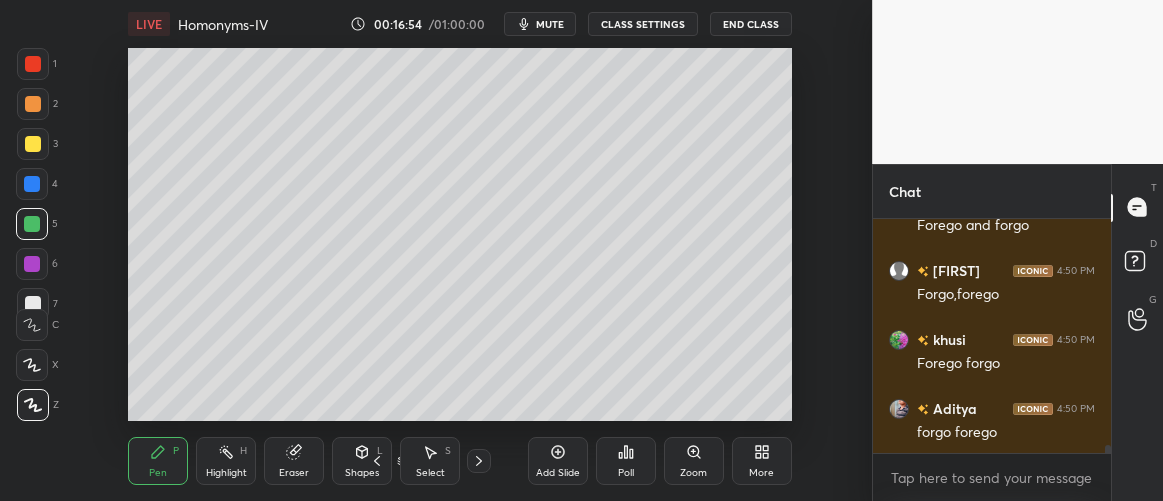 drag, startPoint x: 30, startPoint y: 185, endPoint x: 75, endPoint y: 196, distance: 46.32494 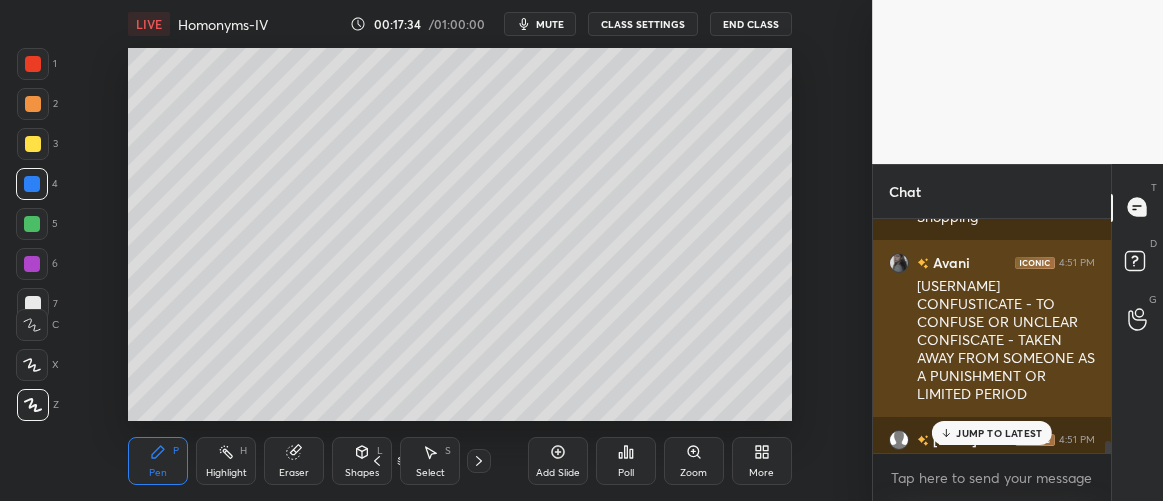 scroll, scrollTop: 7278, scrollLeft: 0, axis: vertical 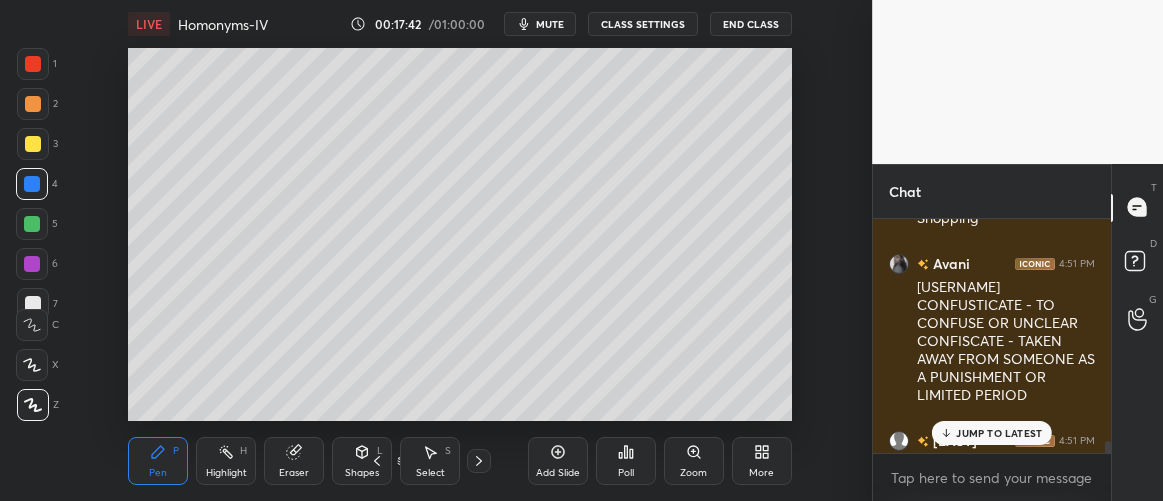click on "JUMP TO LATEST" at bounding box center [999, 433] 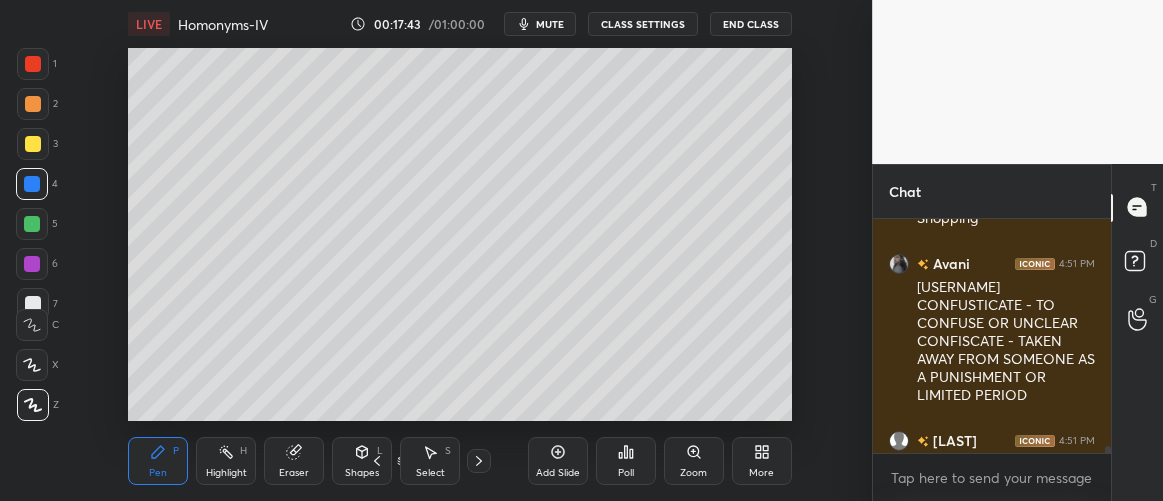 scroll, scrollTop: 7449, scrollLeft: 0, axis: vertical 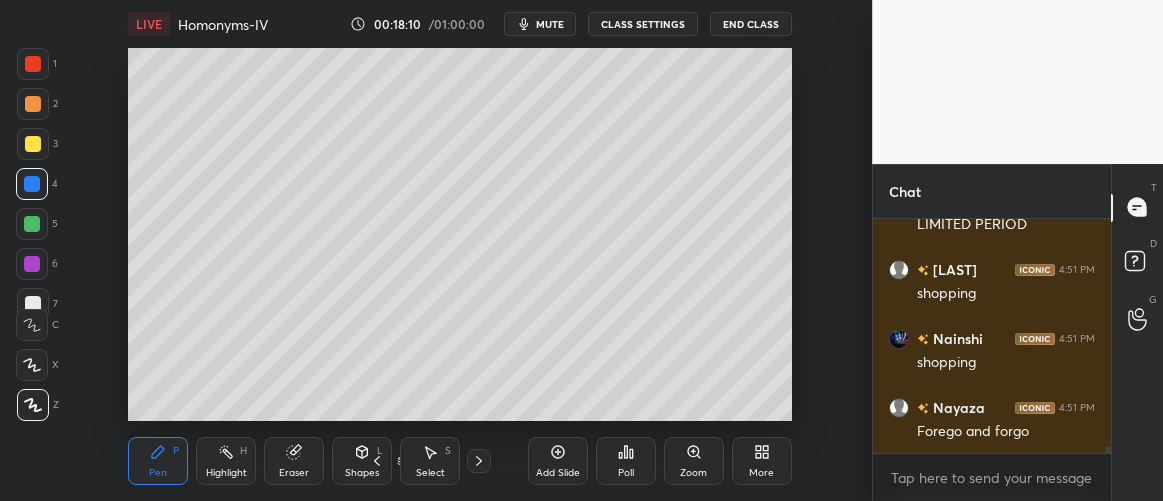 click 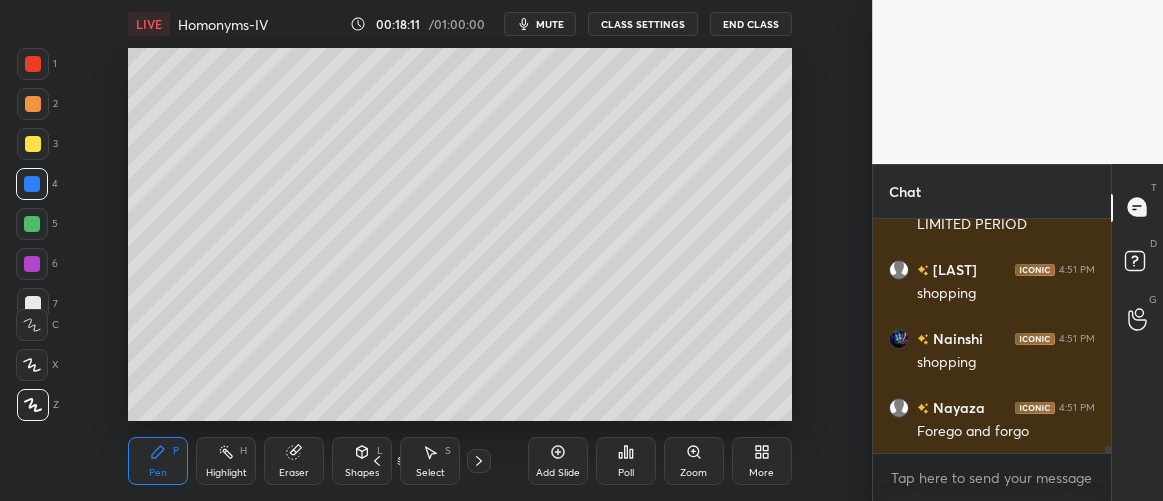 scroll, scrollTop: 7517, scrollLeft: 0, axis: vertical 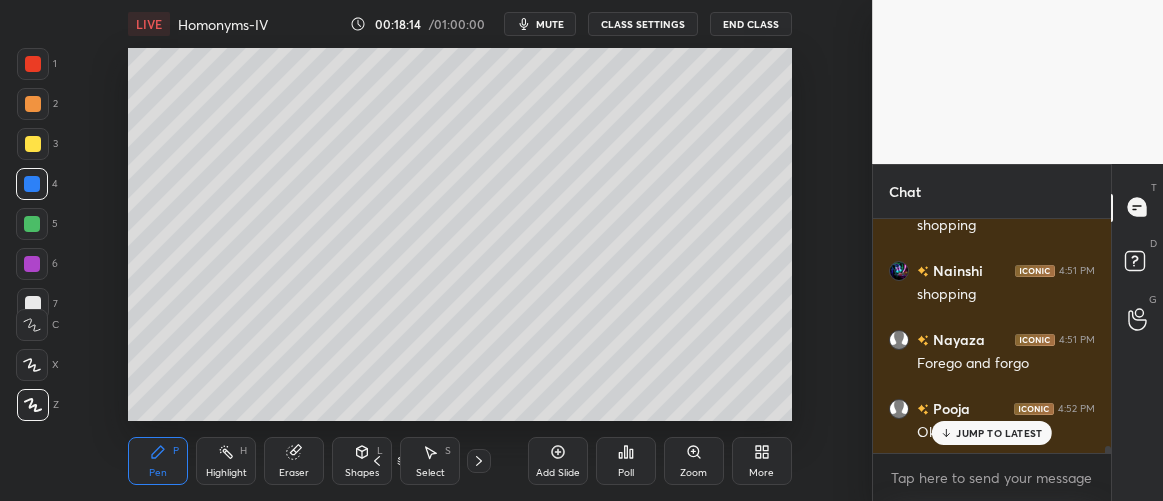 click 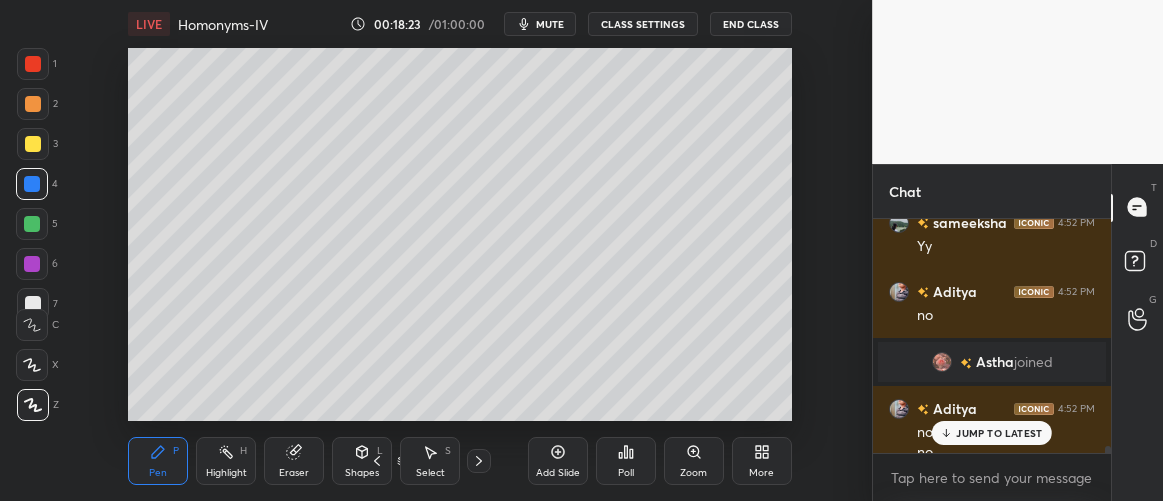 scroll, scrollTop: 8206, scrollLeft: 0, axis: vertical 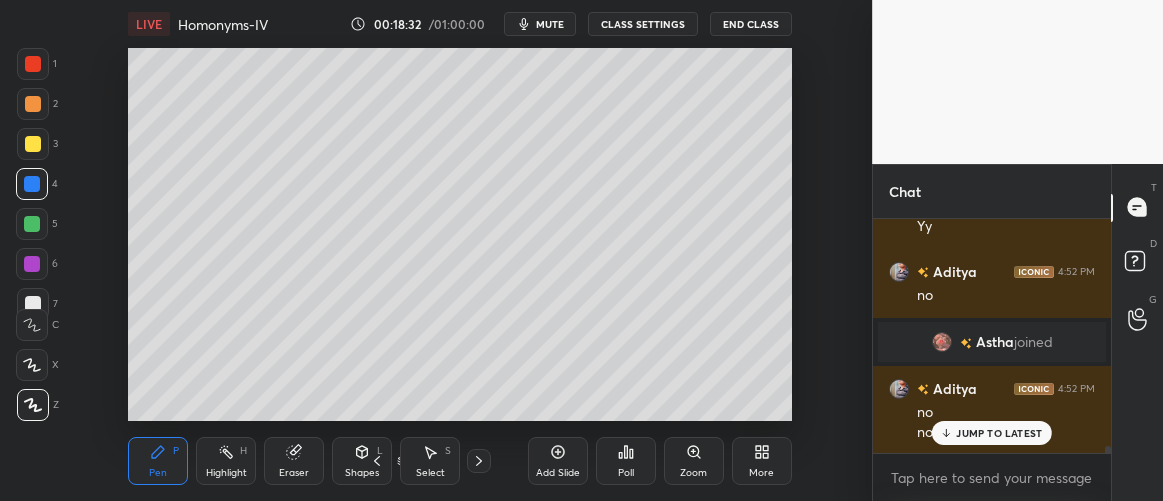 click 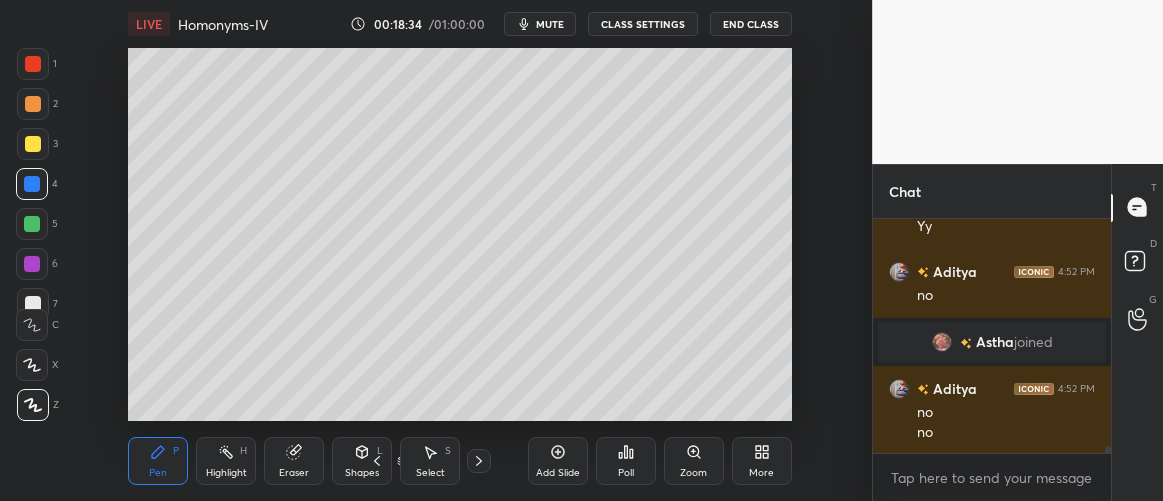 scroll, scrollTop: 8226, scrollLeft: 0, axis: vertical 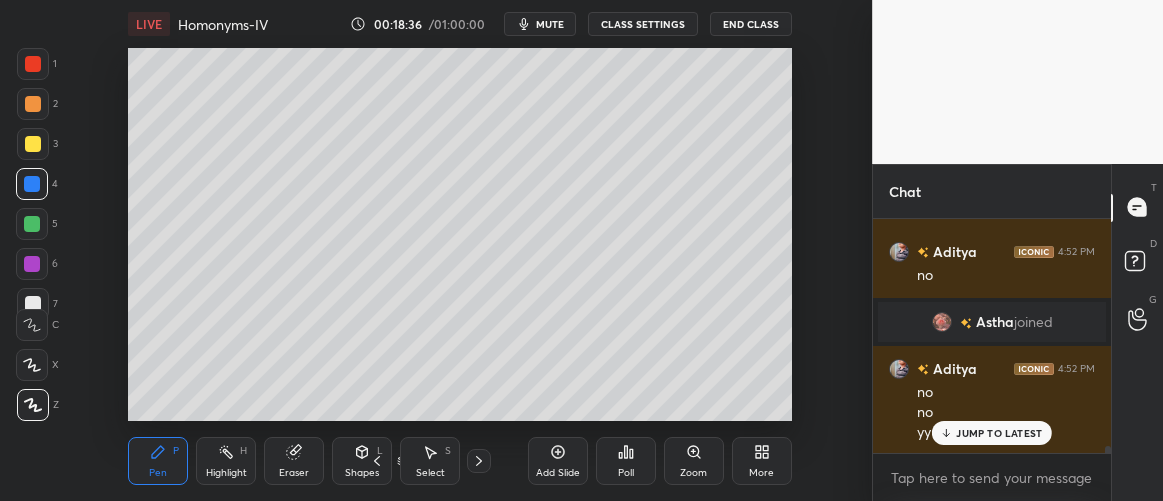 click 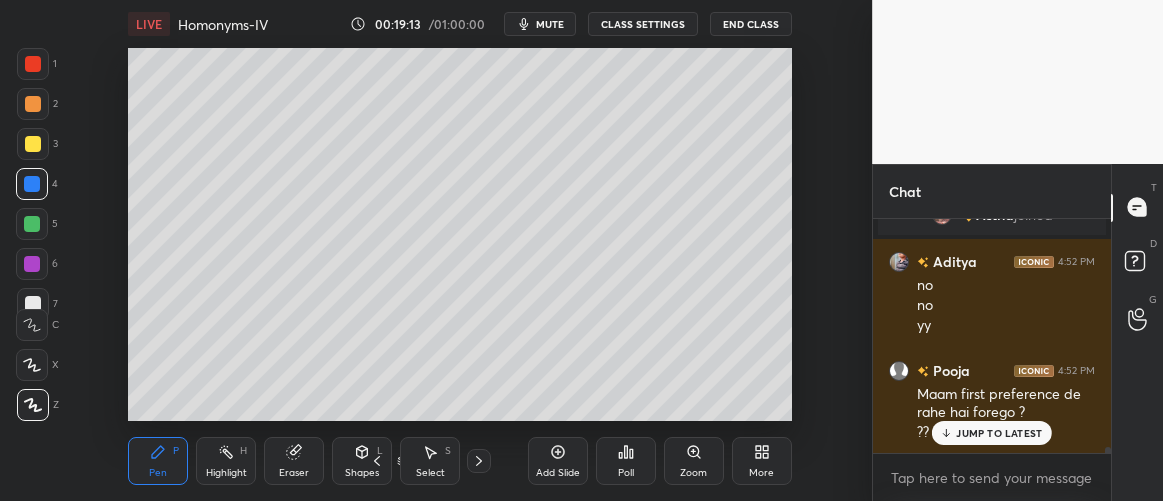scroll, scrollTop: 8420, scrollLeft: 0, axis: vertical 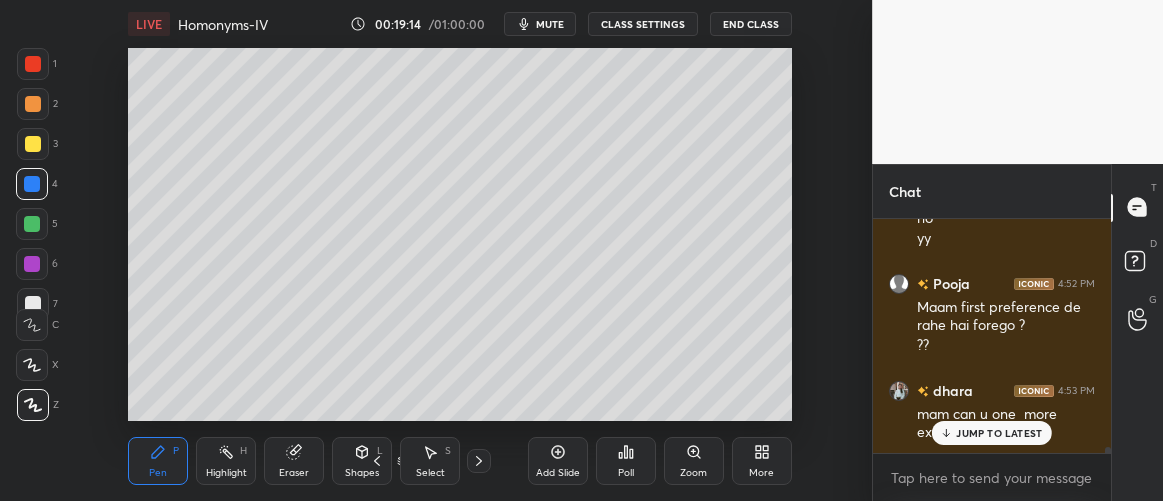 click 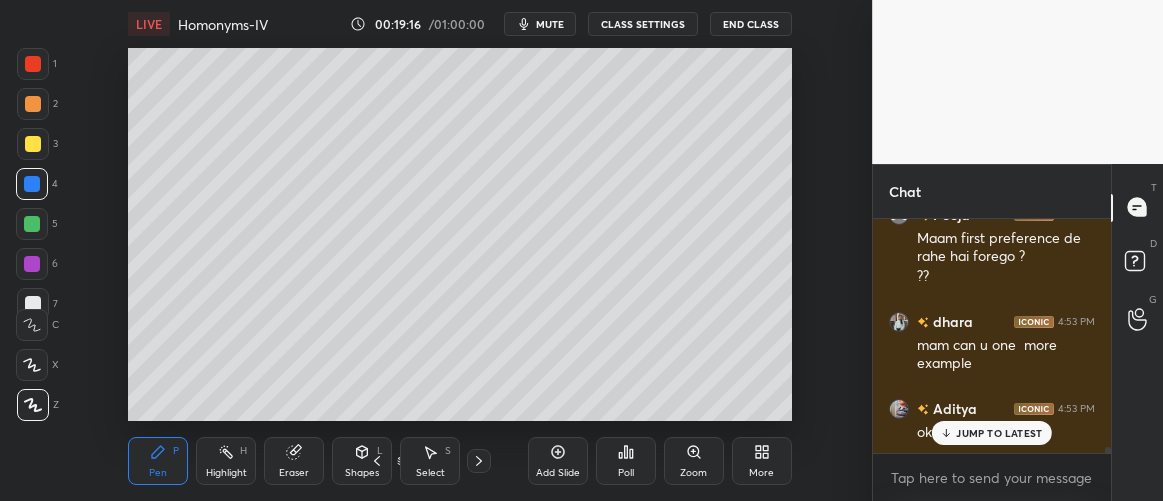 scroll, scrollTop: 8558, scrollLeft: 0, axis: vertical 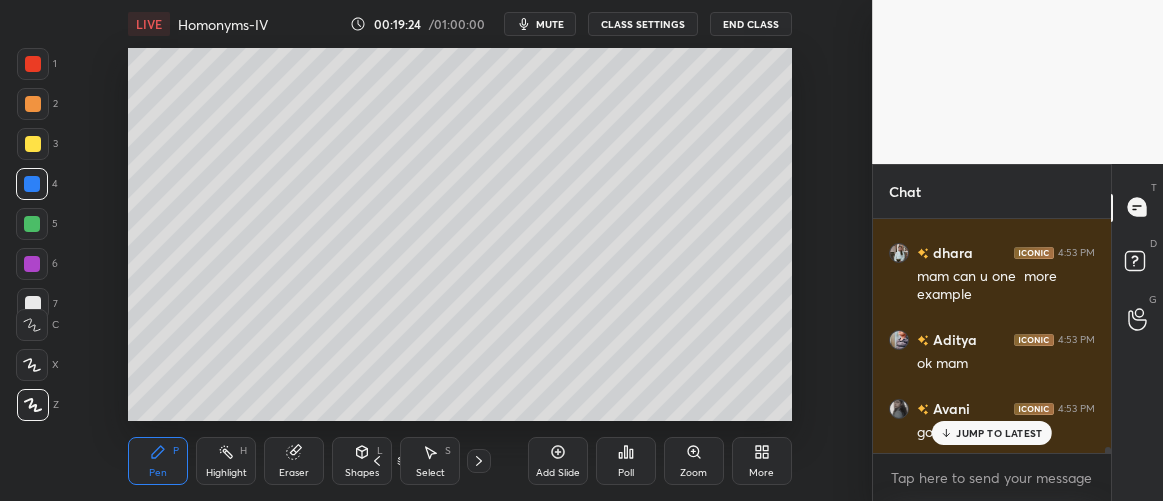 click 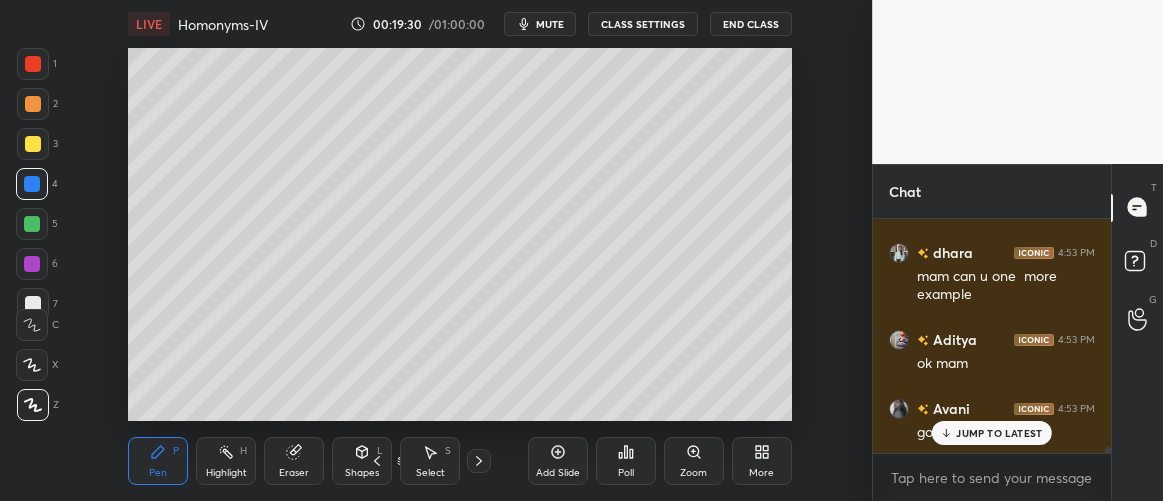 scroll, scrollTop: 8627, scrollLeft: 0, axis: vertical 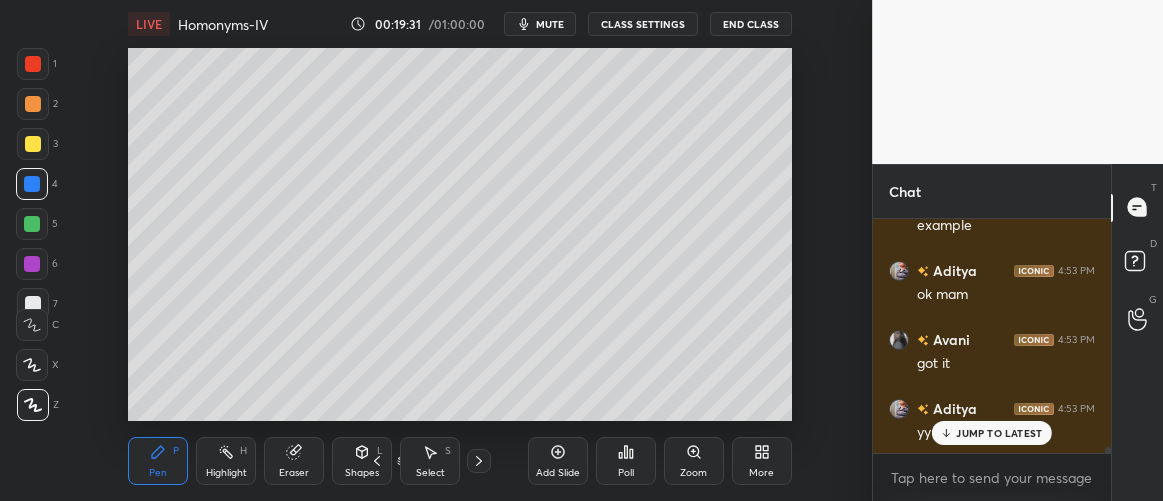 click 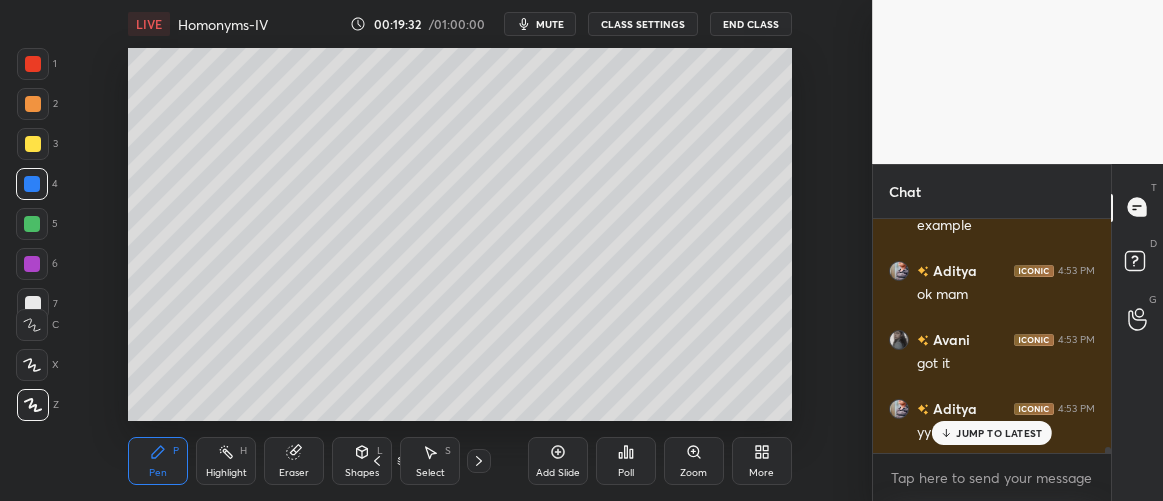 scroll, scrollTop: 8696, scrollLeft: 0, axis: vertical 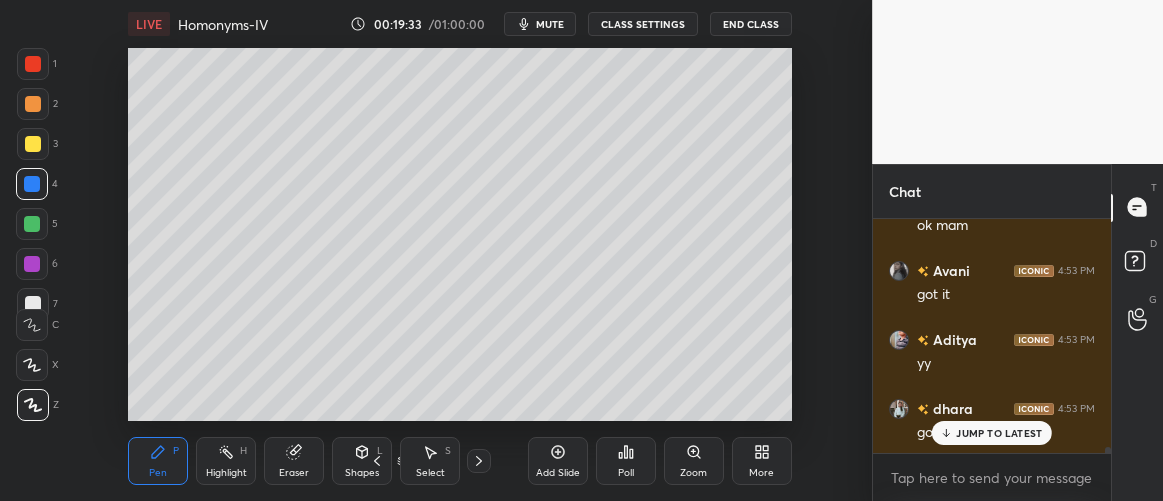 click 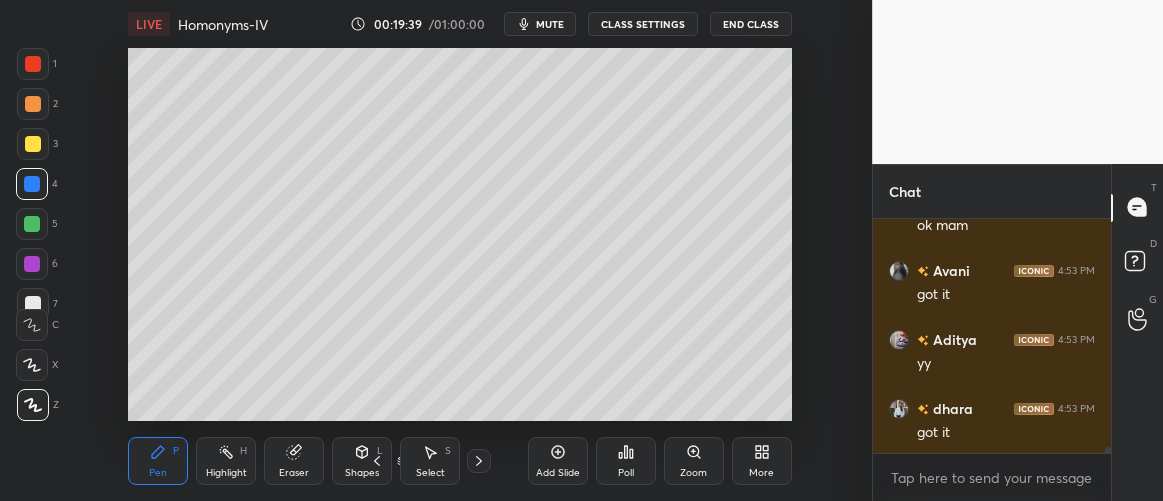 click on "Add Slide" at bounding box center [558, 461] 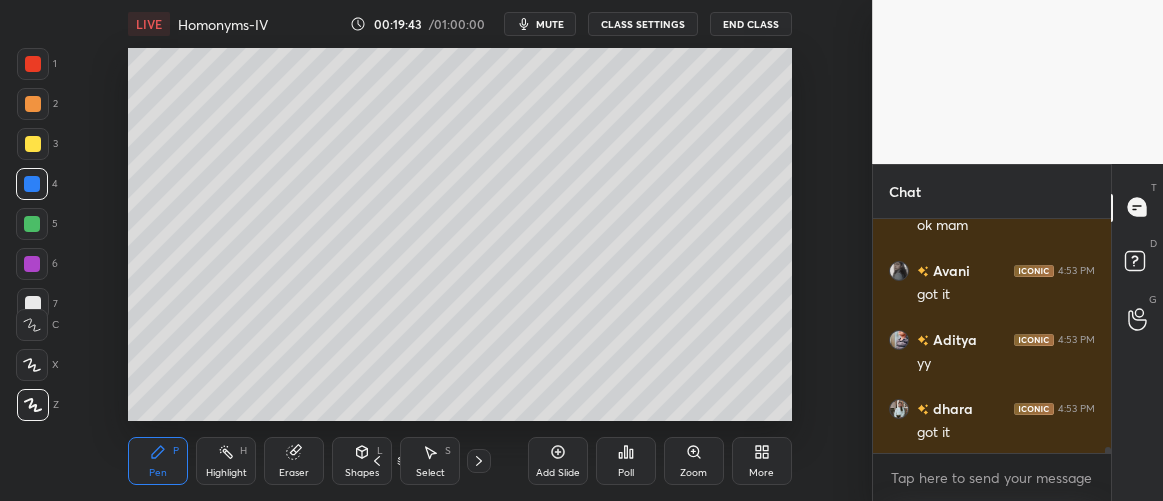click at bounding box center (33, 104) 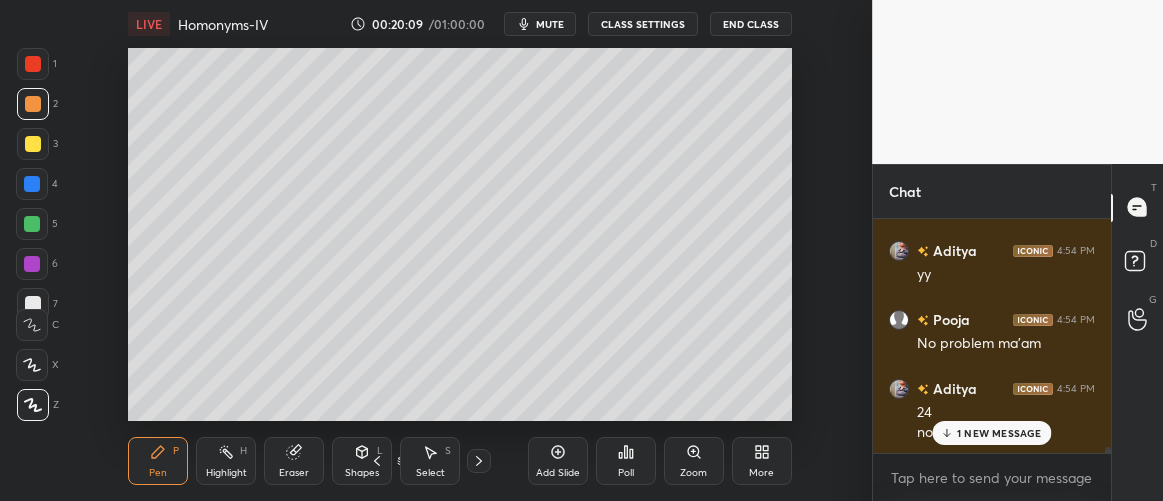 scroll, scrollTop: 8992, scrollLeft: 0, axis: vertical 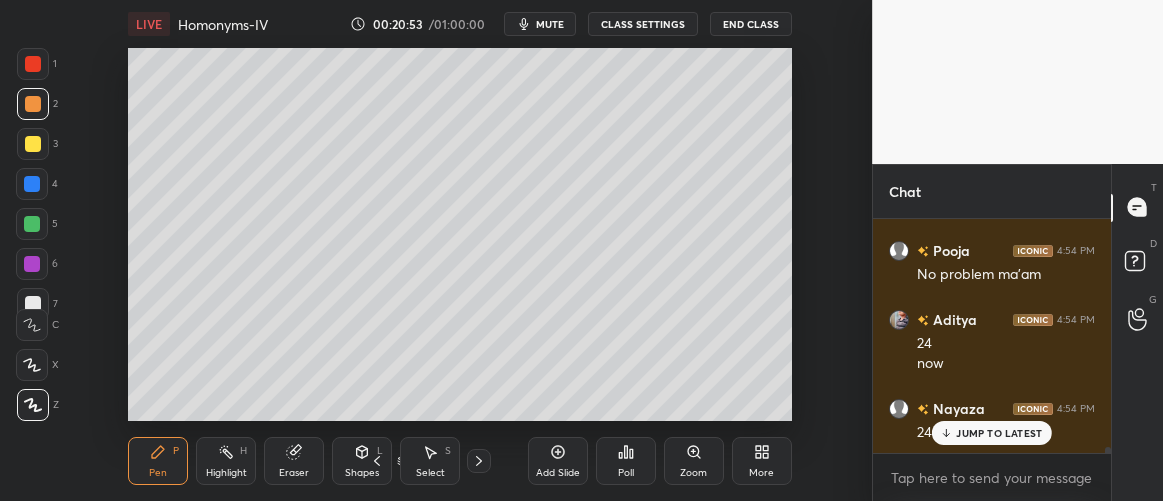 click on "JUMP TO LATEST" at bounding box center [992, 433] 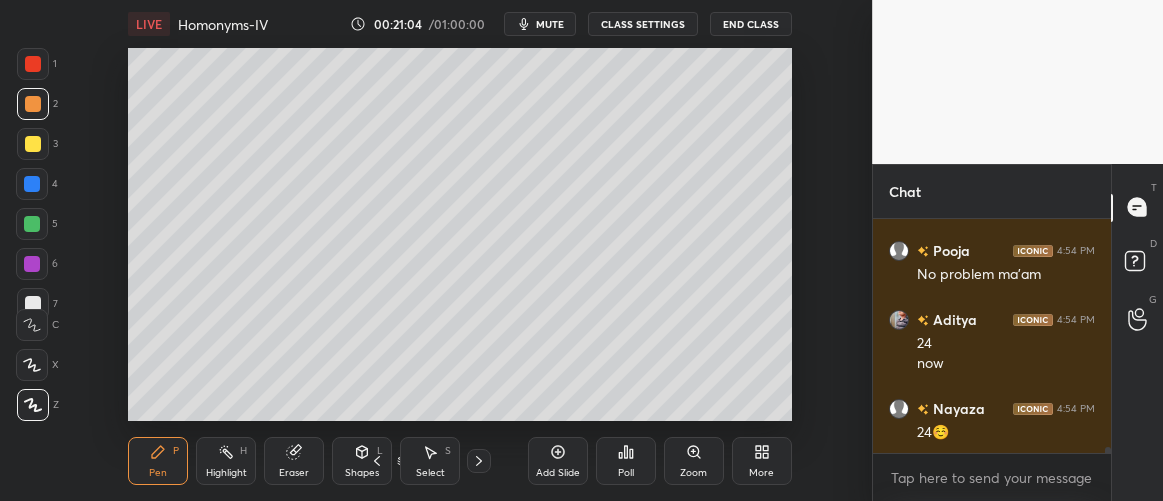 click at bounding box center (33, 304) 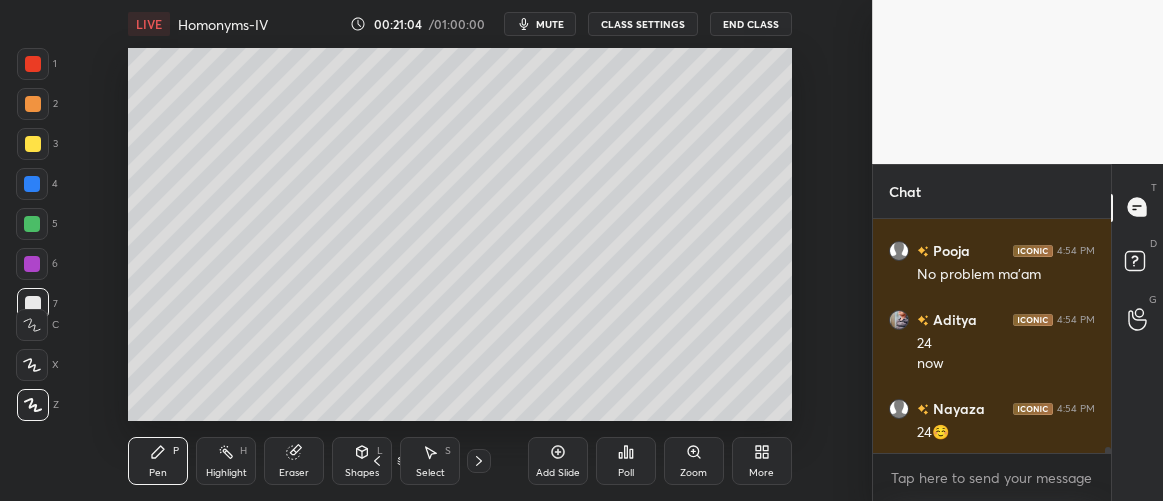scroll, scrollTop: 9061, scrollLeft: 0, axis: vertical 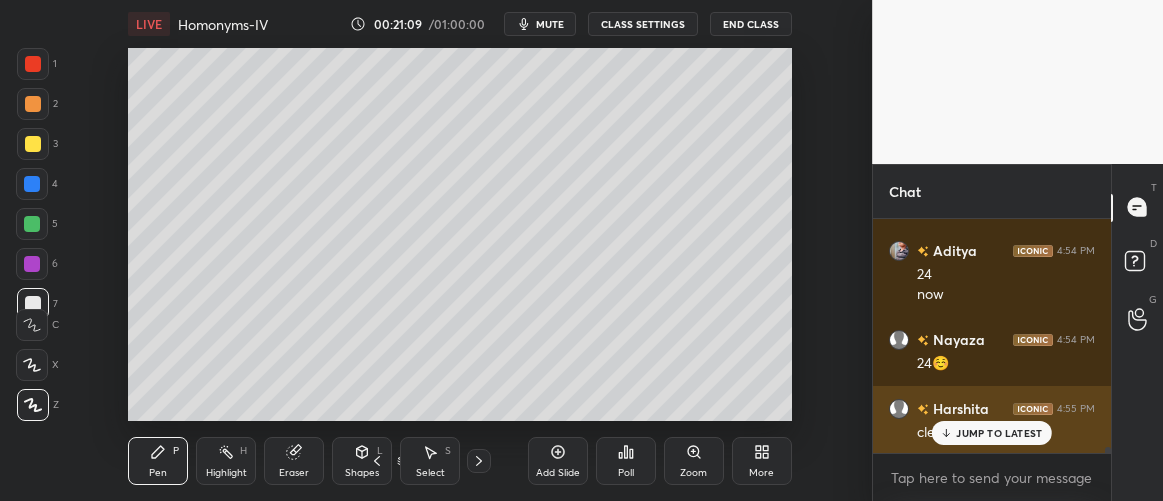 click on "JUMP TO LATEST" at bounding box center [999, 433] 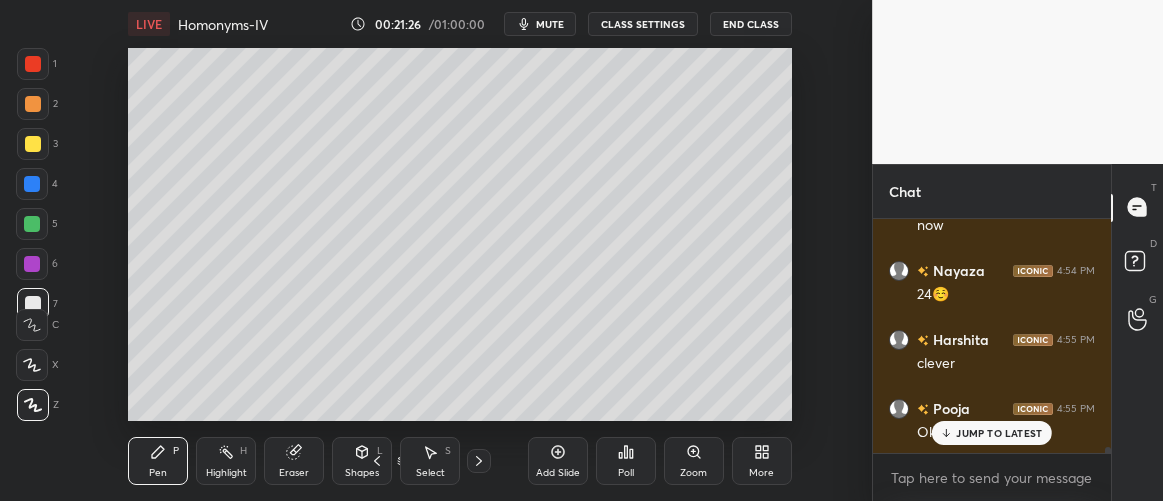 scroll, scrollTop: 9199, scrollLeft: 0, axis: vertical 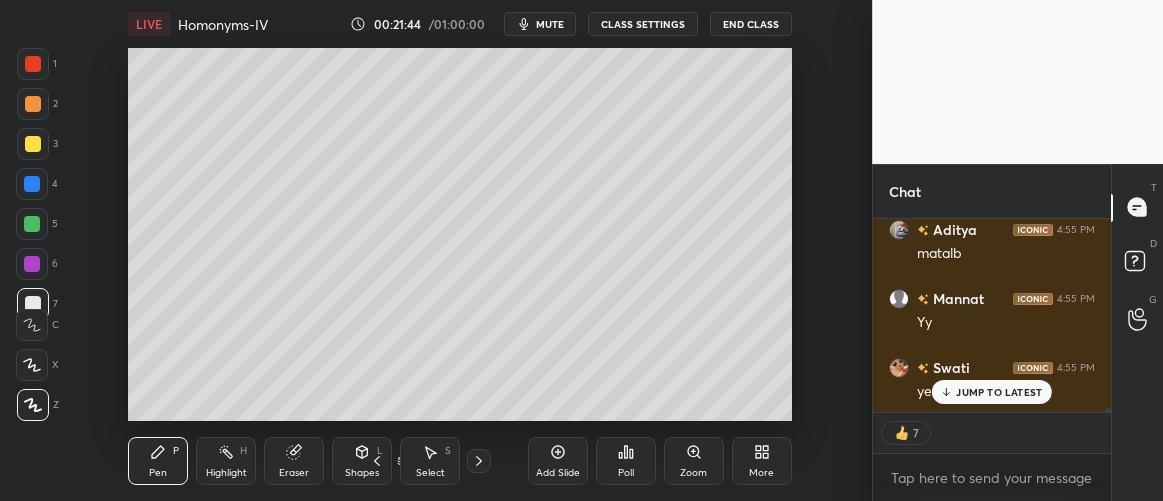 drag, startPoint x: 297, startPoint y: 464, endPoint x: 293, endPoint y: 420, distance: 44.181442 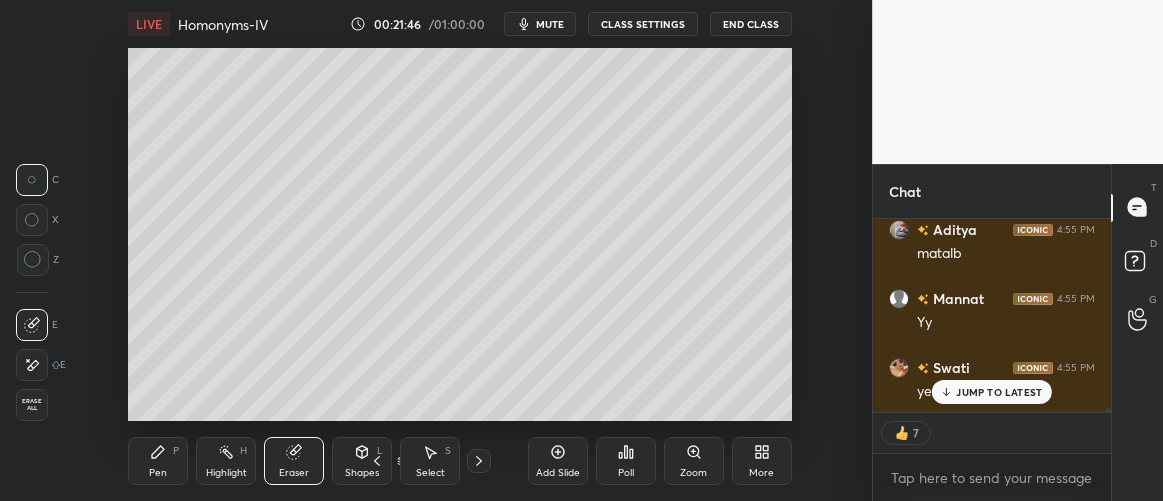 scroll, scrollTop: 9427, scrollLeft: 0, axis: vertical 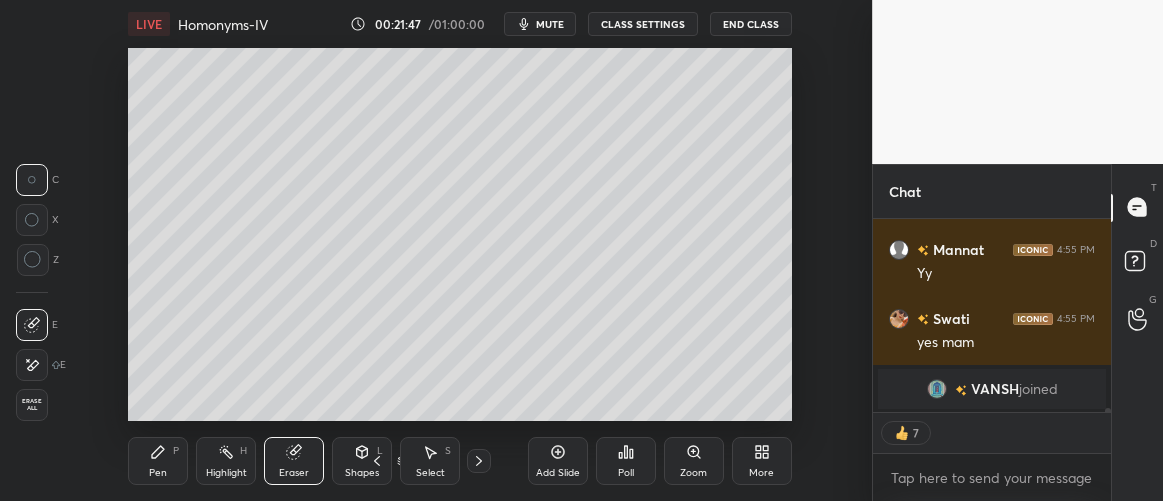click on "Pen P" at bounding box center (158, 461) 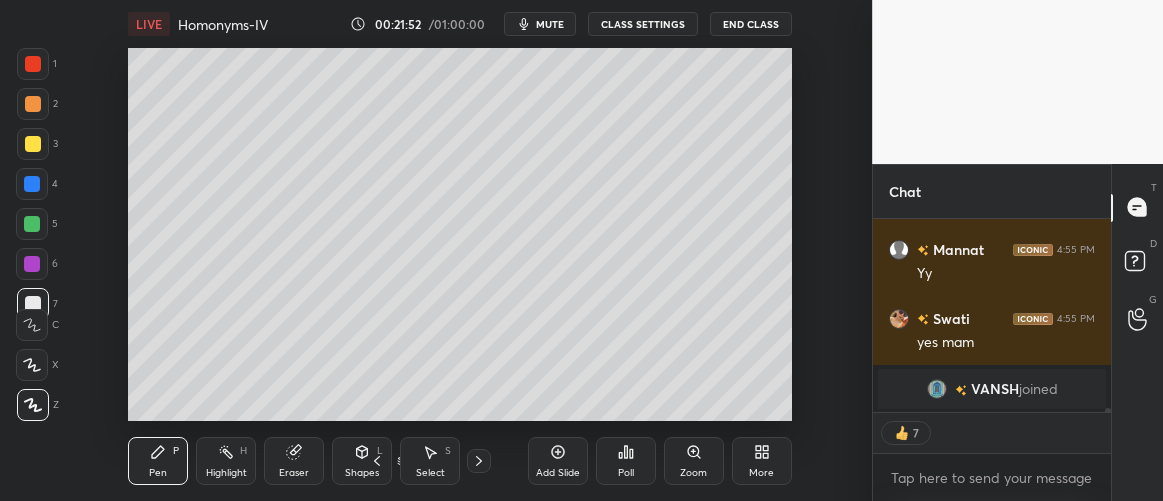 scroll, scrollTop: 6, scrollLeft: 6, axis: both 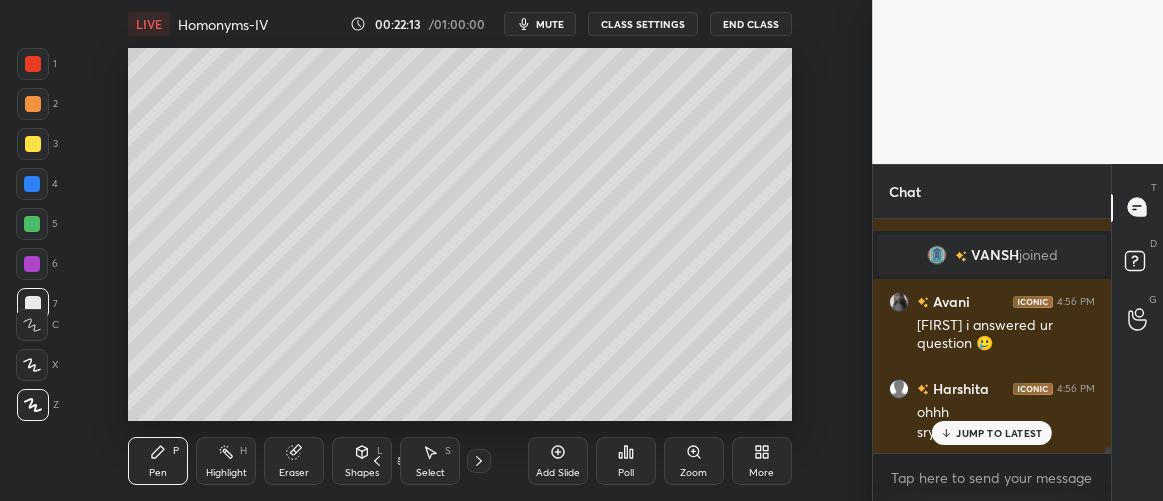 click on "JUMP TO LATEST" at bounding box center [999, 433] 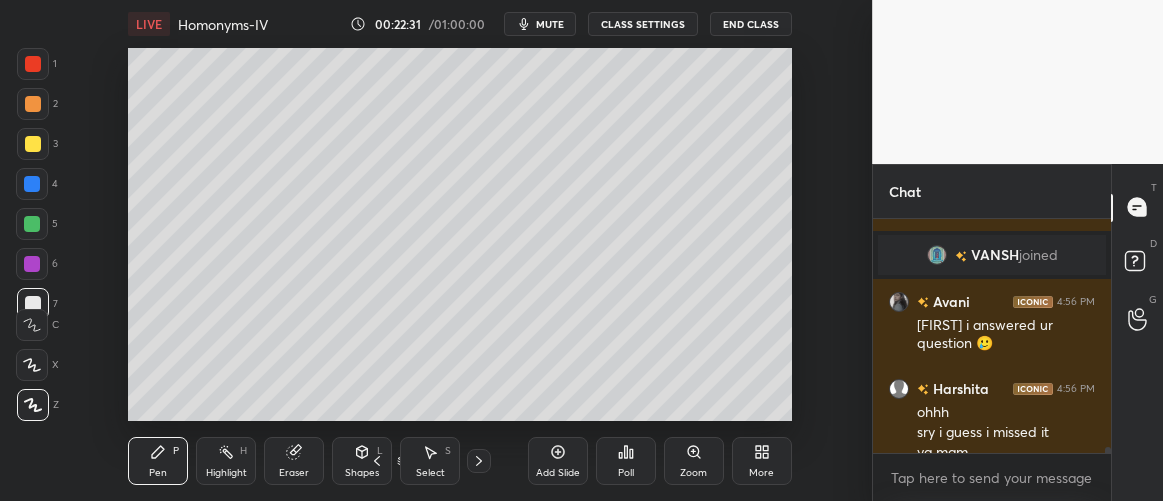scroll, scrollTop: 9581, scrollLeft: 0, axis: vertical 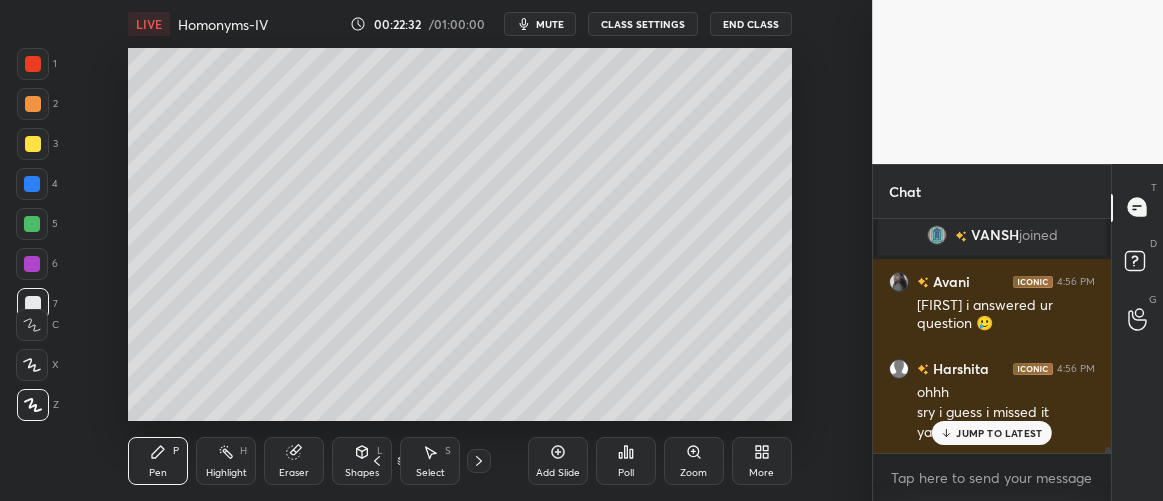 click on "JUMP TO LATEST" at bounding box center [992, 433] 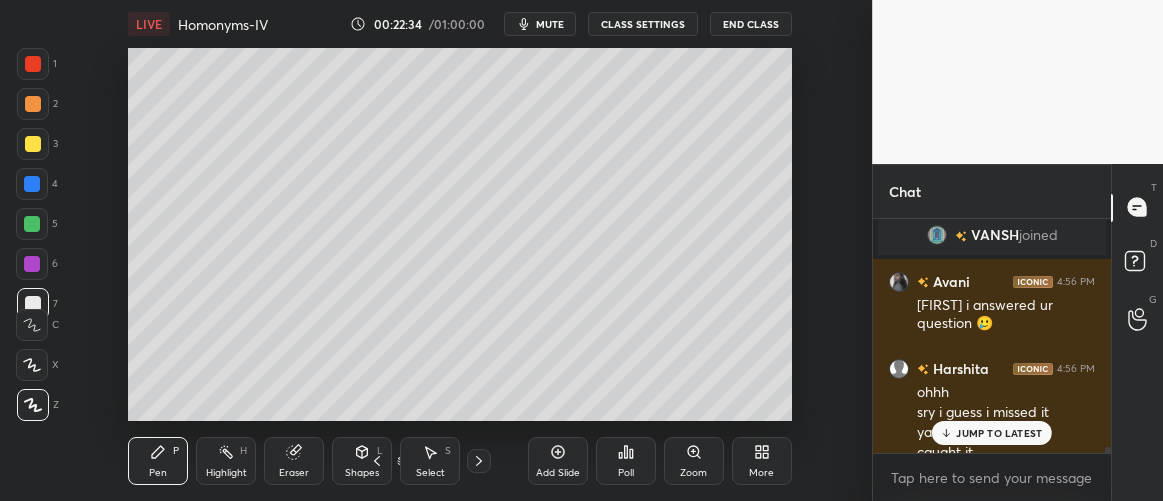 scroll, scrollTop: 9601, scrollLeft: 0, axis: vertical 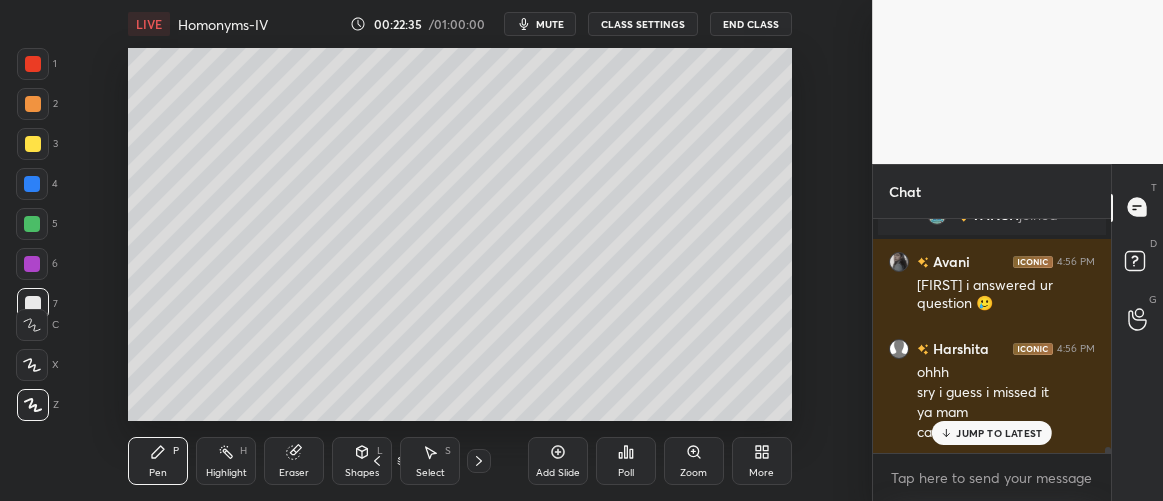 click on "JUMP TO LATEST" at bounding box center (999, 433) 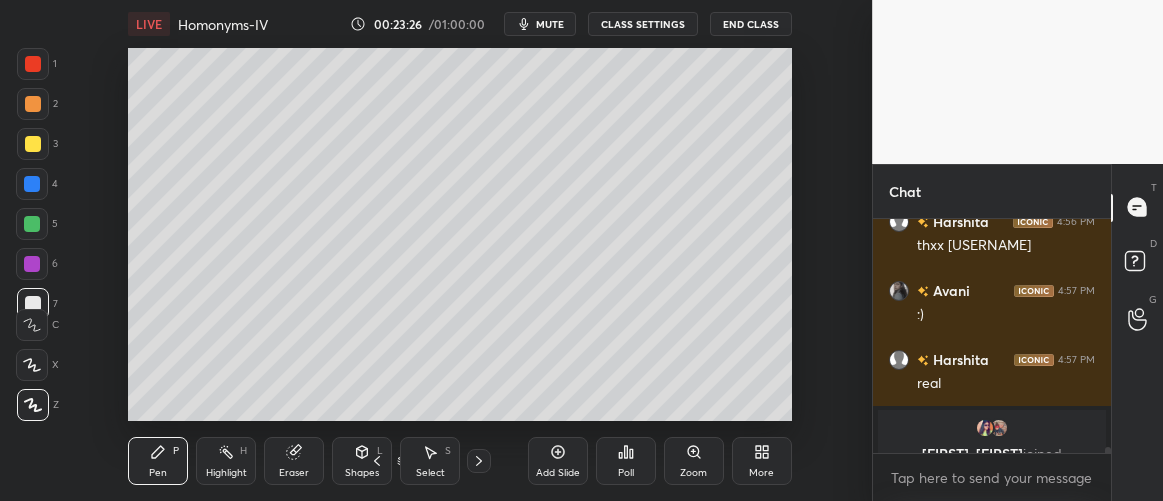 scroll, scrollTop: 8546, scrollLeft: 0, axis: vertical 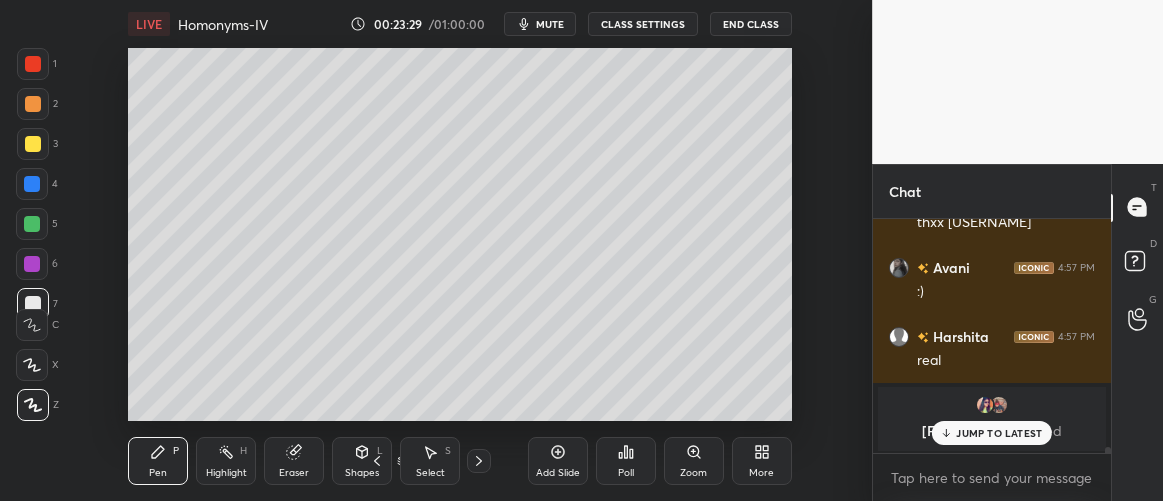 drag, startPoint x: 293, startPoint y: 458, endPoint x: 323, endPoint y: 455, distance: 30.149628 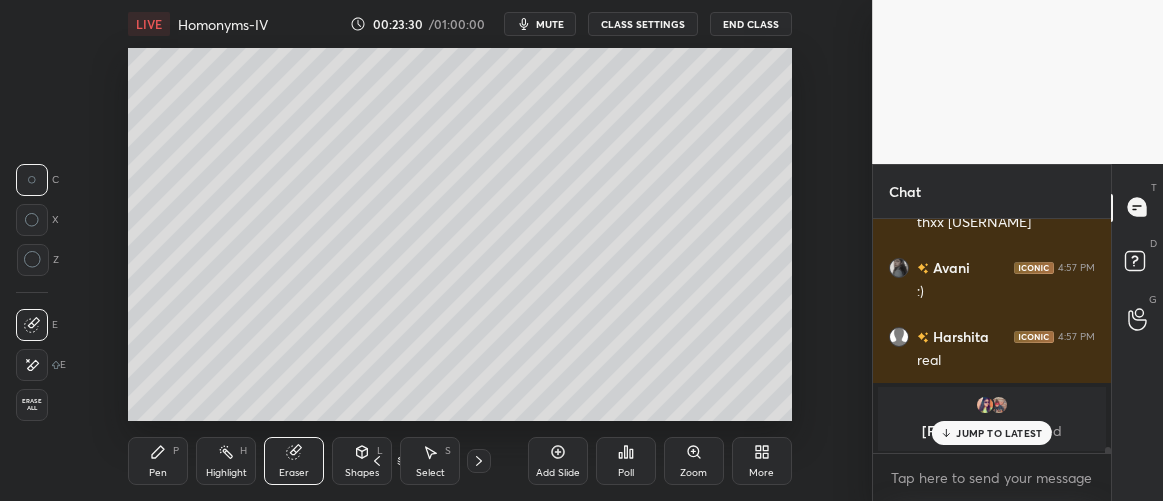 scroll, scrollTop: 8538, scrollLeft: 0, axis: vertical 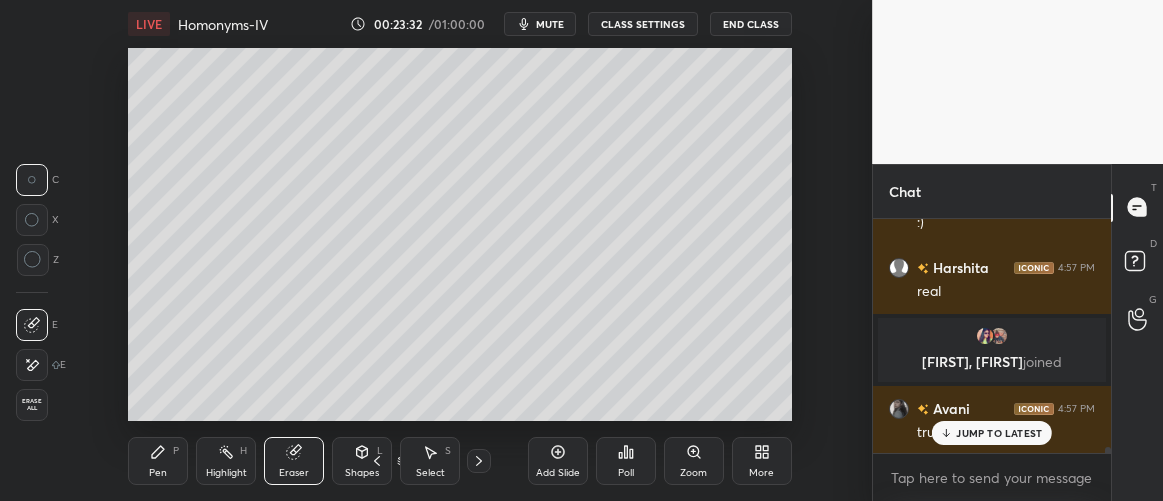 drag, startPoint x: 30, startPoint y: 256, endPoint x: 40, endPoint y: 251, distance: 11.18034 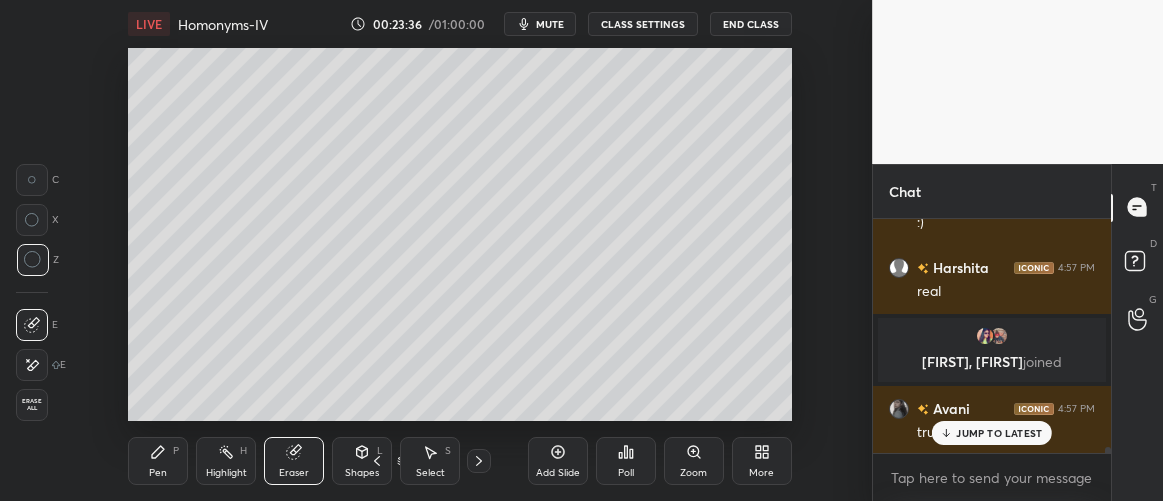 click on "Pen P" at bounding box center (158, 461) 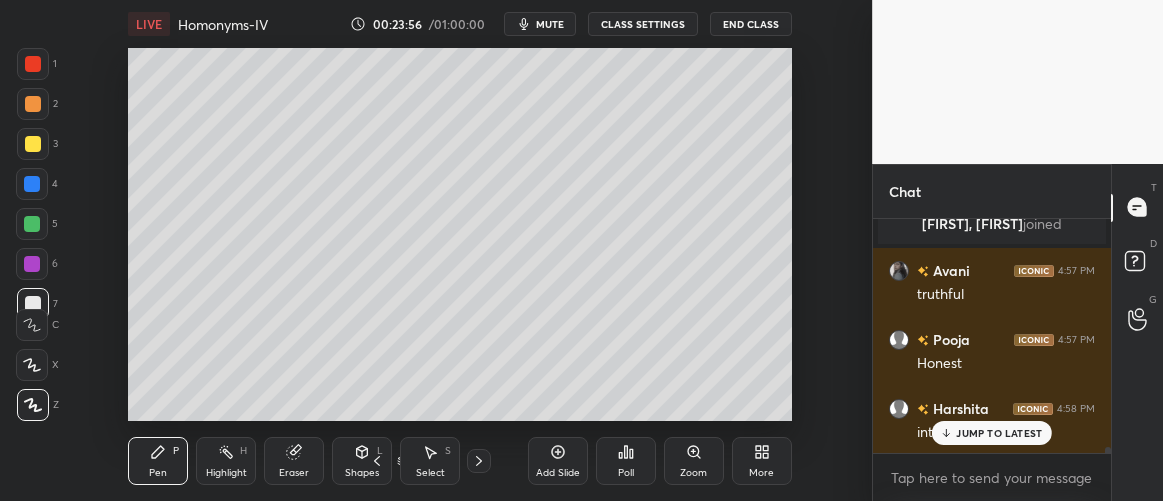 scroll, scrollTop: 8763, scrollLeft: 0, axis: vertical 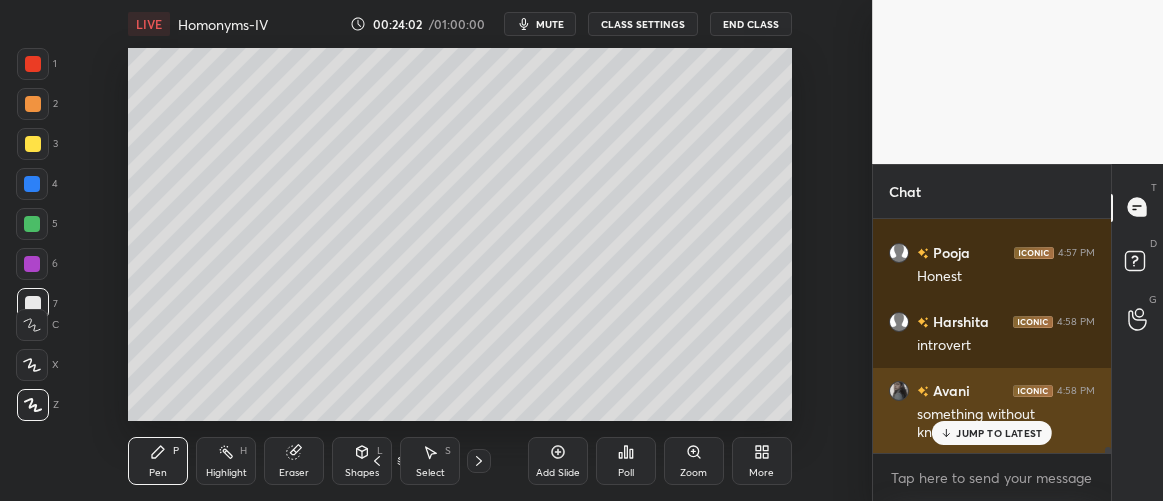 click on "JUMP TO LATEST" at bounding box center (999, 433) 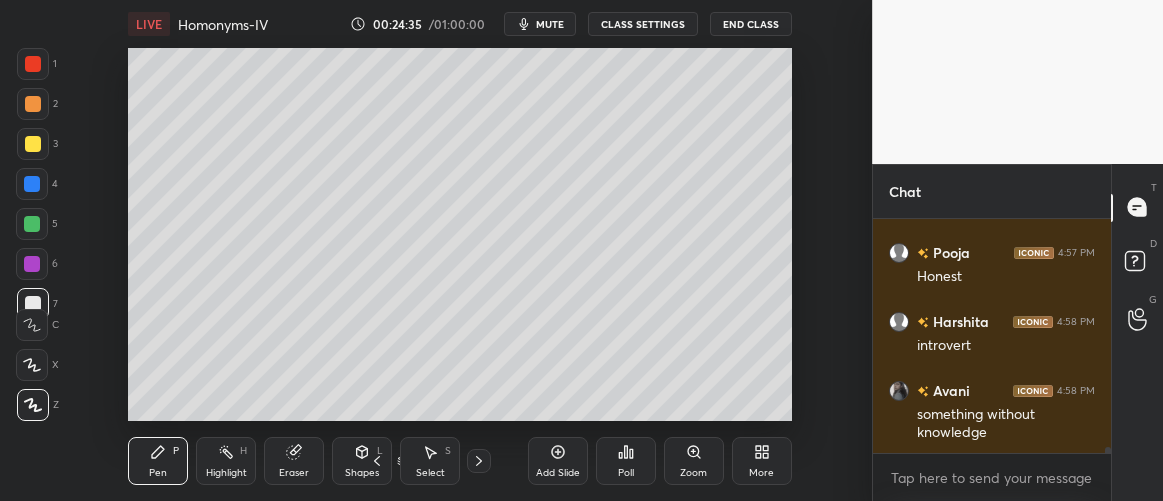 click at bounding box center (33, 144) 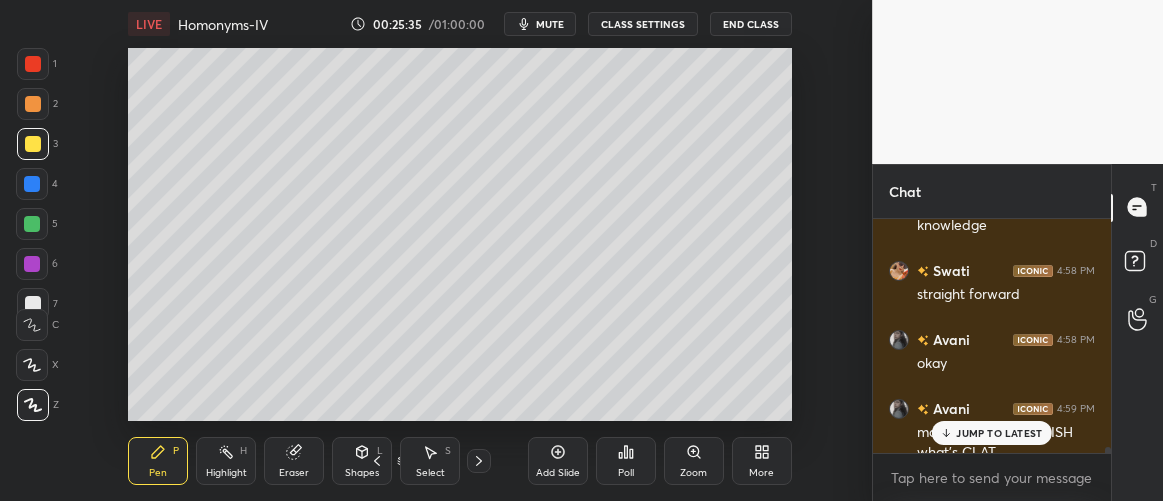 scroll, scrollTop: 8990, scrollLeft: 0, axis: vertical 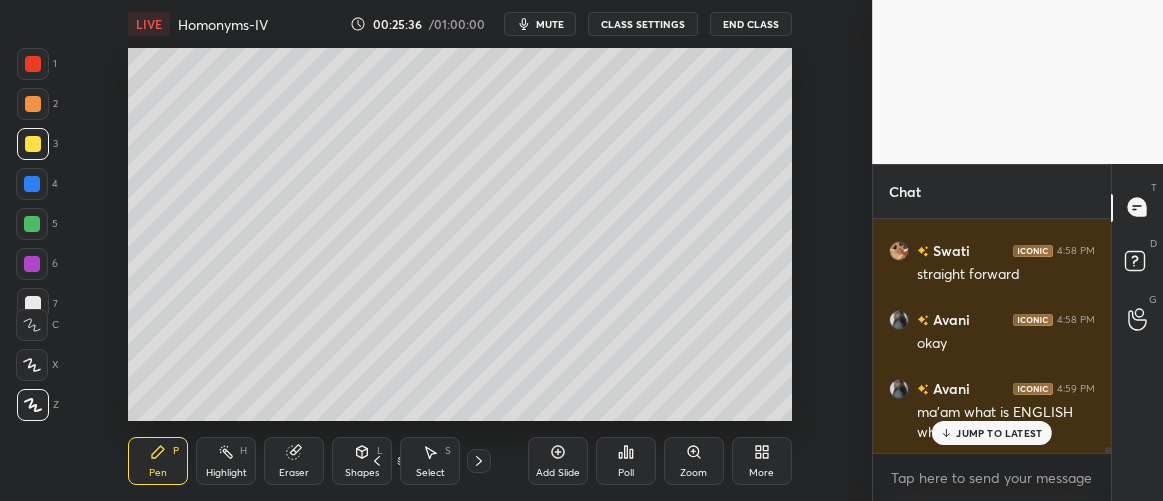 click 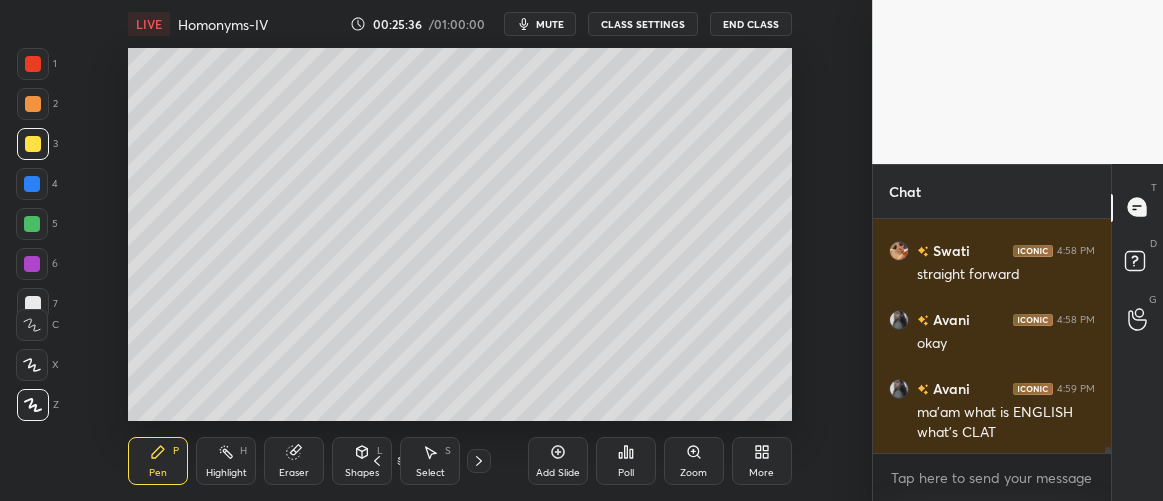 scroll, scrollTop: 9059, scrollLeft: 0, axis: vertical 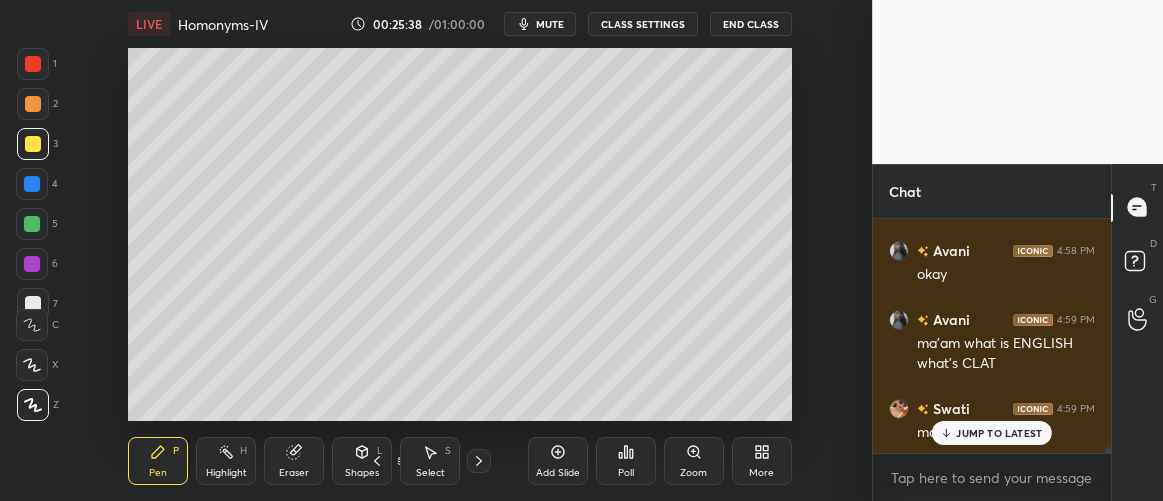click on "JUMP TO LATEST" at bounding box center (999, 433) 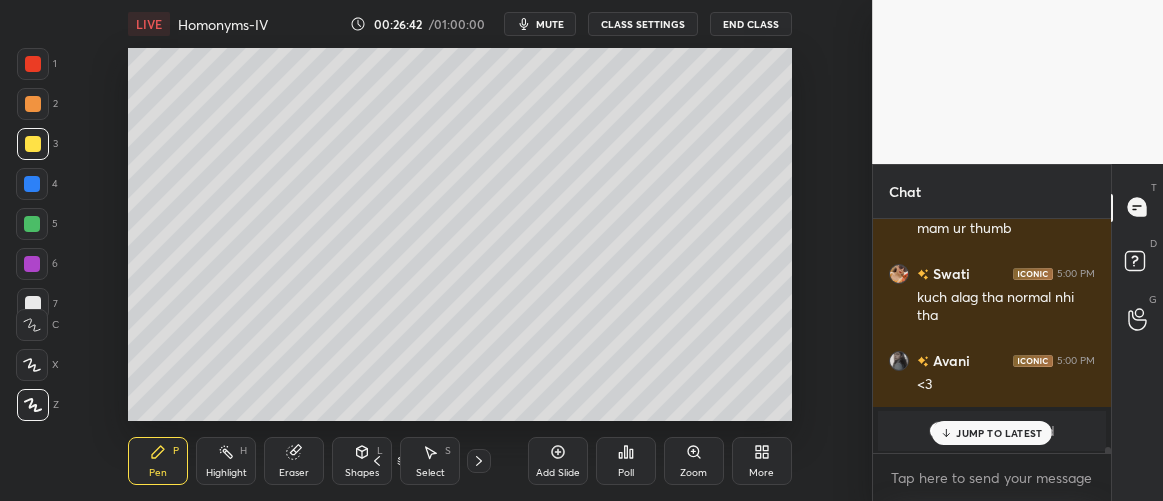 scroll, scrollTop: 9332, scrollLeft: 0, axis: vertical 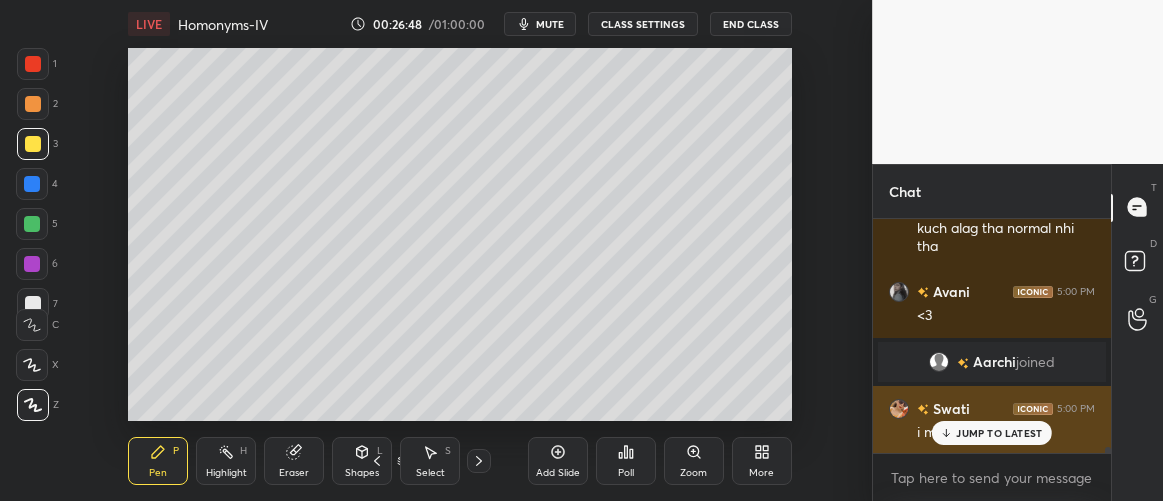 click on "JUMP TO LATEST" at bounding box center [999, 433] 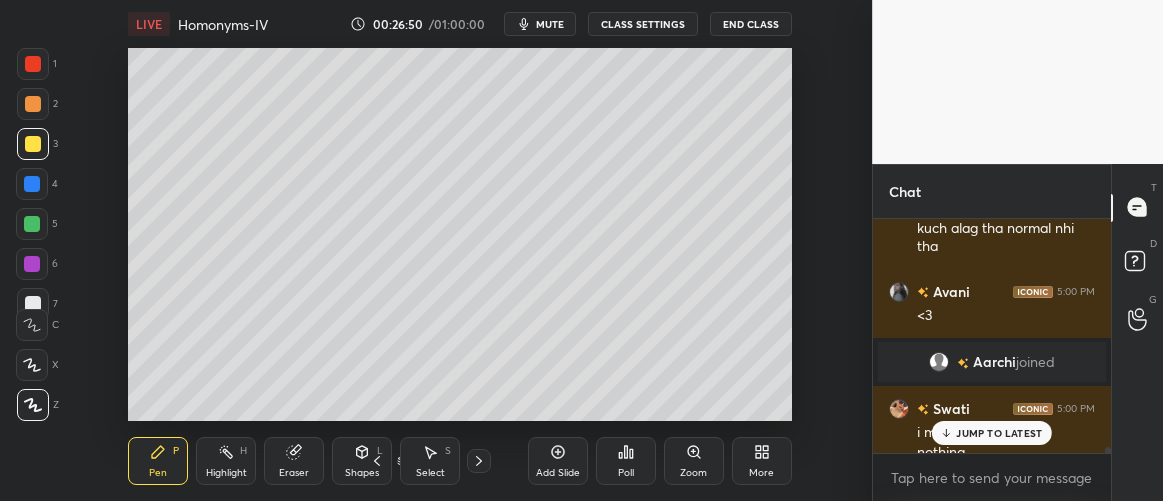 scroll, scrollTop: 9352, scrollLeft: 0, axis: vertical 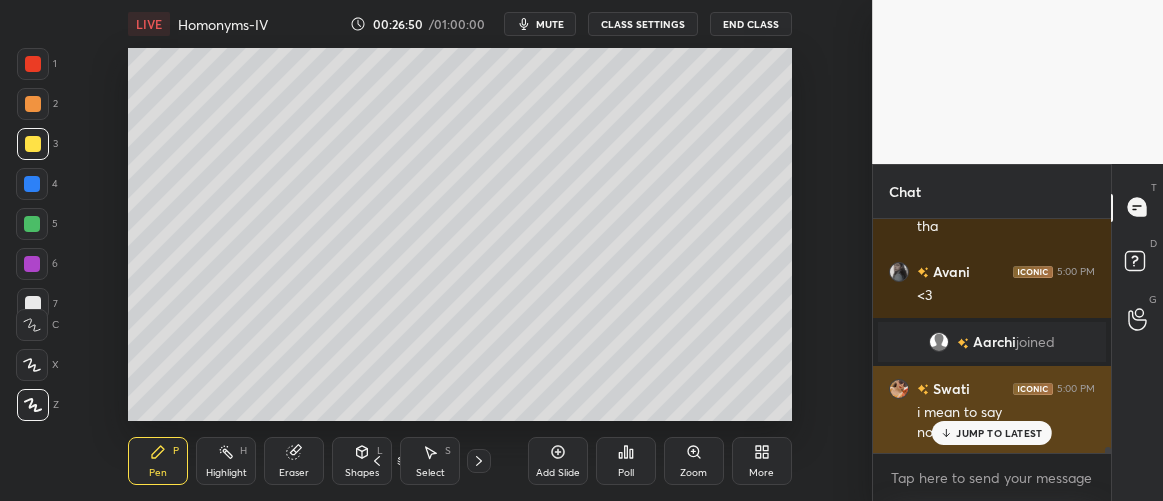 click on "JUMP TO LATEST" at bounding box center (999, 433) 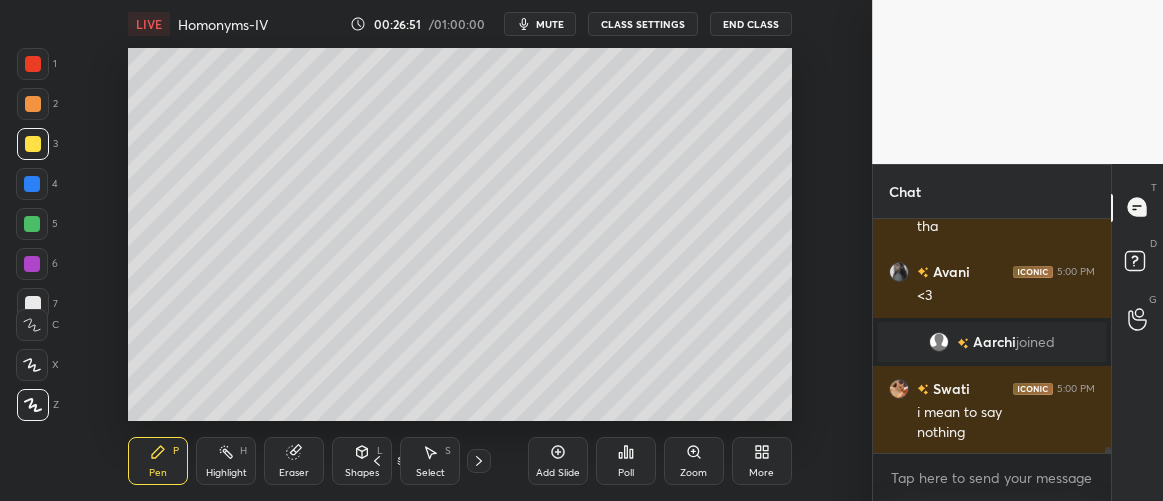 scroll, scrollTop: 9436, scrollLeft: 0, axis: vertical 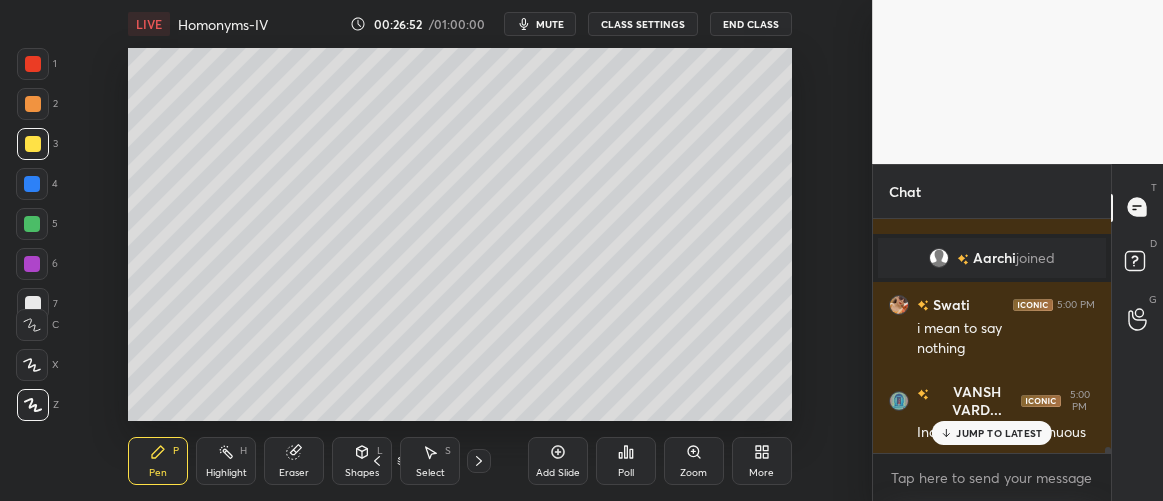 click on "JUMP TO LATEST" at bounding box center (999, 433) 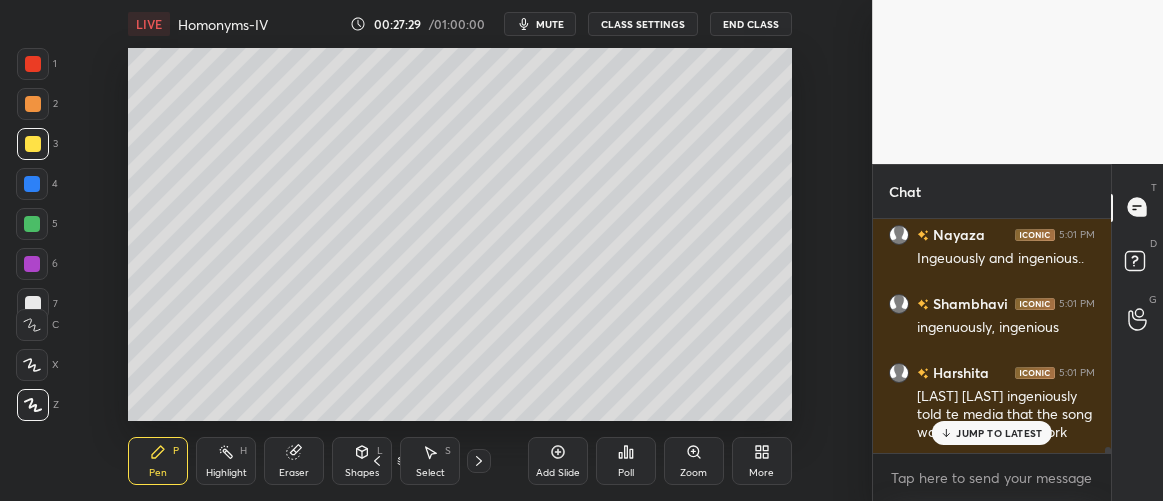 scroll, scrollTop: 9766, scrollLeft: 0, axis: vertical 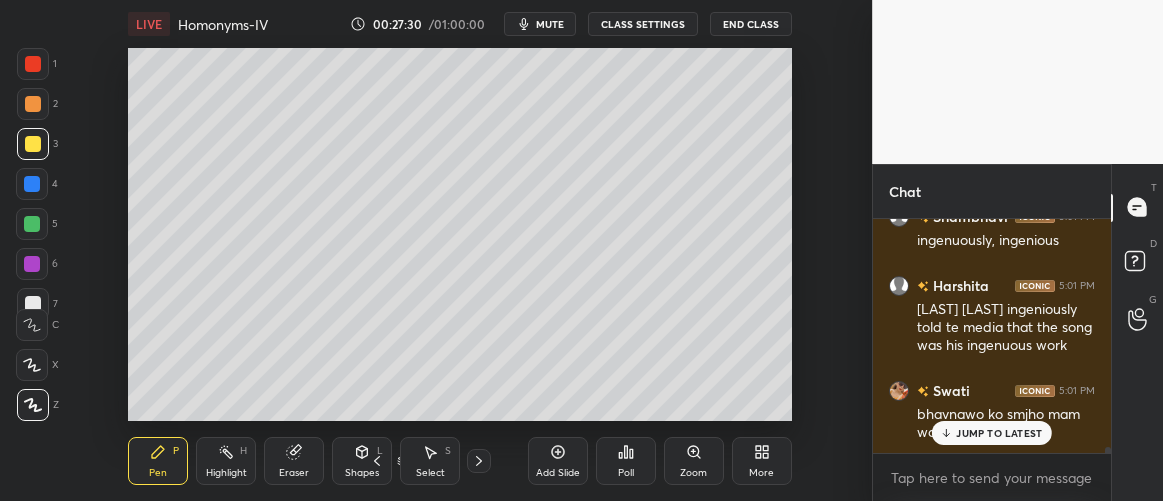 click on "JUMP TO LATEST" at bounding box center (999, 433) 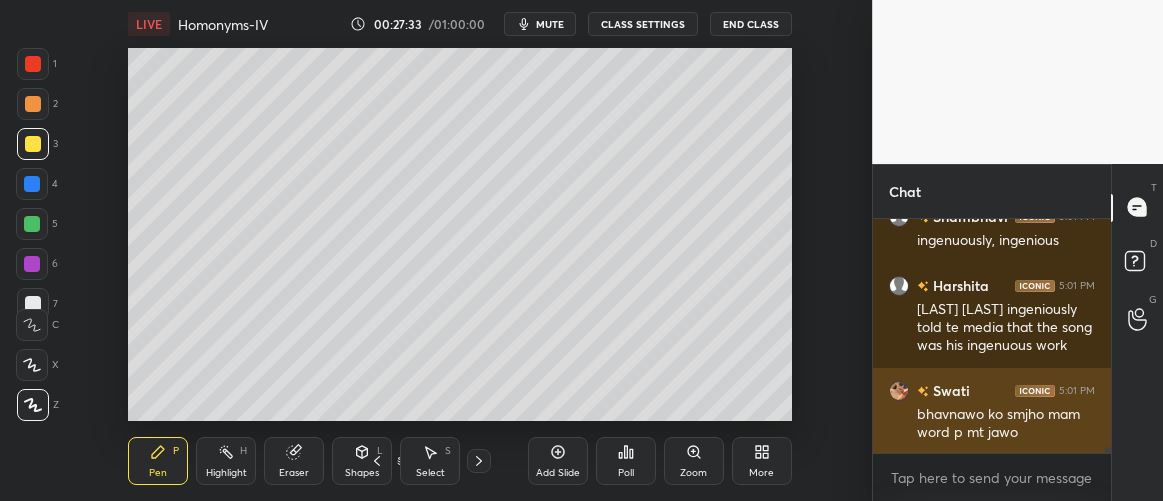 scroll, scrollTop: 9835, scrollLeft: 0, axis: vertical 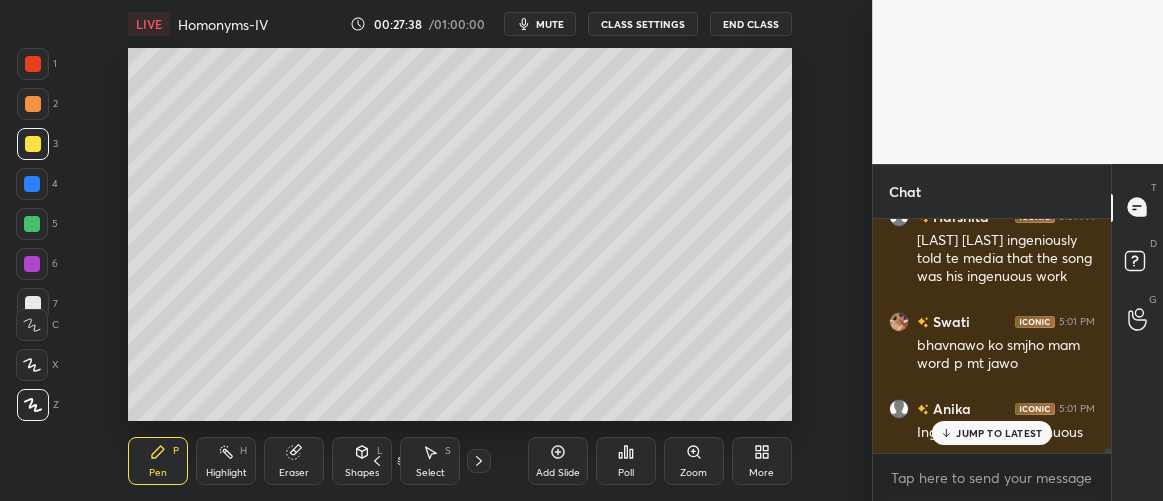 click on "JUMP TO LATEST" at bounding box center [999, 433] 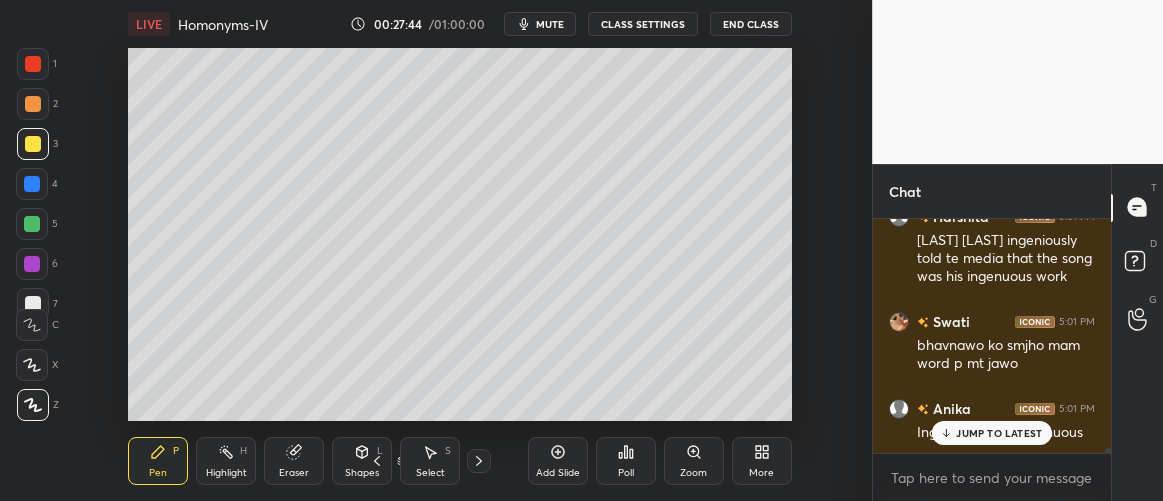 scroll, scrollTop: 9904, scrollLeft: 0, axis: vertical 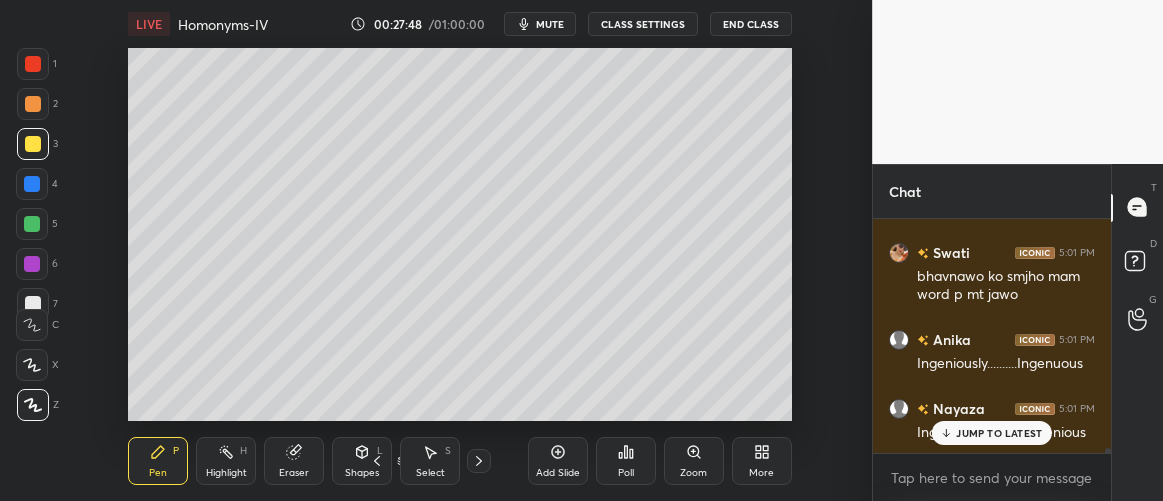 click on "JUMP TO LATEST" at bounding box center [999, 433] 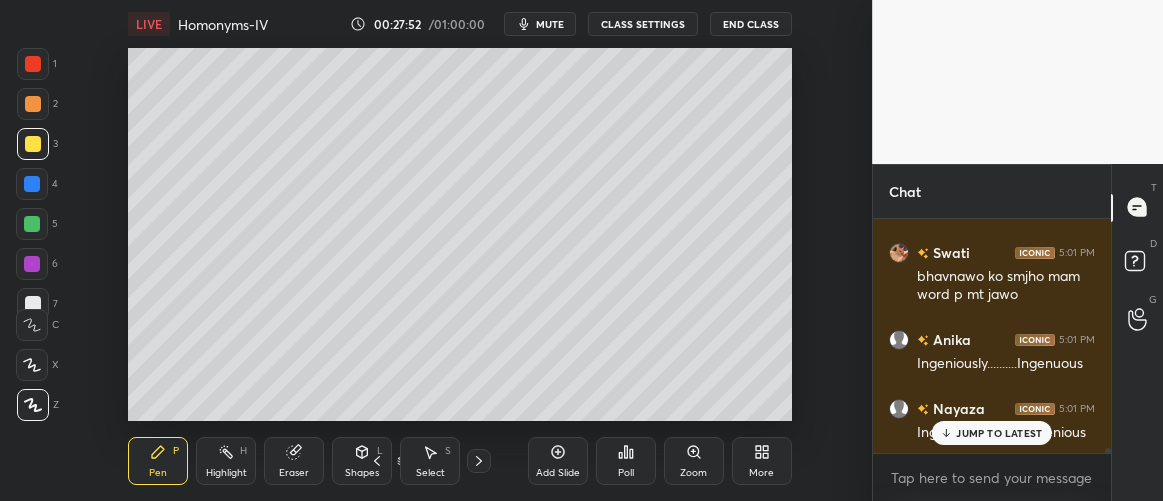 scroll, scrollTop: 10009, scrollLeft: 0, axis: vertical 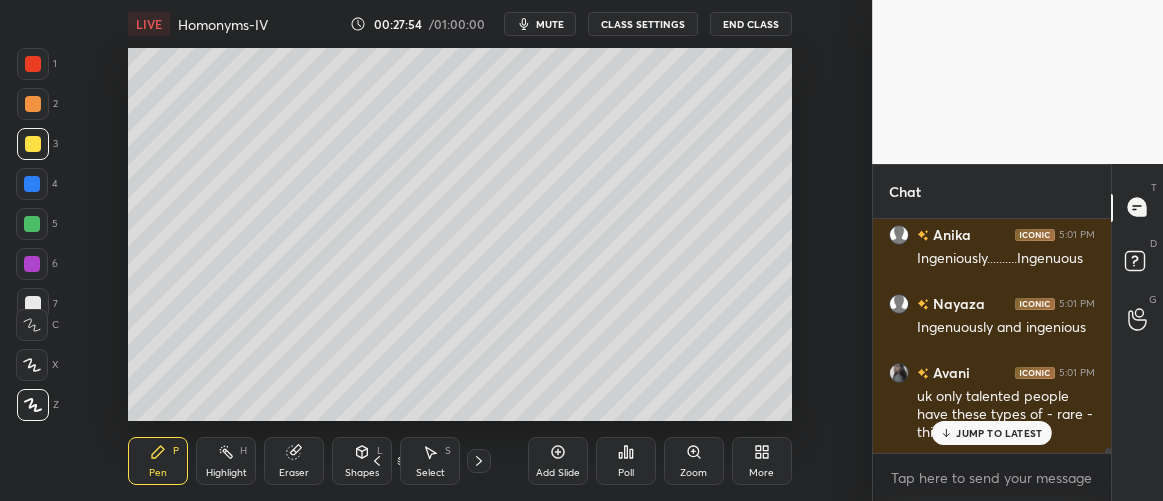 click at bounding box center [32, 184] 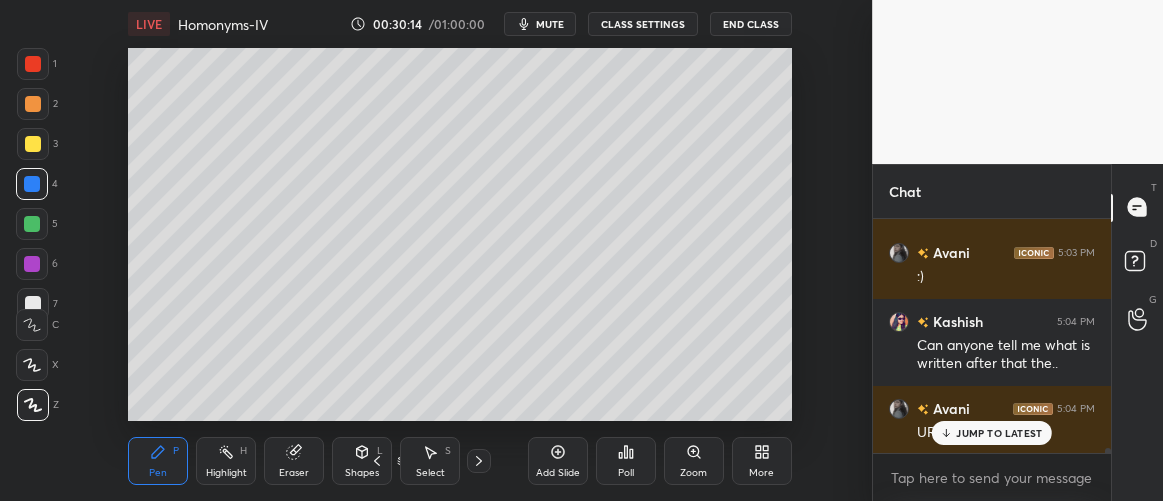 scroll, scrollTop: 11696, scrollLeft: 0, axis: vertical 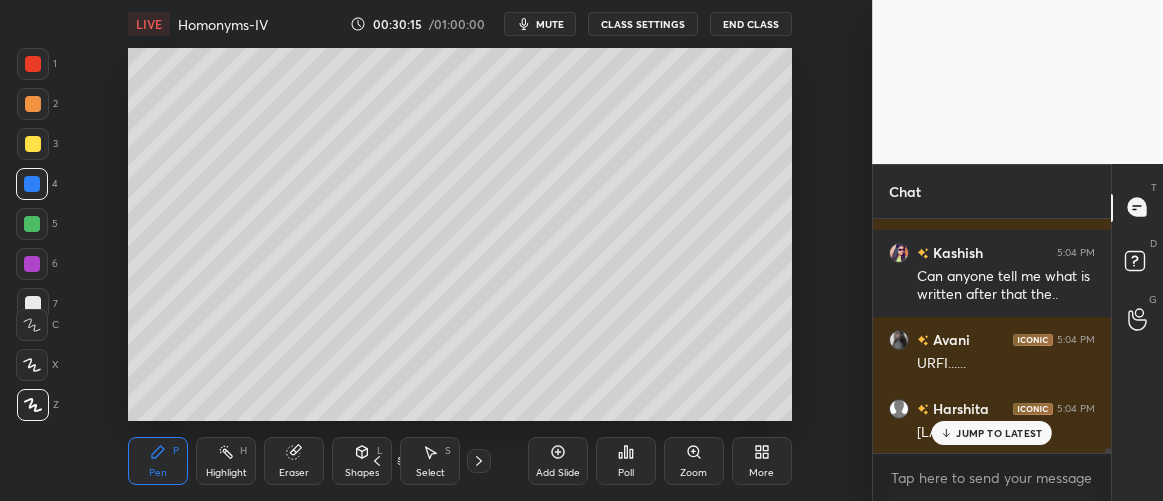 click on "JUMP TO LATEST" at bounding box center (999, 433) 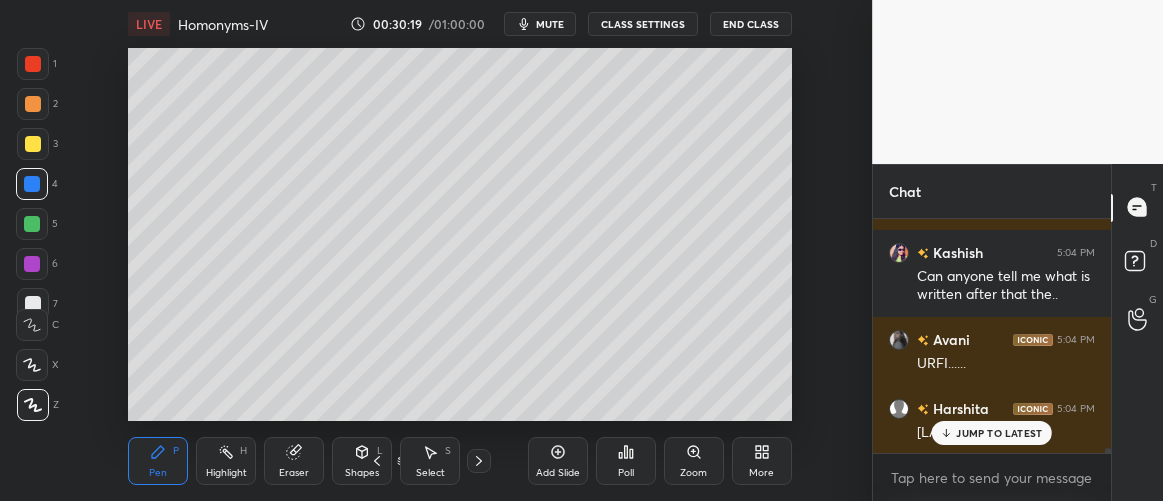 scroll, scrollTop: 11837, scrollLeft: 0, axis: vertical 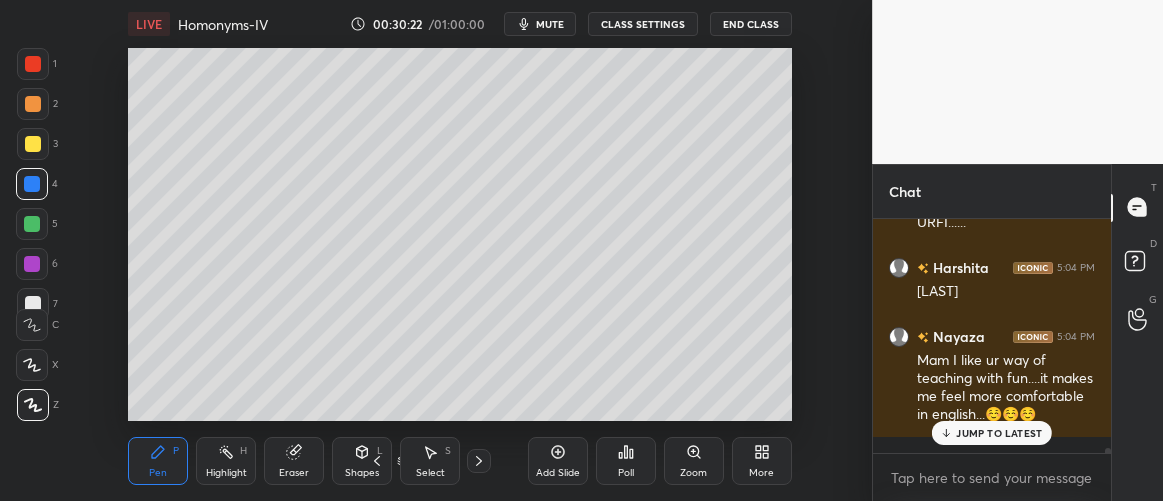 click on "JUMP TO LATEST" at bounding box center (992, 433) 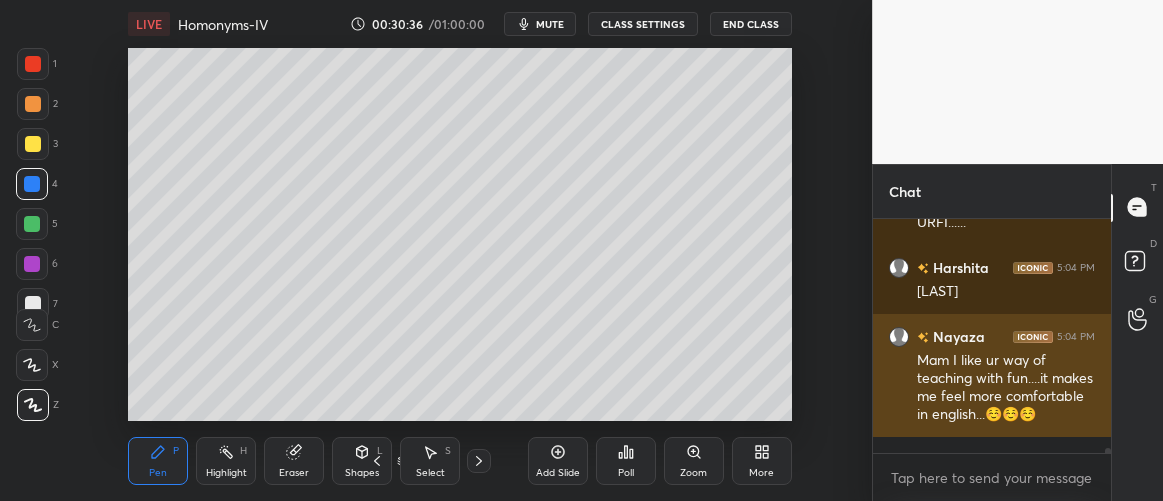scroll, scrollTop: 11924, scrollLeft: 0, axis: vertical 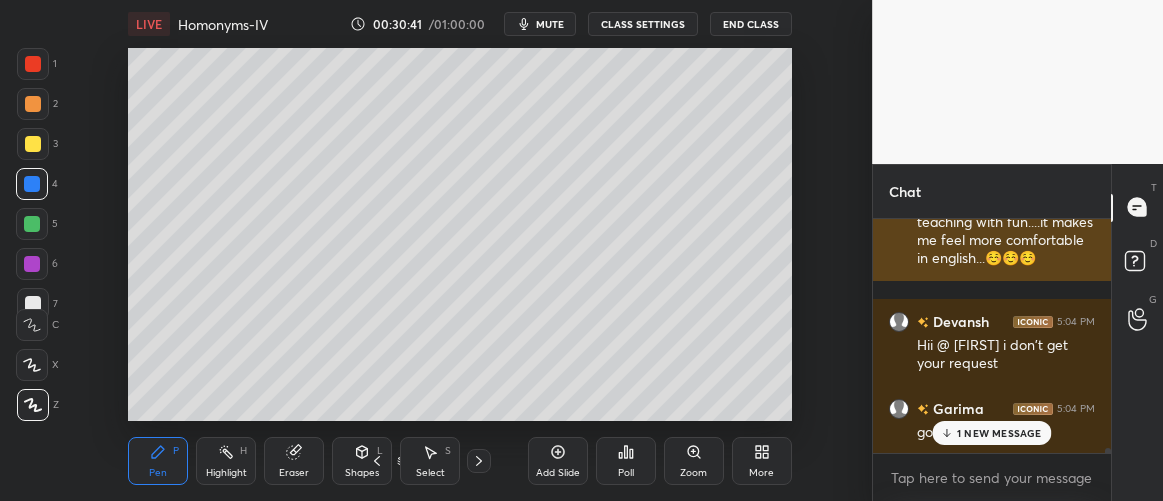 click on "1 NEW MESSAGE" at bounding box center [999, 433] 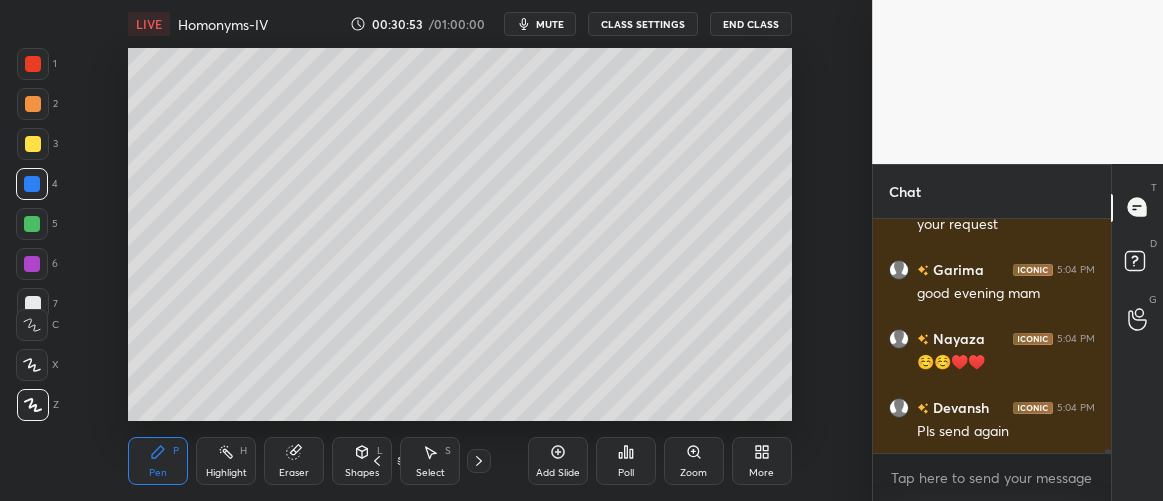 scroll, scrollTop: 12272, scrollLeft: 0, axis: vertical 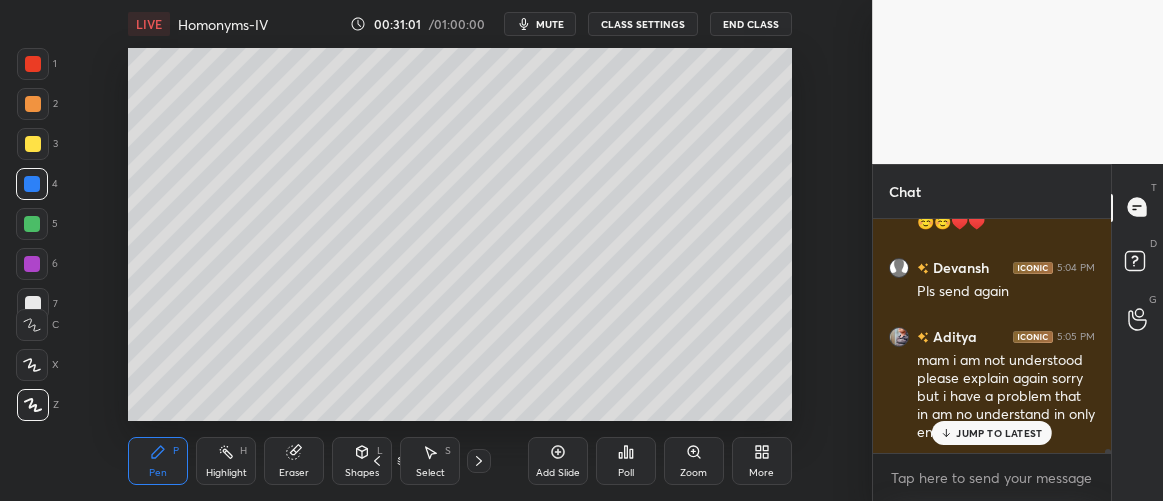 click on "JUMP TO LATEST" at bounding box center [999, 433] 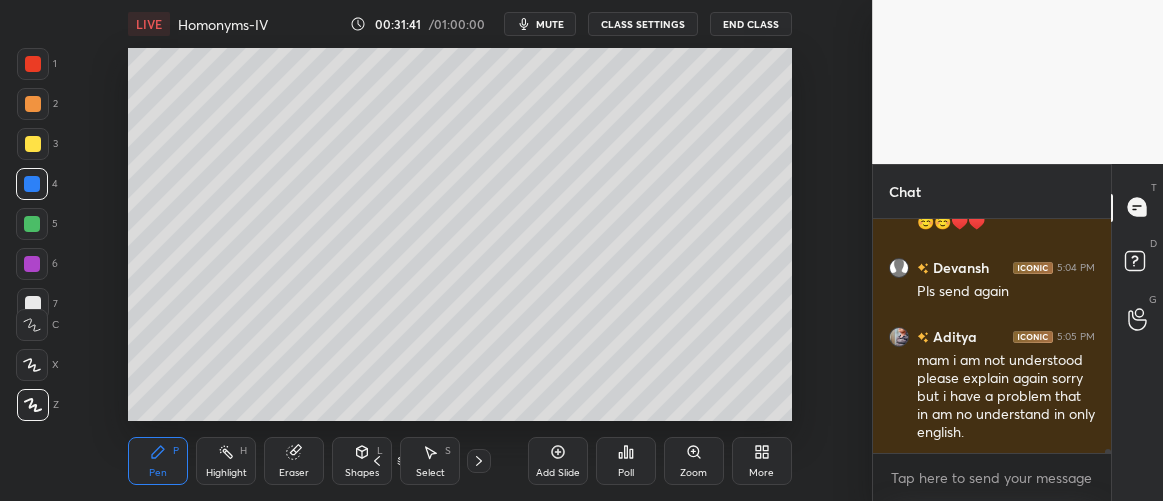scroll, scrollTop: 12341, scrollLeft: 0, axis: vertical 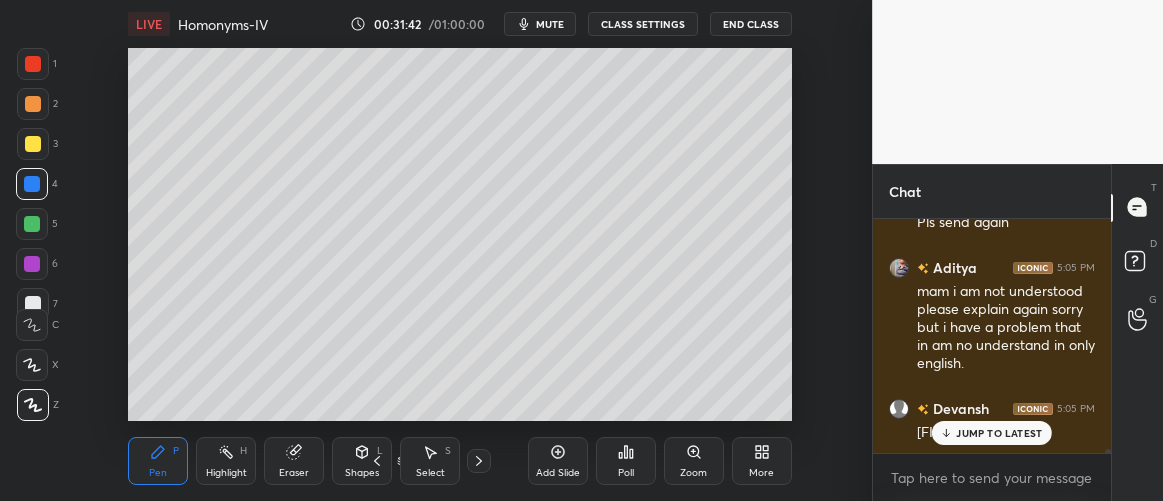 click on "JUMP TO LATEST" at bounding box center [999, 433] 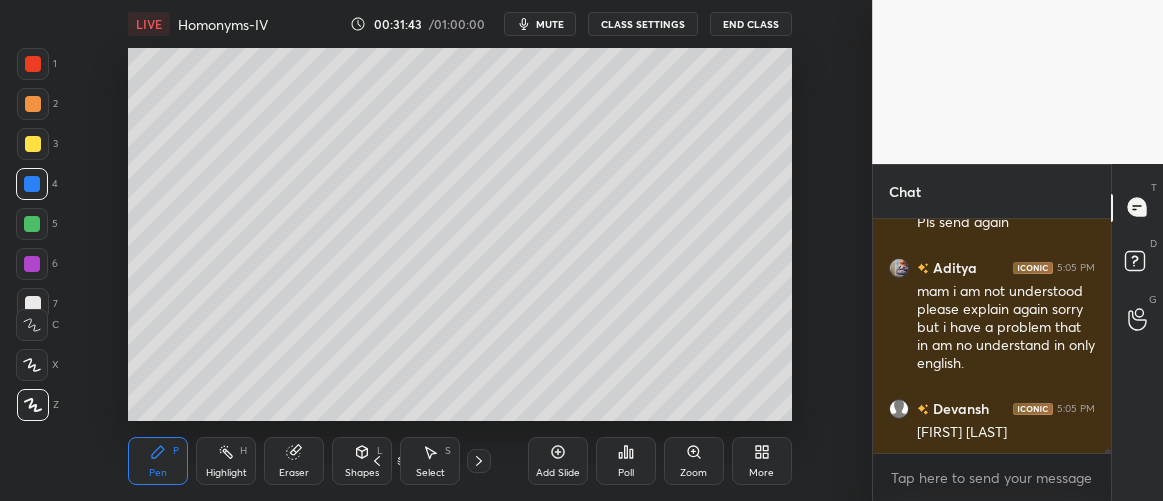 scroll, scrollTop: 12410, scrollLeft: 0, axis: vertical 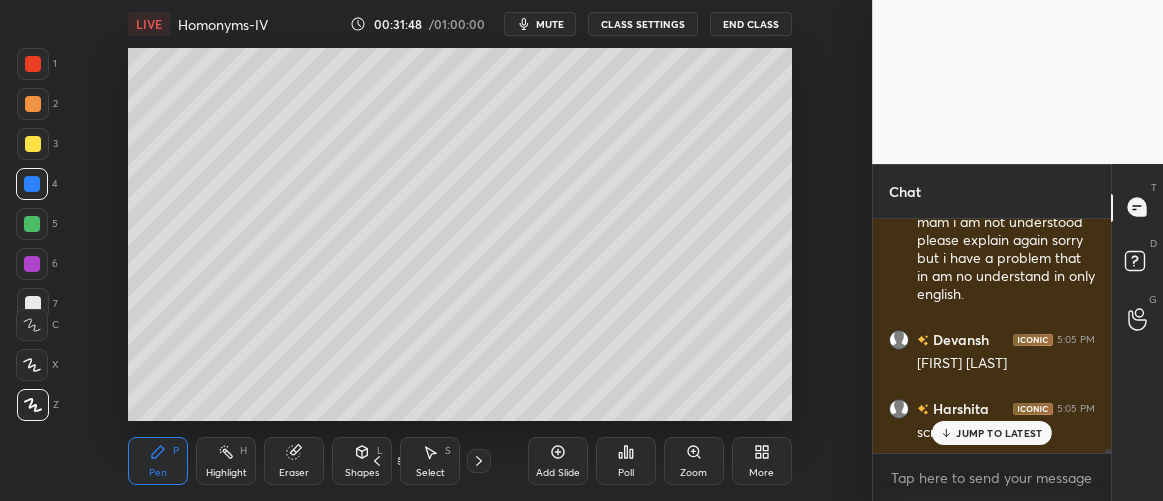 click on "JUMP TO LATEST" at bounding box center (999, 433) 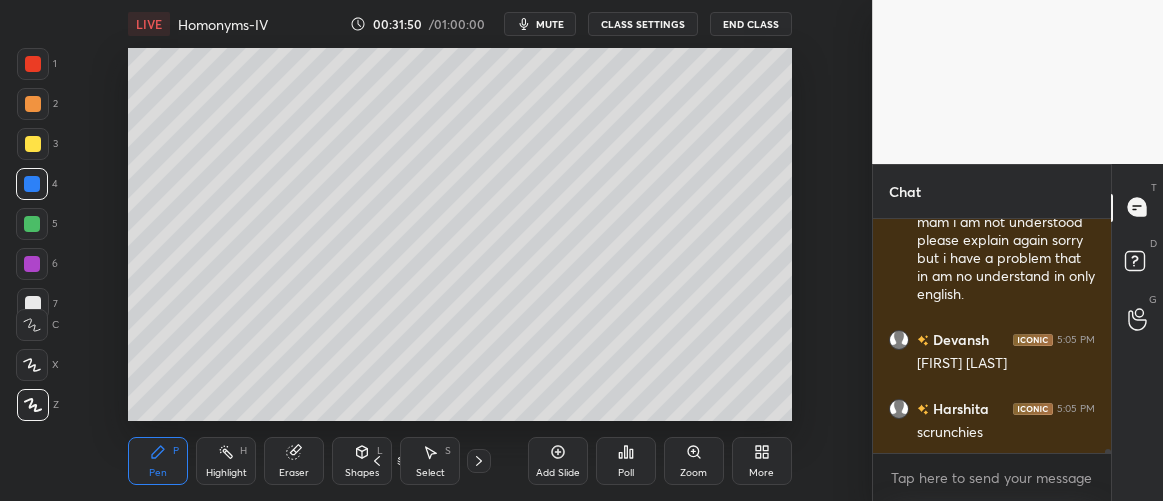 scroll, scrollTop: 12497, scrollLeft: 0, axis: vertical 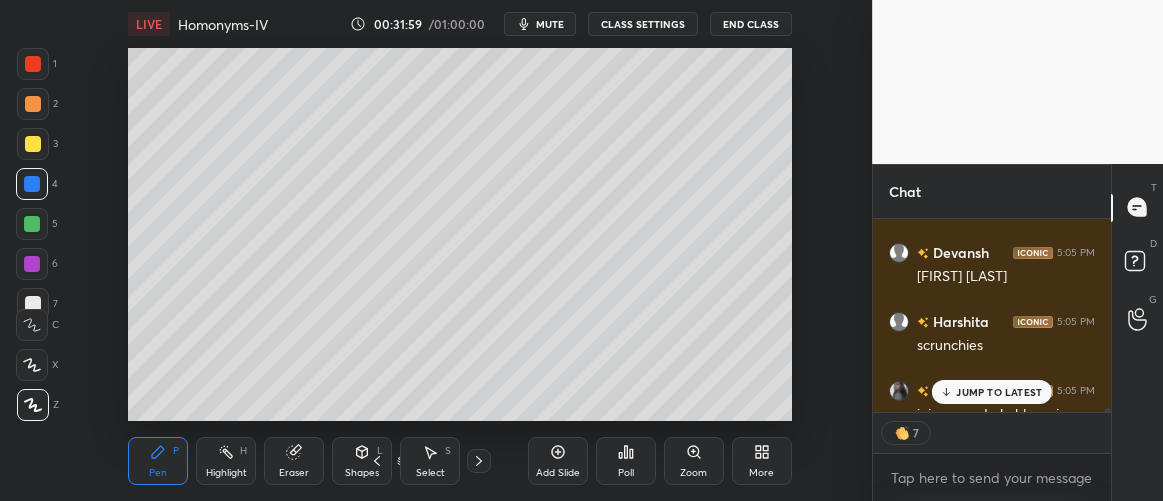 click on "JUMP TO LATEST" at bounding box center [999, 392] 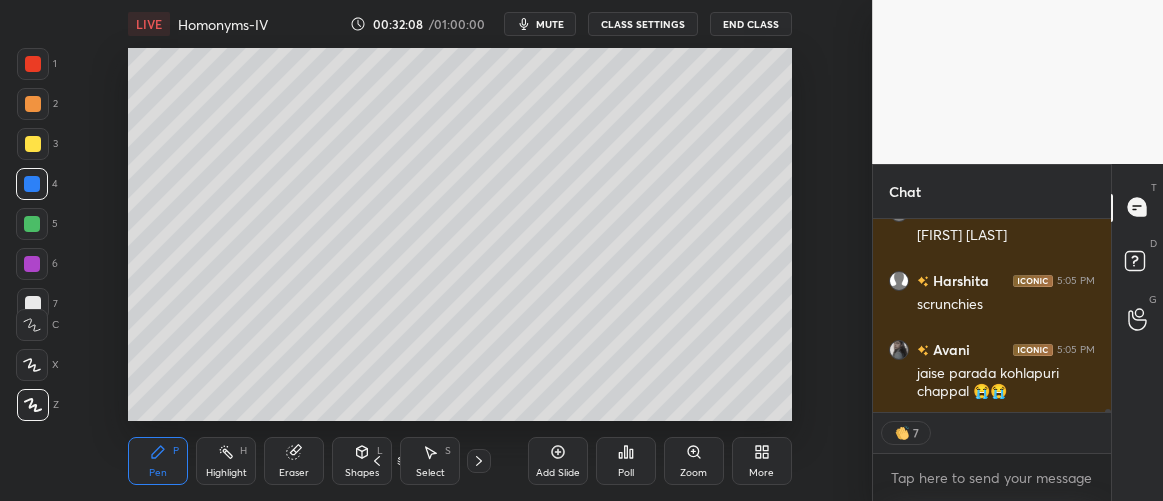 scroll, scrollTop: 6, scrollLeft: 6, axis: both 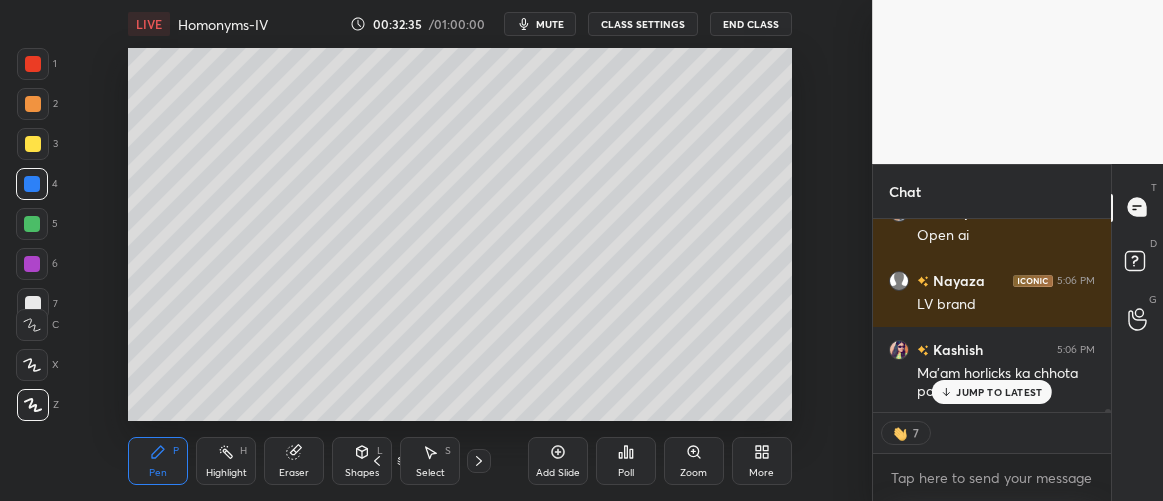 type on "x" 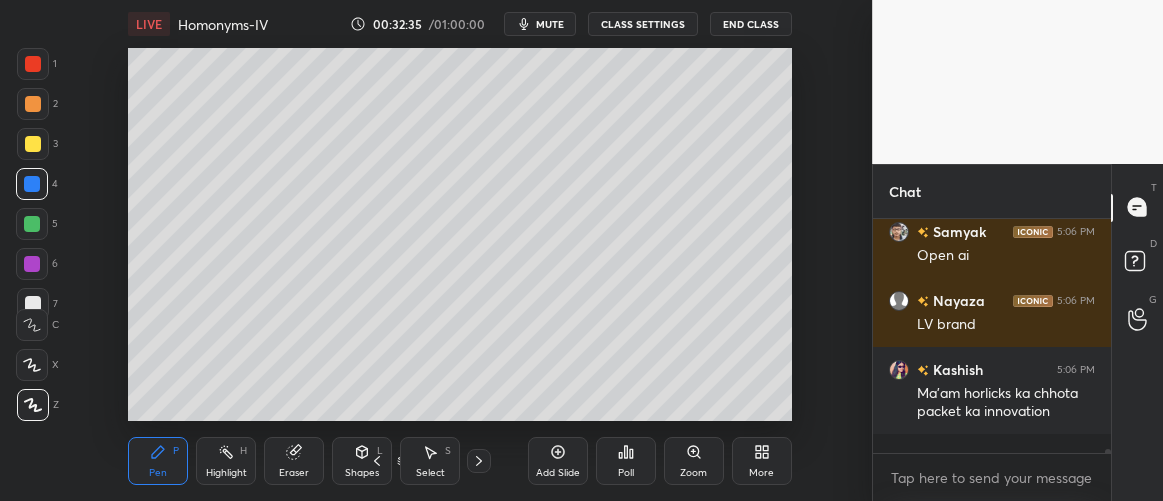 scroll, scrollTop: 6, scrollLeft: 6, axis: both 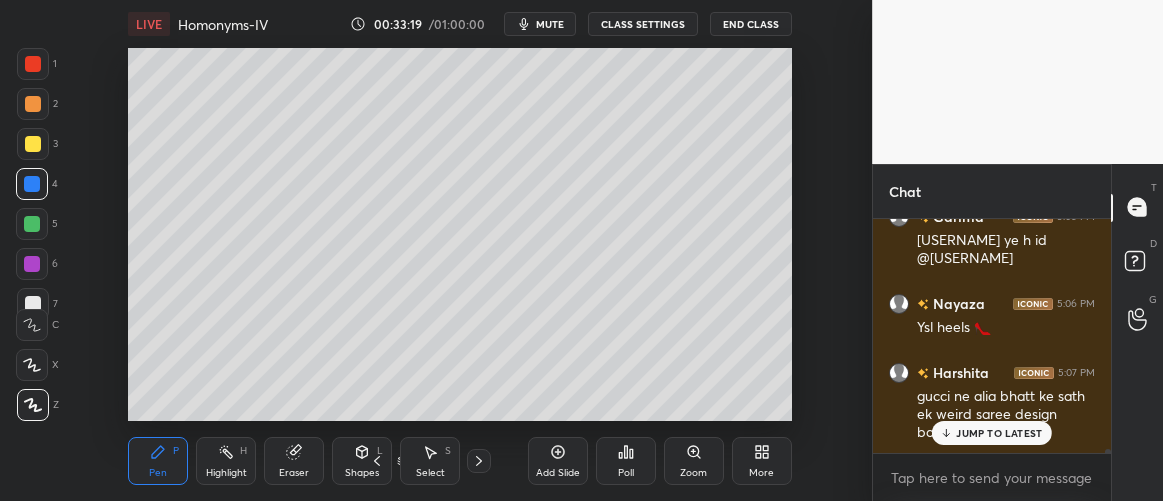 click on "JUMP TO LATEST" at bounding box center (992, 433) 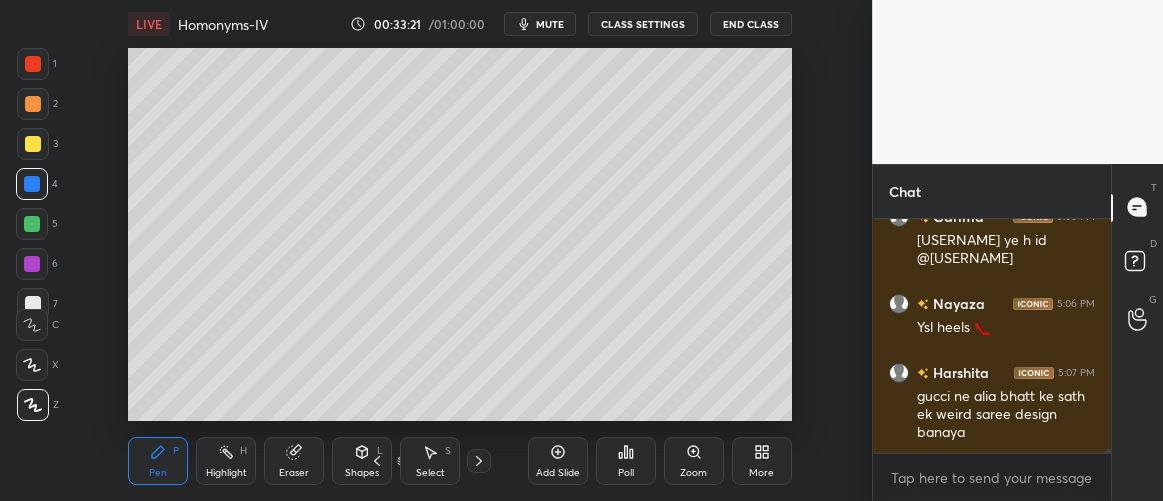scroll, scrollTop: 13156, scrollLeft: 0, axis: vertical 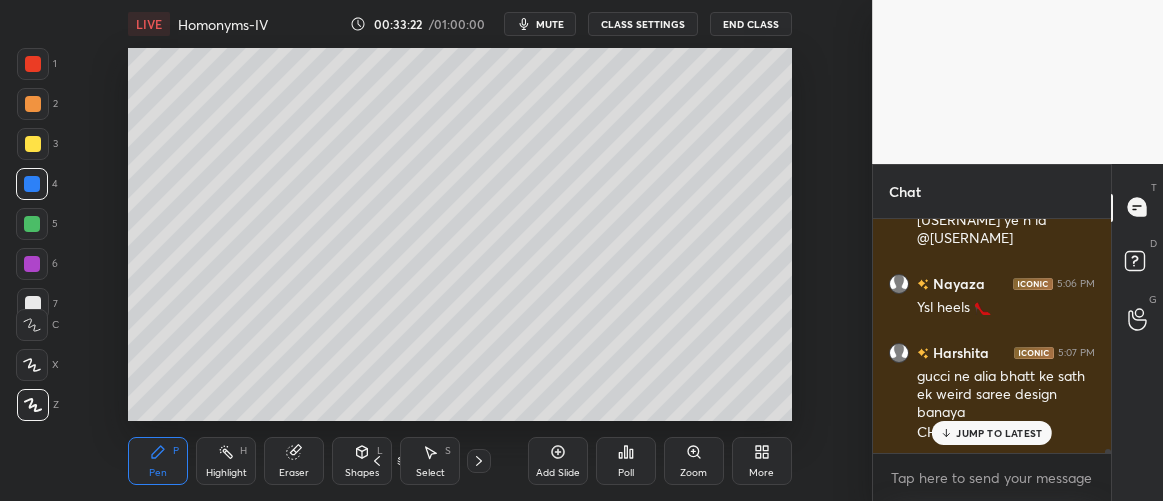 click on "JUMP TO LATEST" at bounding box center (992, 433) 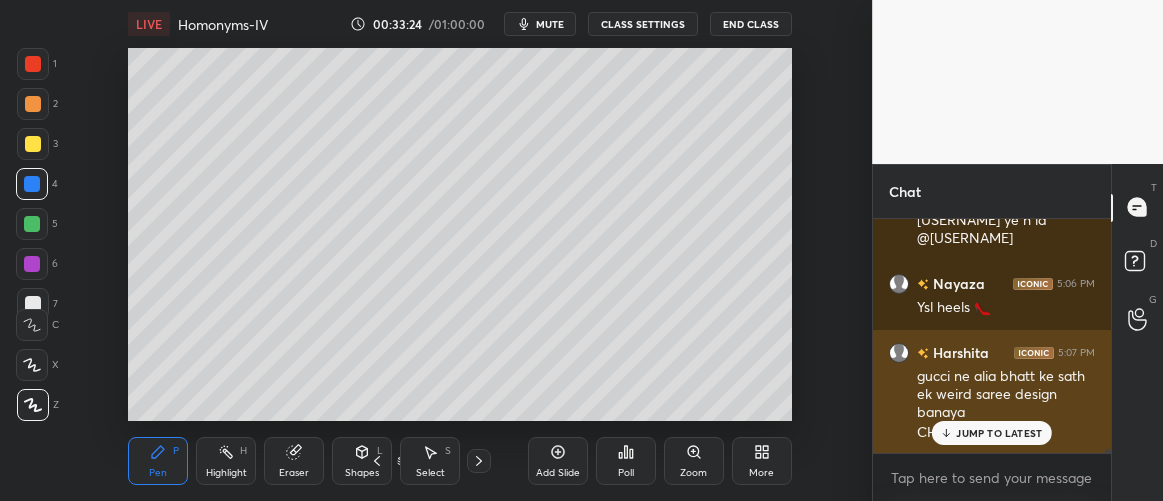 scroll, scrollTop: 13243, scrollLeft: 0, axis: vertical 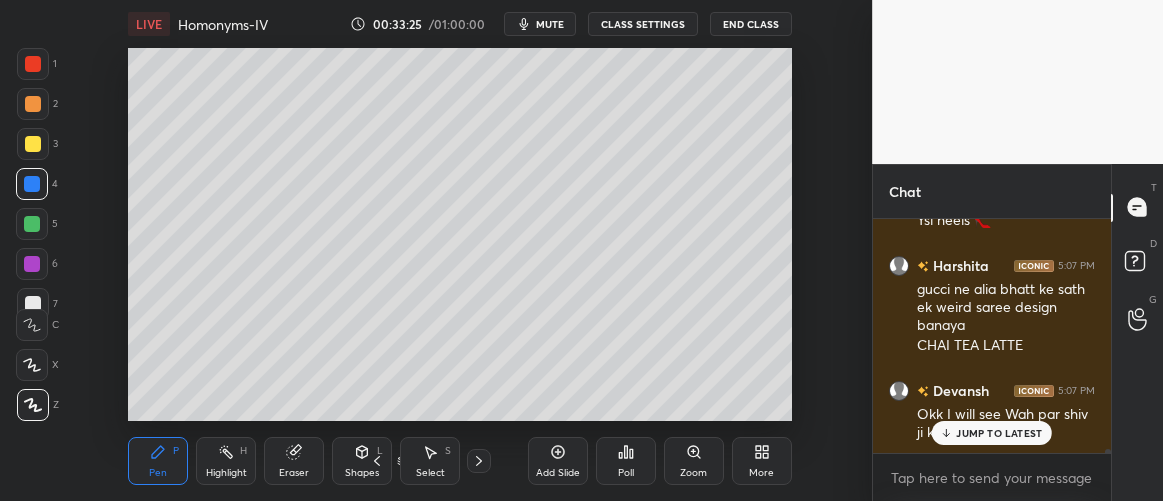 click on "JUMP TO LATEST" at bounding box center (999, 433) 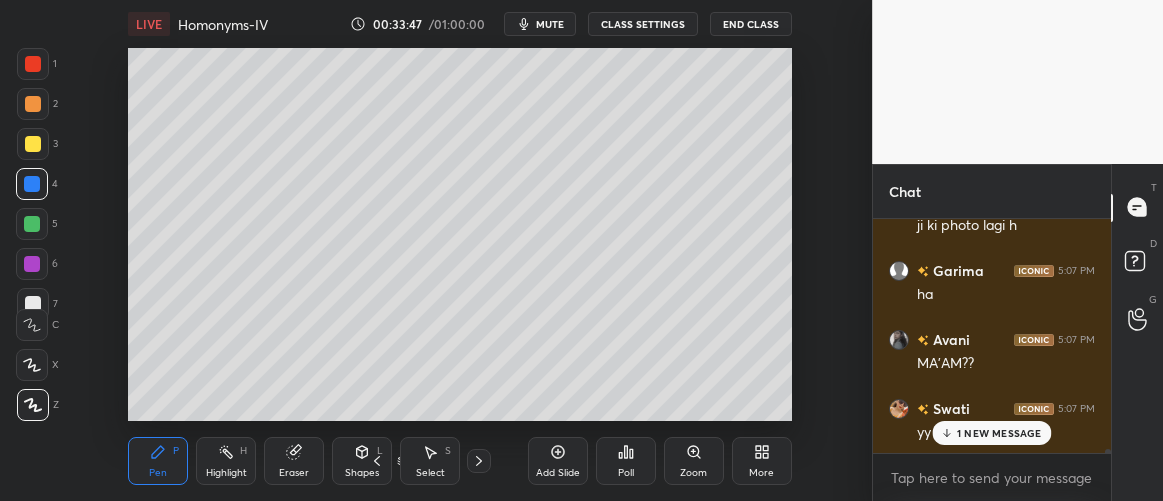 scroll, scrollTop: 13519, scrollLeft: 0, axis: vertical 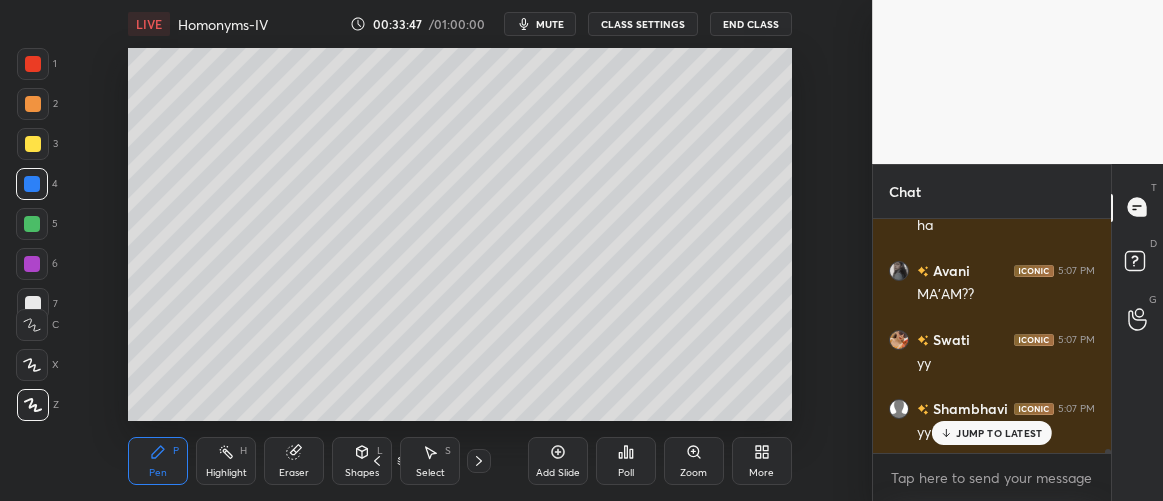 click on "JUMP TO LATEST" at bounding box center [999, 433] 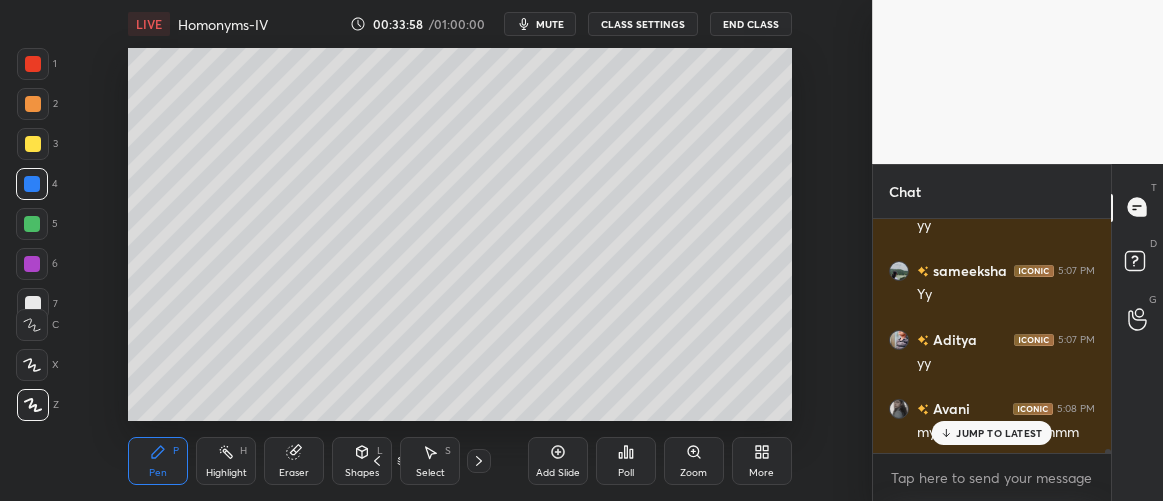scroll, scrollTop: 13795, scrollLeft: 0, axis: vertical 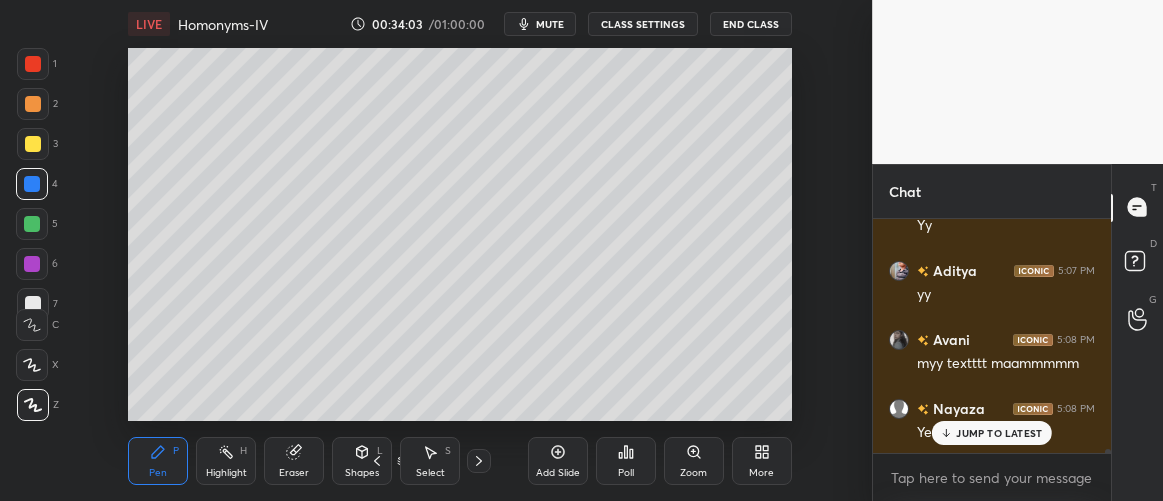 click on "JUMP TO LATEST" at bounding box center [992, 433] 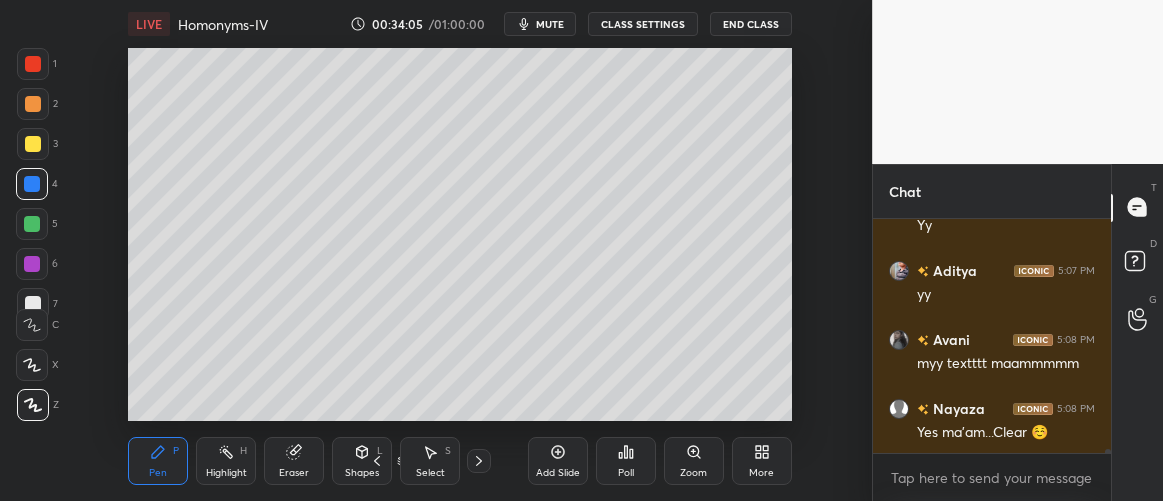 scroll, scrollTop: 13864, scrollLeft: 0, axis: vertical 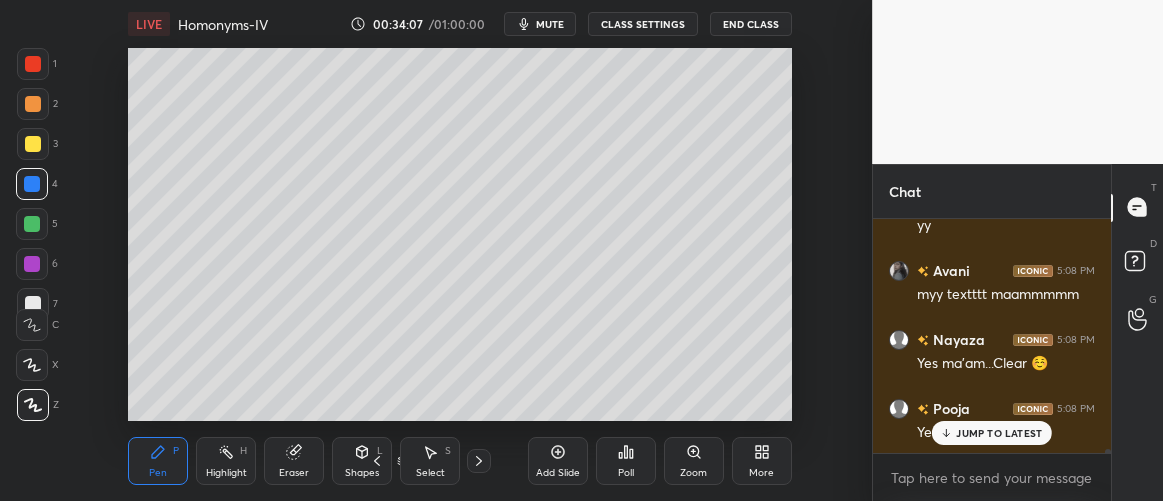 click on "Add Slide" at bounding box center [558, 473] 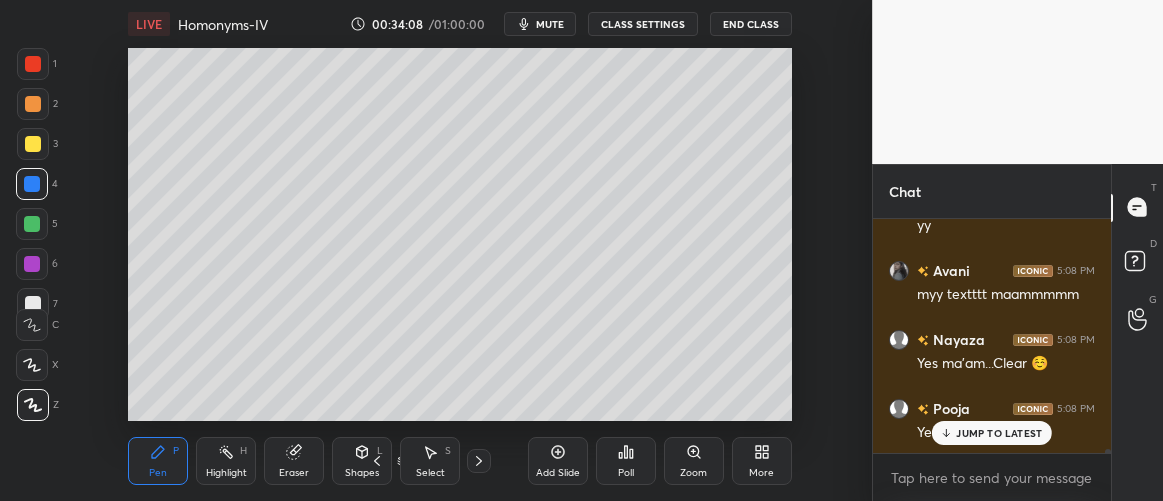 drag, startPoint x: 35, startPoint y: 105, endPoint x: 124, endPoint y: 76, distance: 93.60555 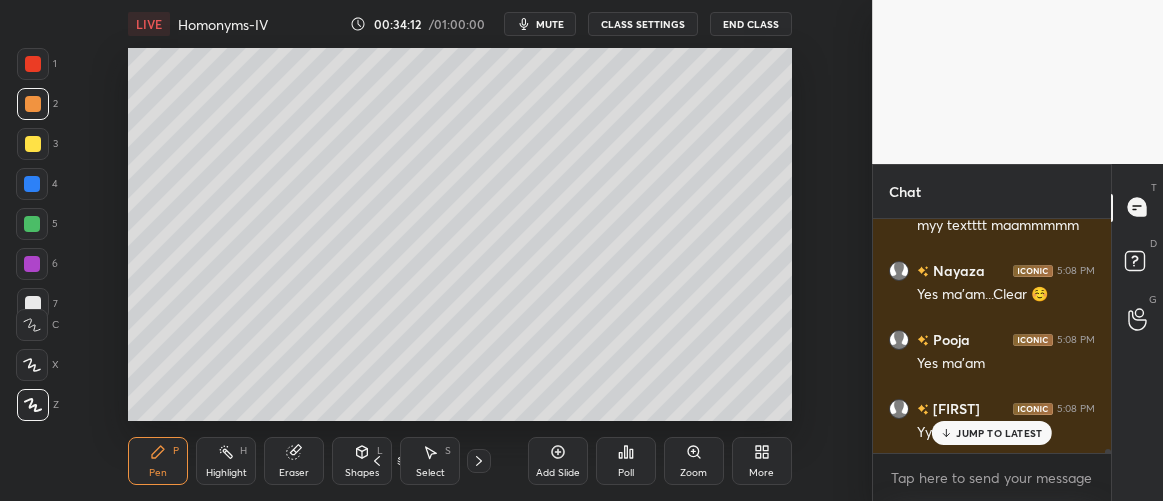 scroll, scrollTop: 14003, scrollLeft: 0, axis: vertical 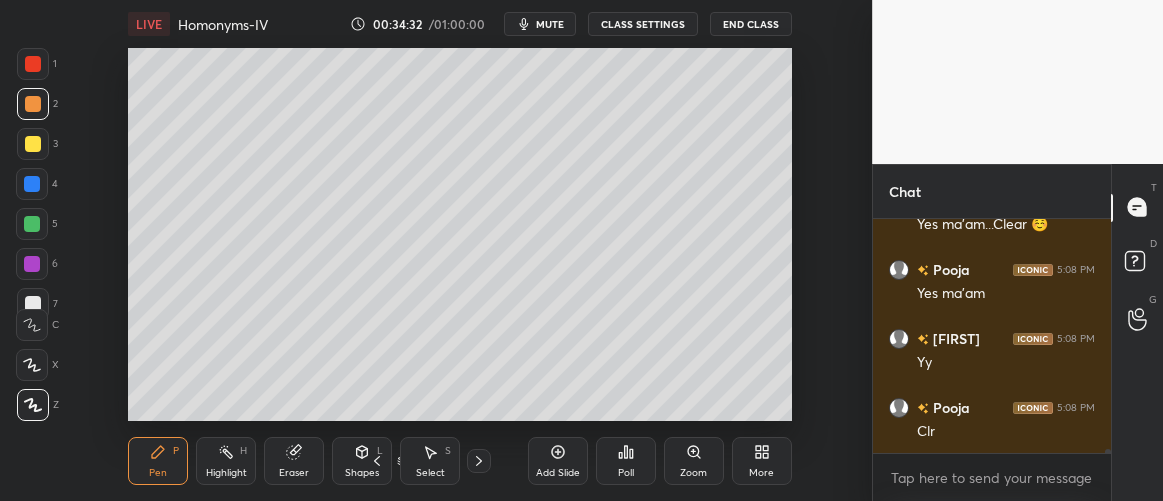 click at bounding box center [33, 304] 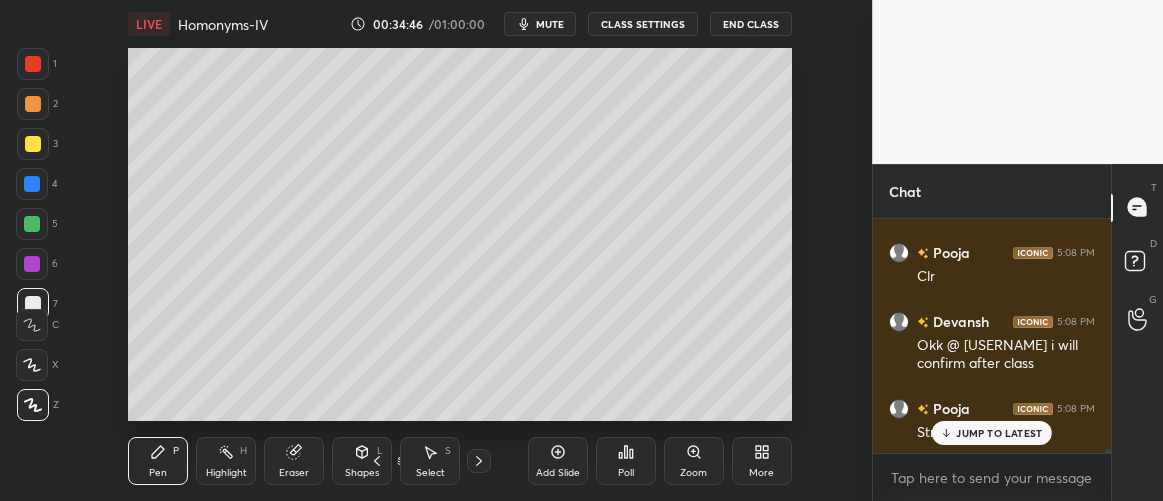 scroll, scrollTop: 14227, scrollLeft: 0, axis: vertical 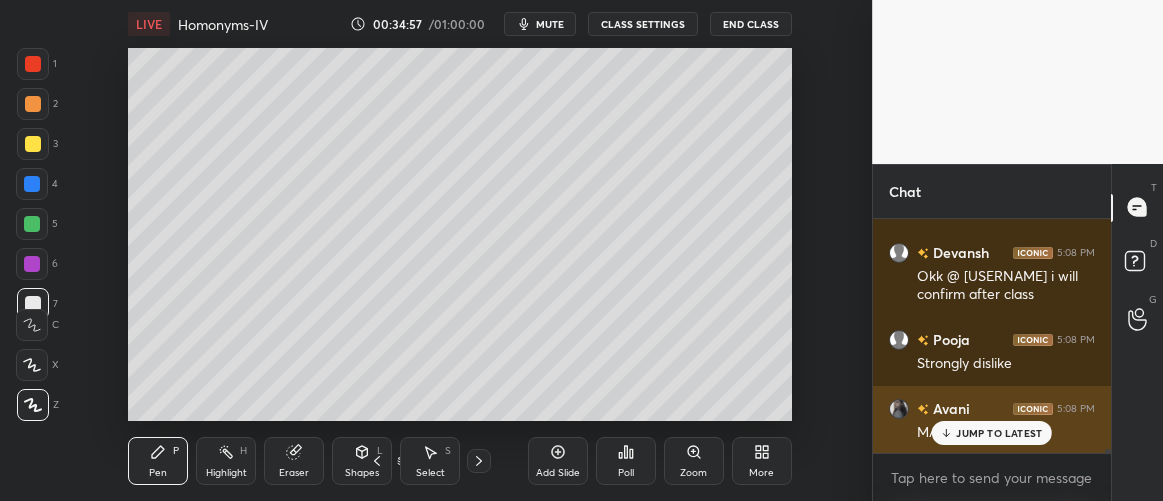 drag, startPoint x: 1005, startPoint y: 425, endPoint x: 971, endPoint y: 403, distance: 40.496914 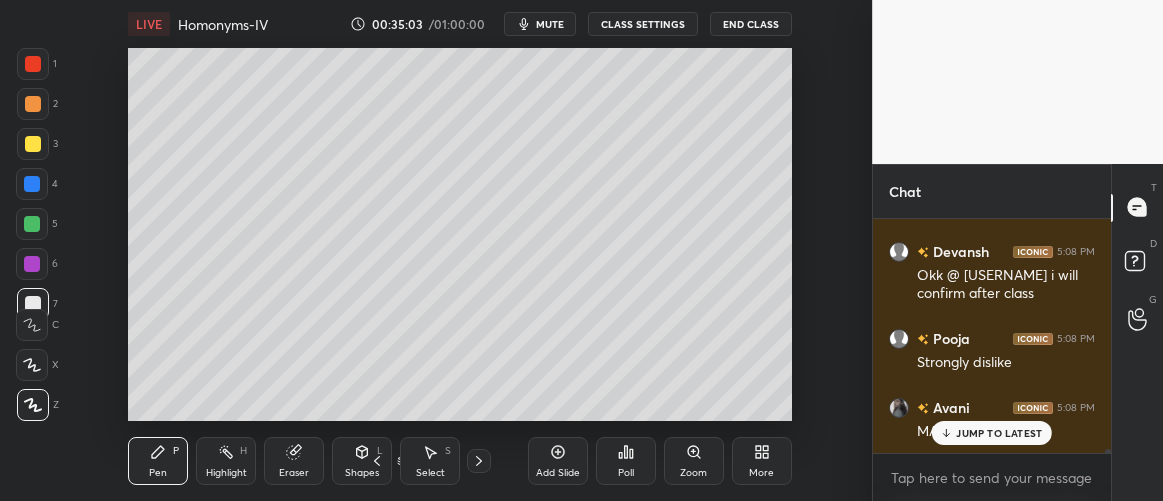 scroll, scrollTop: 14296, scrollLeft: 0, axis: vertical 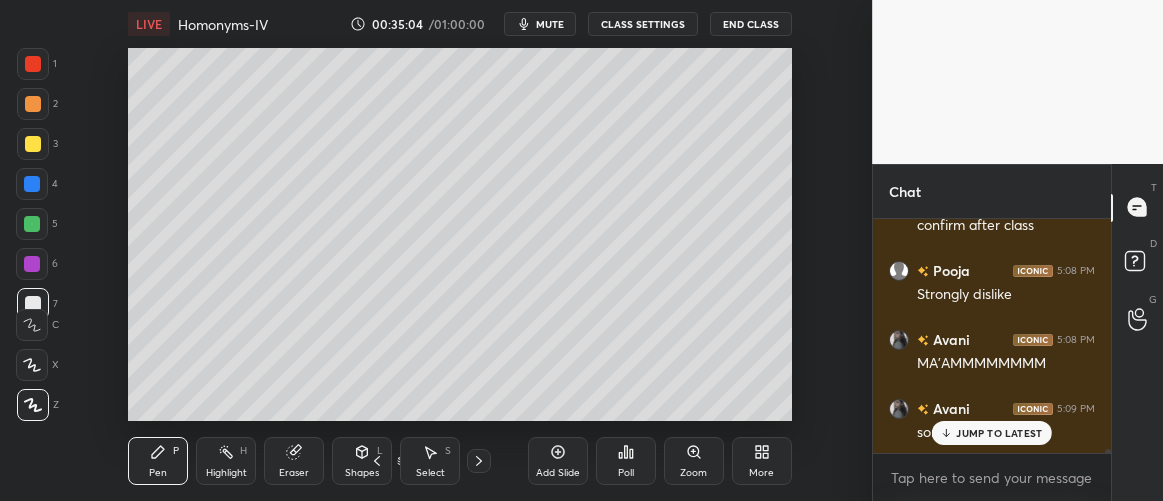 click on "JUMP TO LATEST" at bounding box center [992, 433] 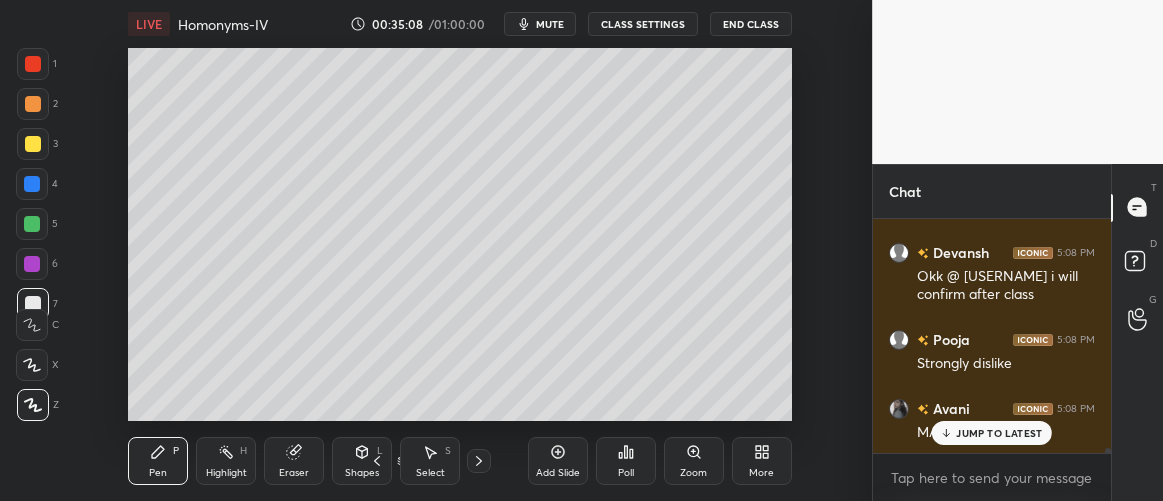scroll, scrollTop: 14316, scrollLeft: 0, axis: vertical 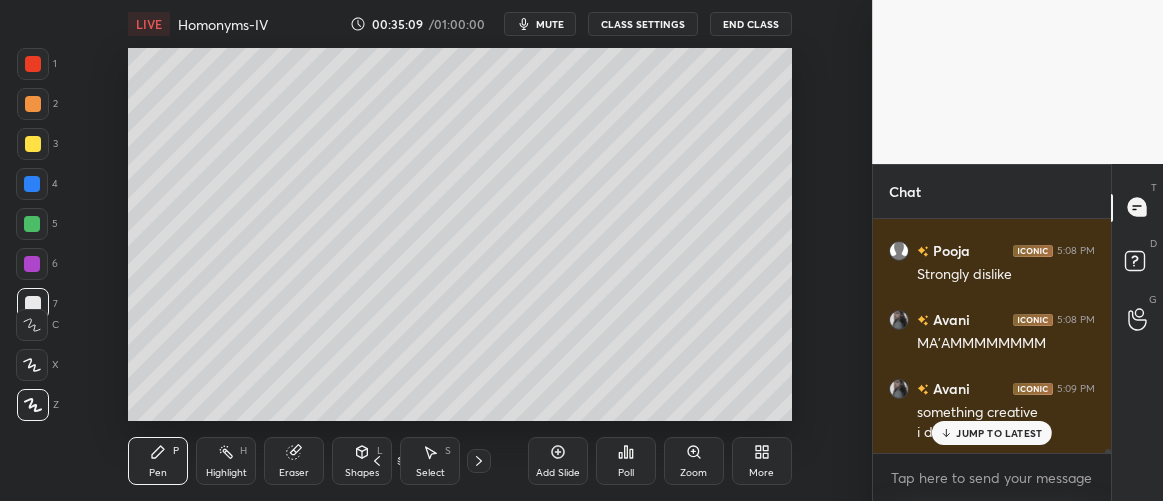 click on "JUMP TO LATEST" at bounding box center (992, 433) 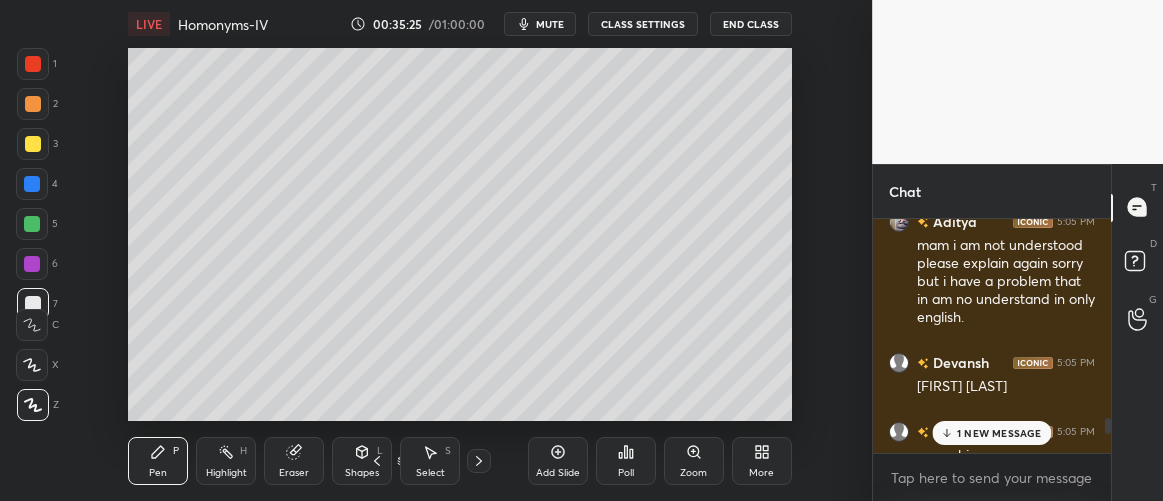 click on "1 NEW MESSAGE" at bounding box center (992, 433) 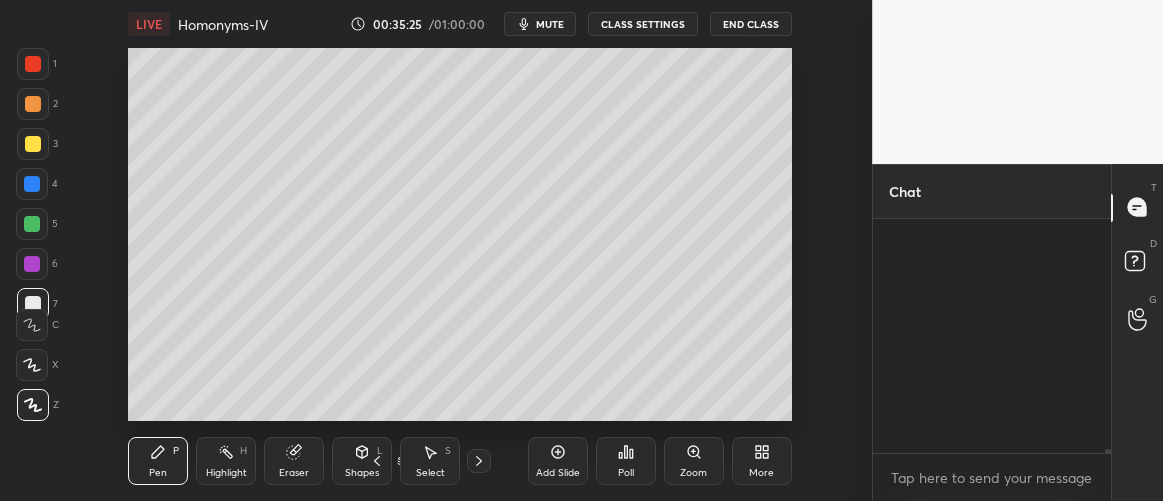 scroll, scrollTop: 14336, scrollLeft: 0, axis: vertical 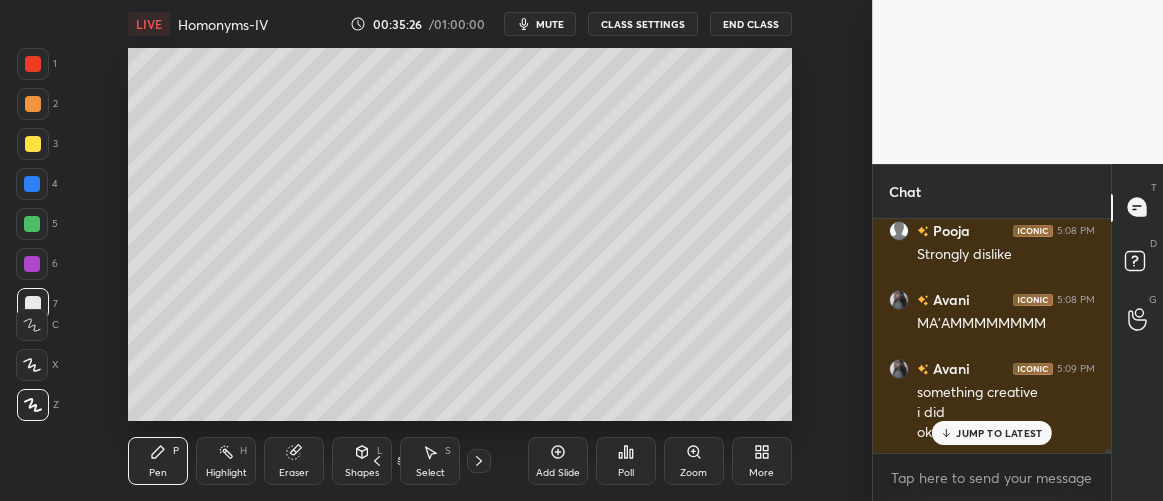 click on "JUMP TO LATEST" at bounding box center (992, 433) 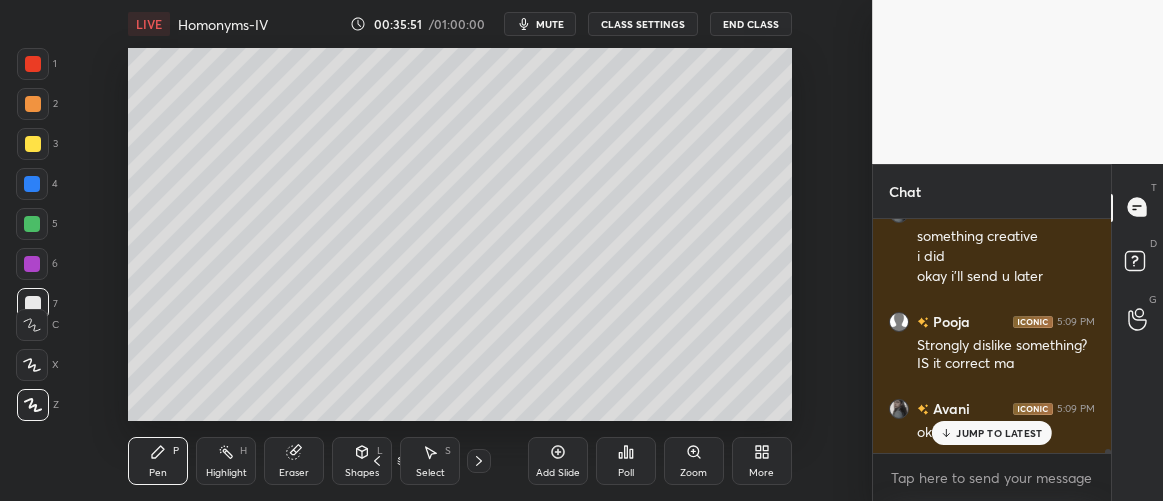scroll, scrollTop: 14561, scrollLeft: 0, axis: vertical 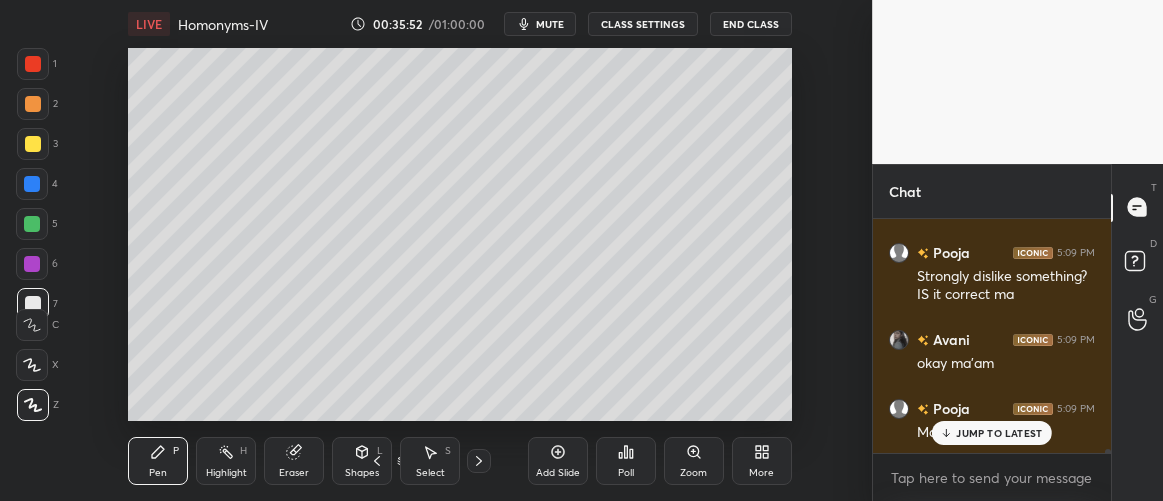 click at bounding box center (33, 144) 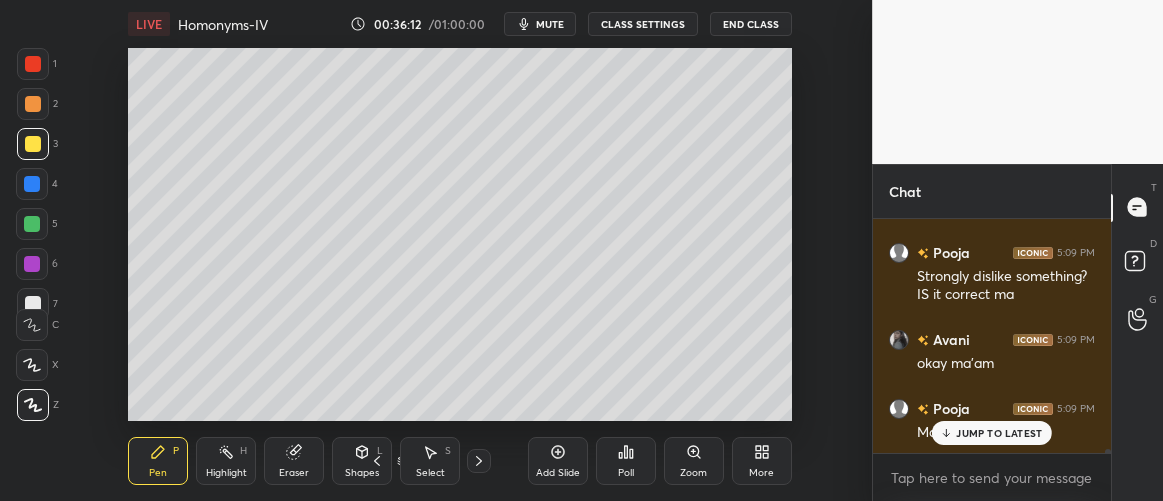 scroll, scrollTop: 14630, scrollLeft: 0, axis: vertical 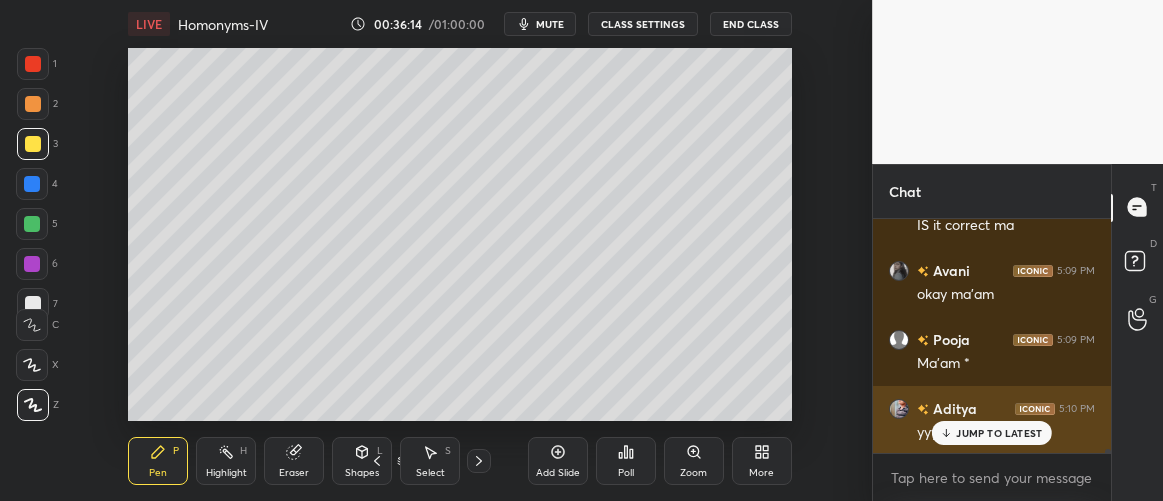 click on "JUMP TO LATEST" at bounding box center [992, 433] 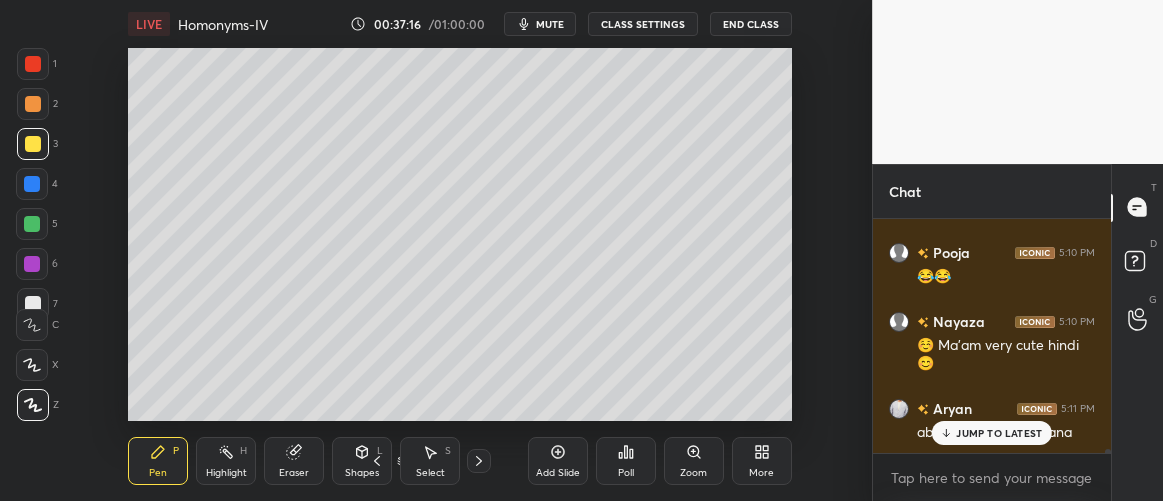scroll, scrollTop: 14993, scrollLeft: 0, axis: vertical 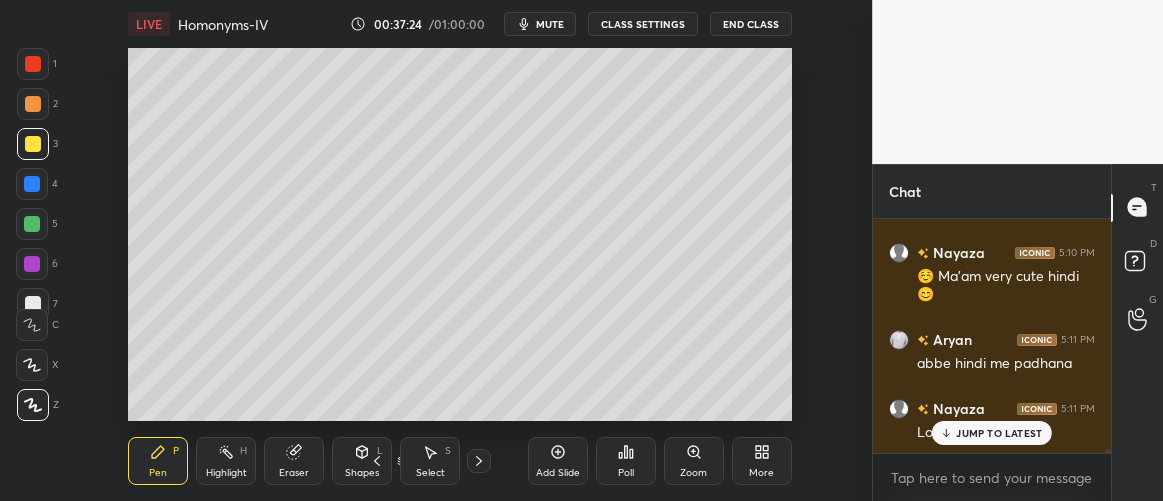 click on "JUMP TO LATEST" at bounding box center [992, 433] 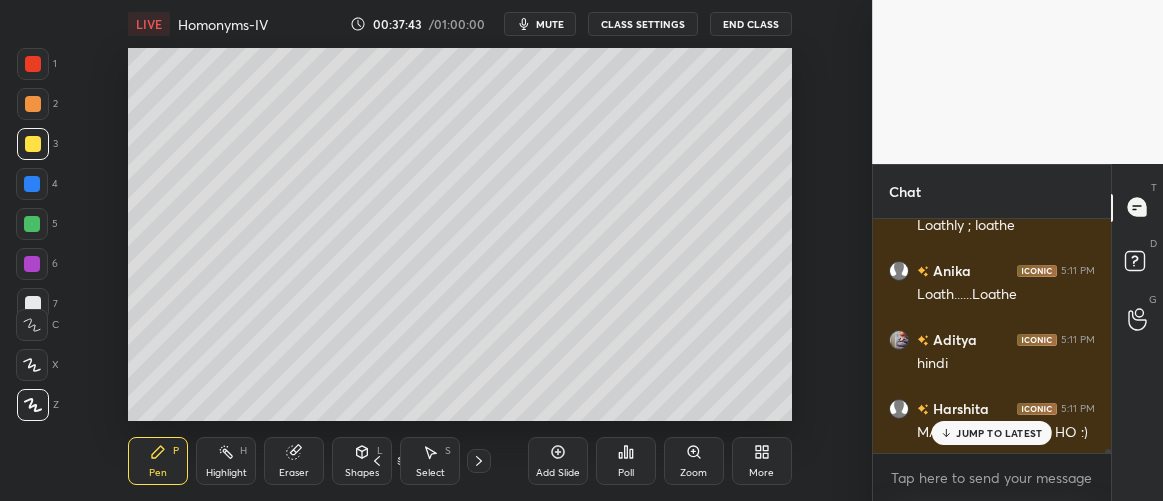 scroll, scrollTop: 15353, scrollLeft: 0, axis: vertical 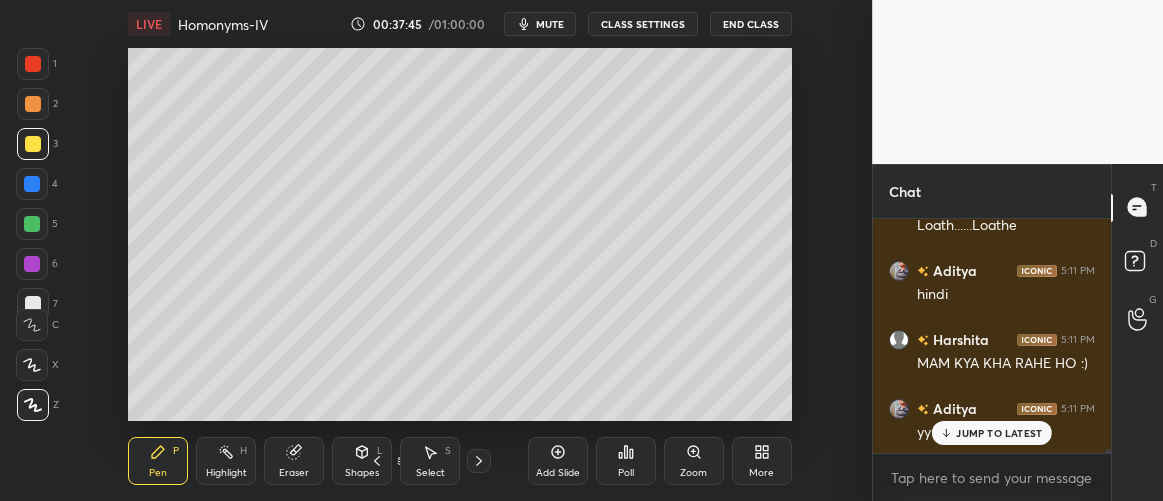 click on "JUMP TO LATEST" at bounding box center [999, 433] 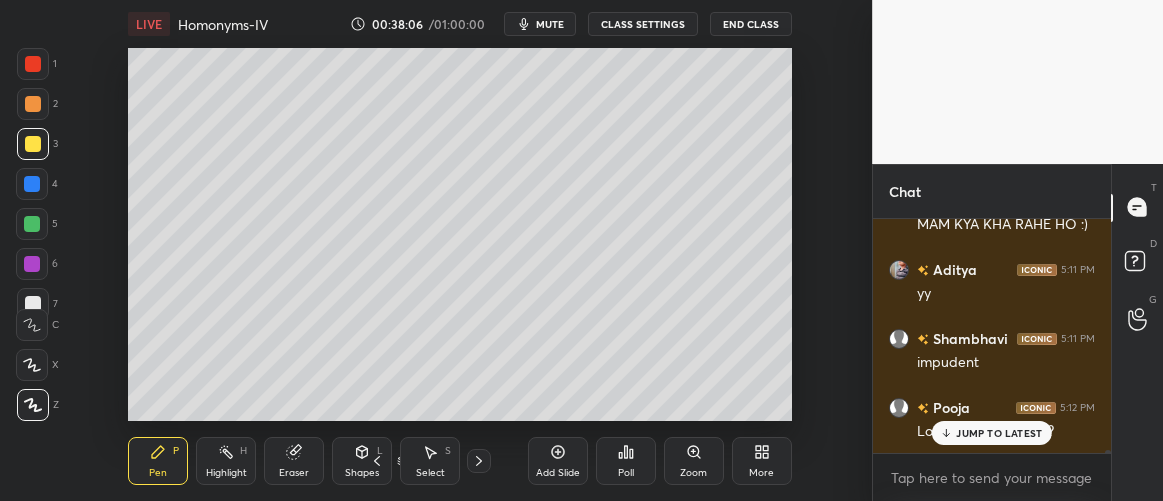 scroll, scrollTop: 15560, scrollLeft: 0, axis: vertical 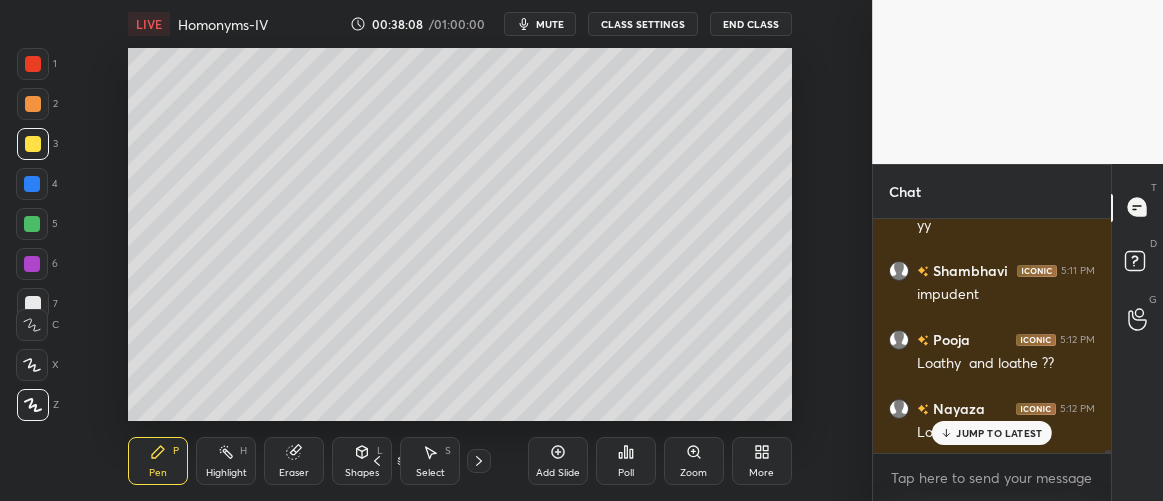 click on "JUMP TO LATEST" at bounding box center [999, 433] 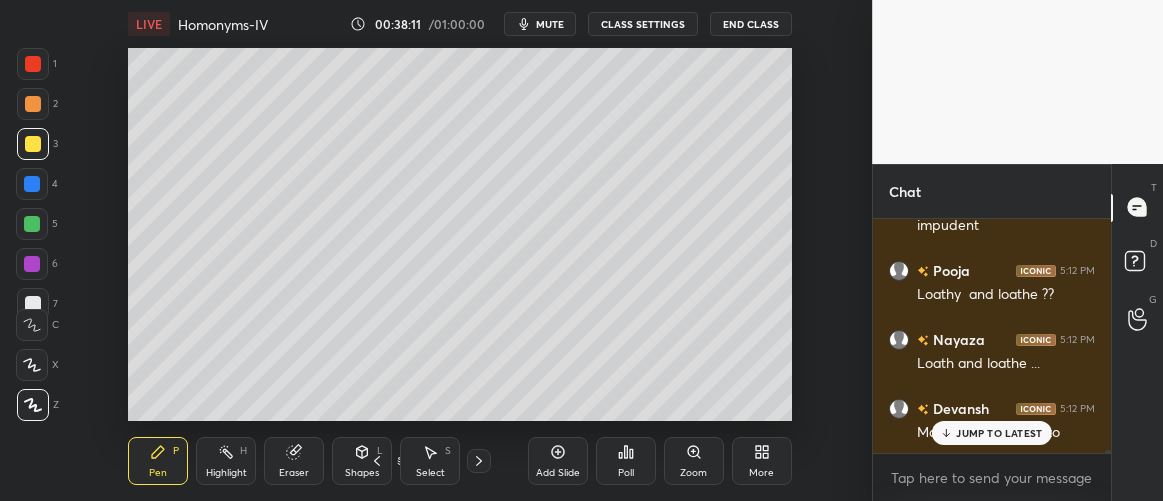 scroll, scrollTop: 15713, scrollLeft: 0, axis: vertical 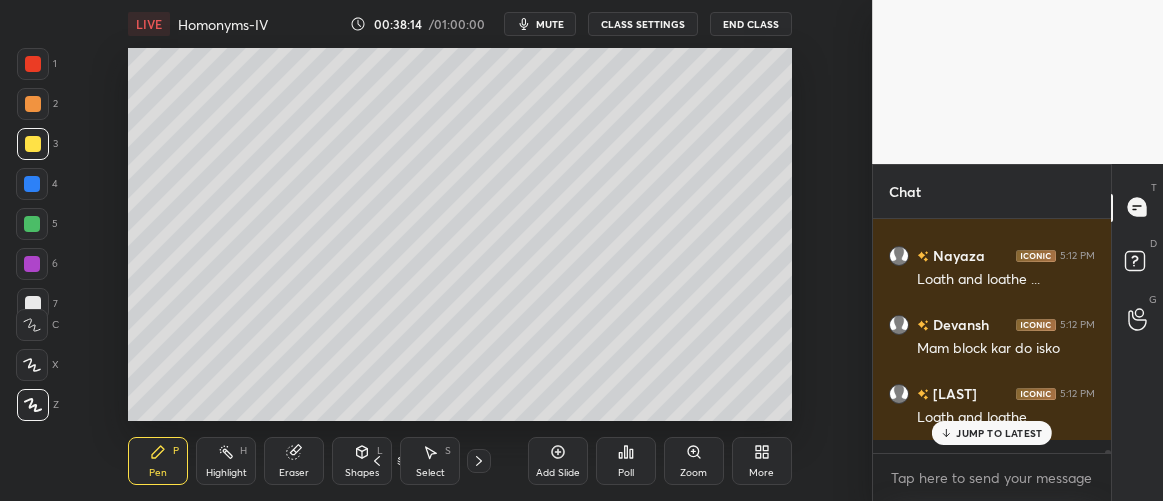 click on "JUMP TO LATEST" at bounding box center (992, 433) 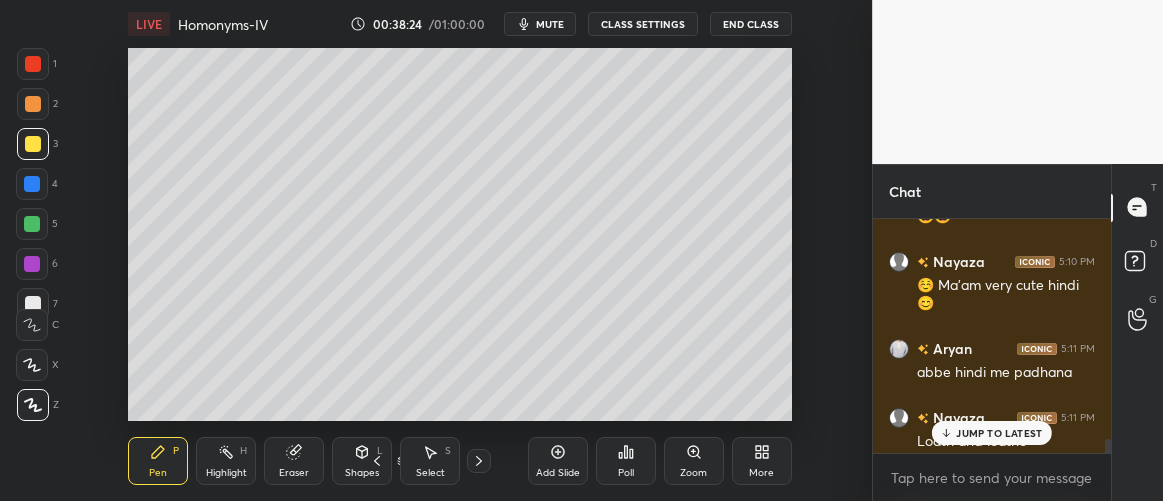 scroll, scrollTop: 14984, scrollLeft: 0, axis: vertical 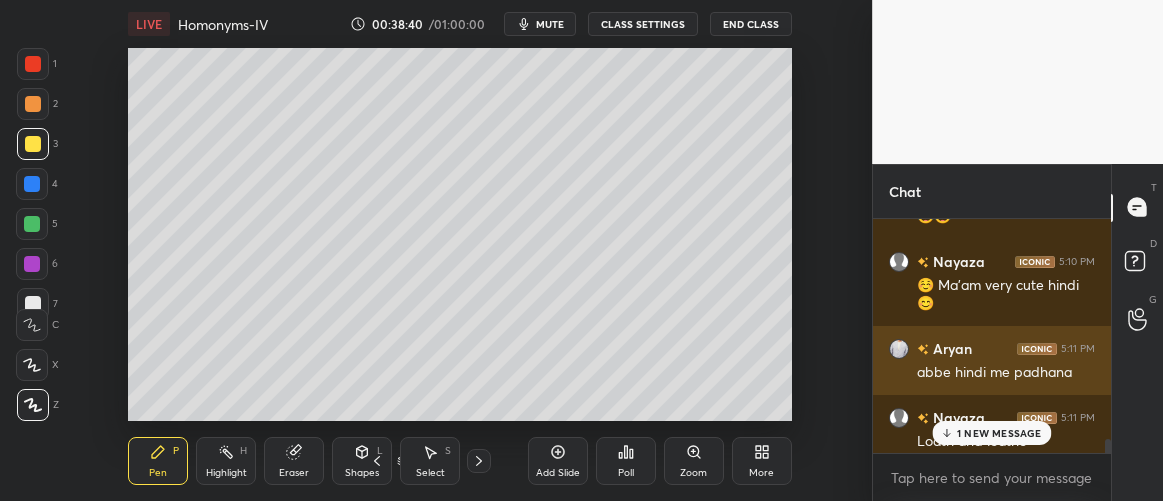 click on "Aryan" at bounding box center (950, 348) 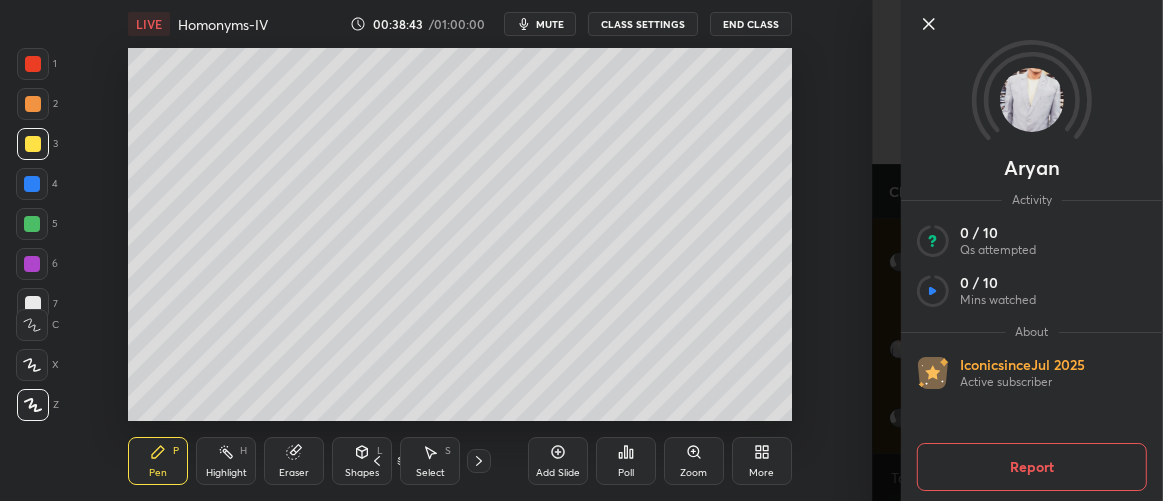 click on "Report" at bounding box center (1032, 467) 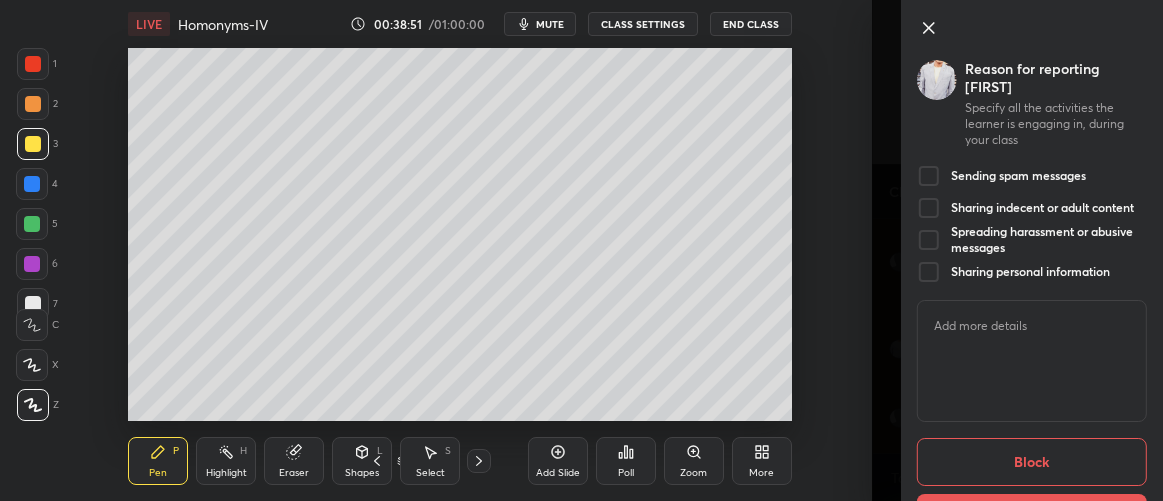 click at bounding box center [929, 240] 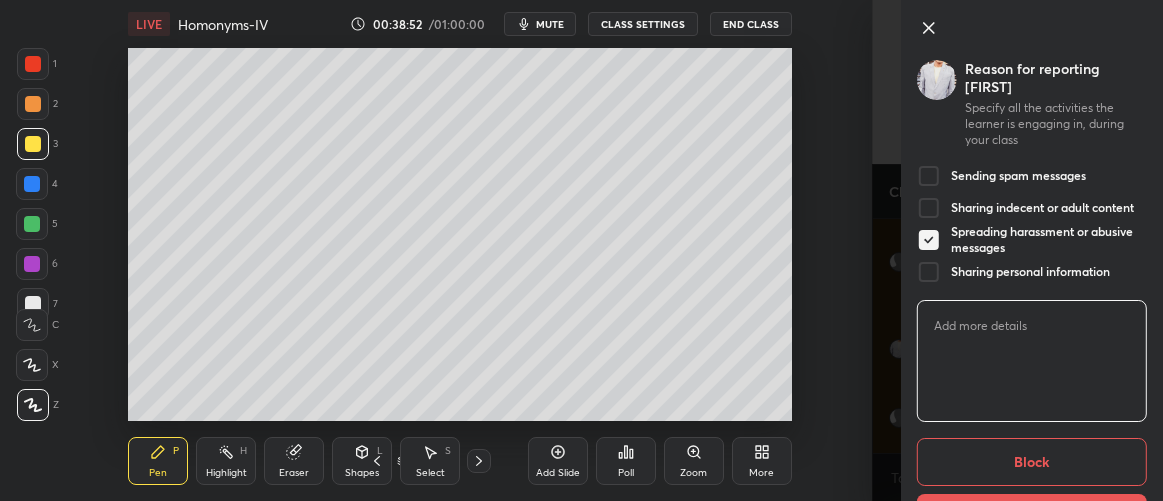 click at bounding box center [1032, 361] 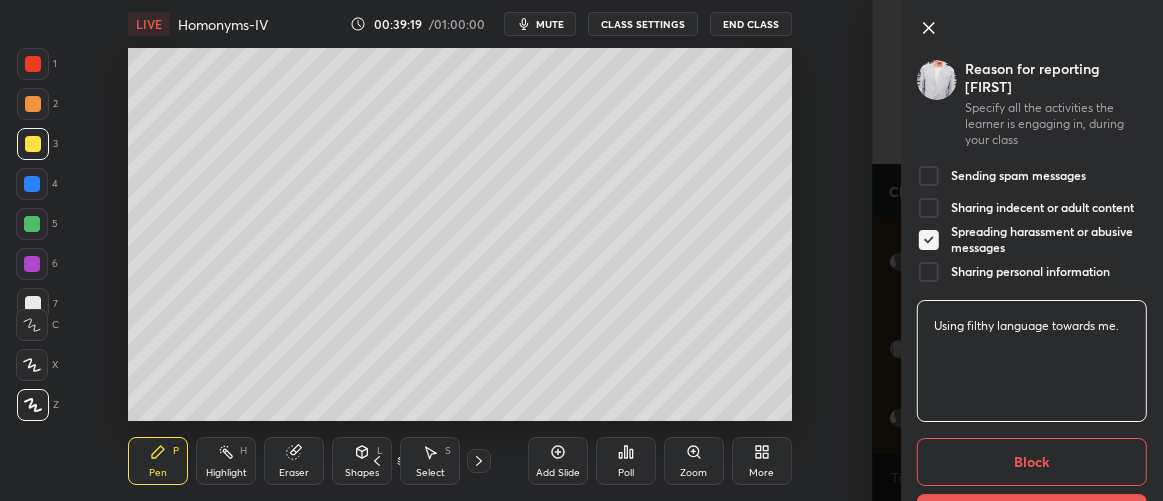type on "Using filthy language towards me." 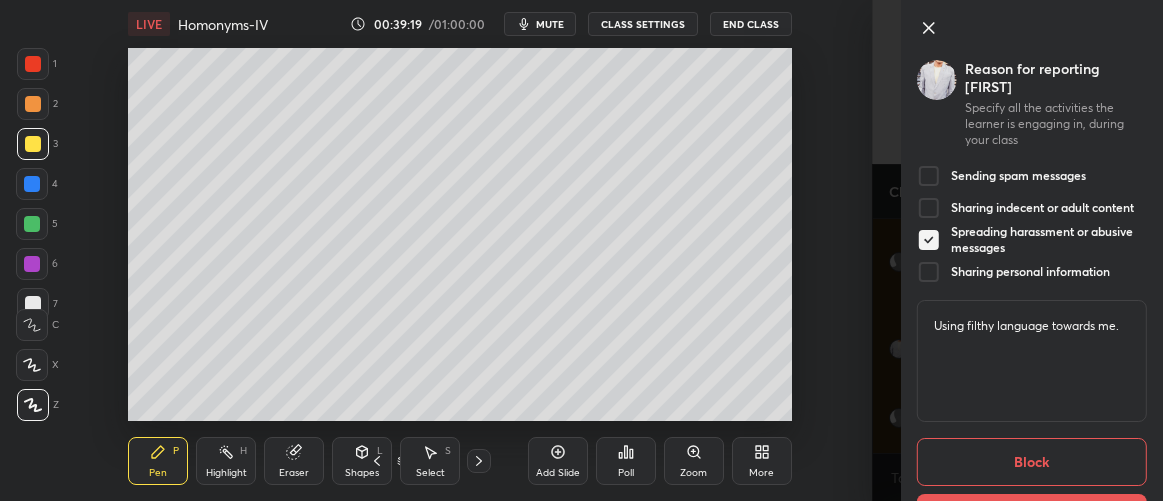 click on "Block" at bounding box center [1032, 462] 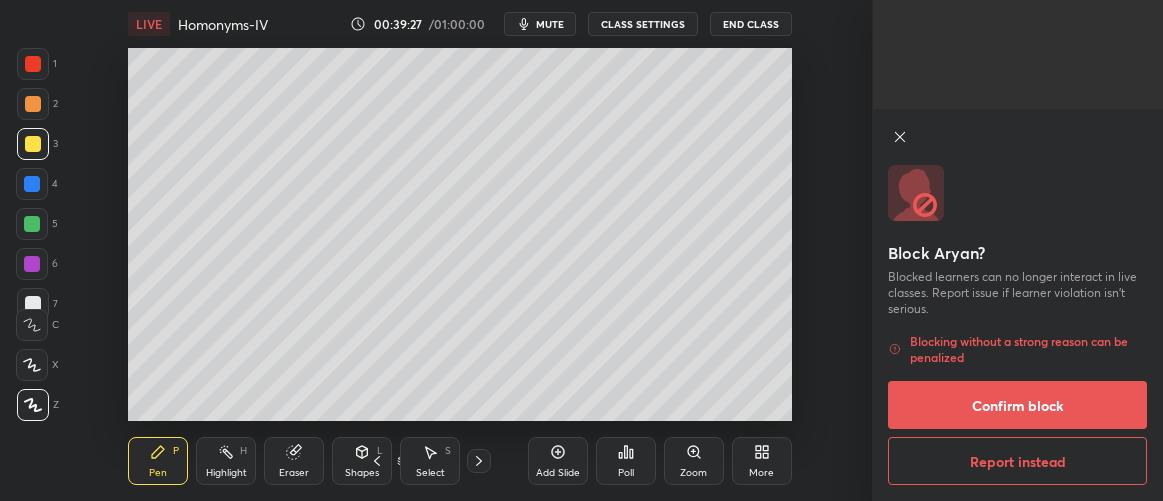 click on "Confirm block" at bounding box center [1017, 405] 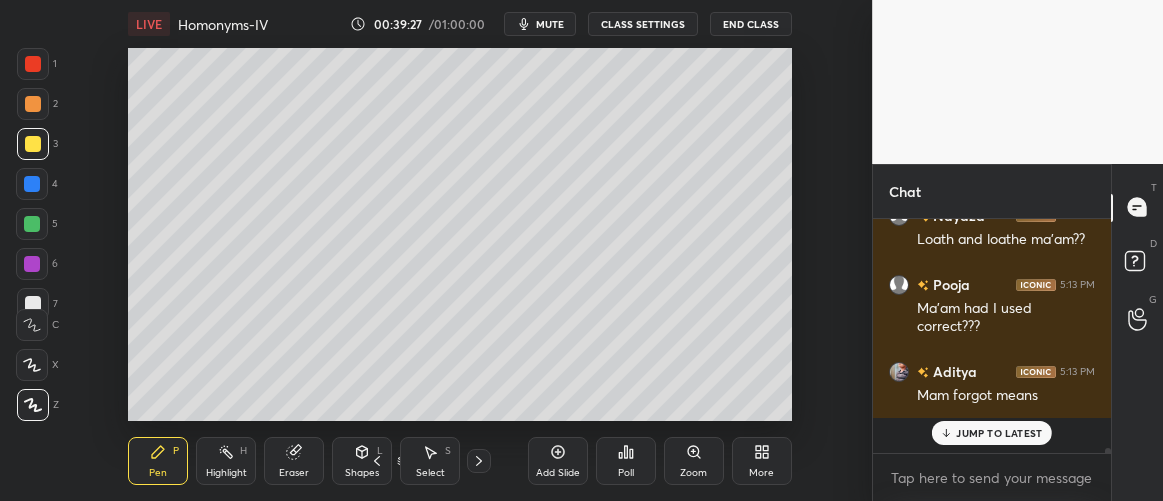 scroll, scrollTop: 13532, scrollLeft: 0, axis: vertical 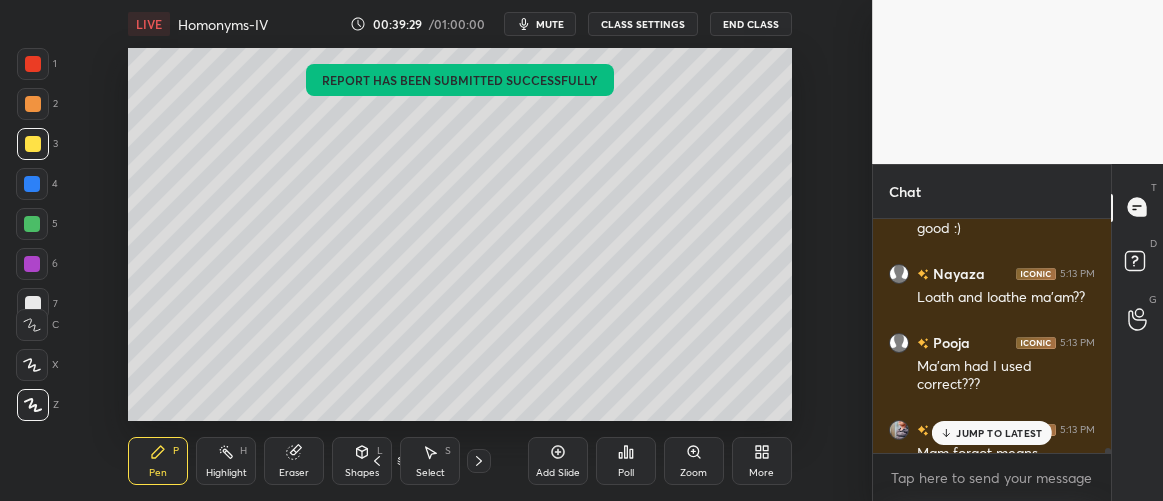 click on "JUMP TO LATEST" at bounding box center (999, 433) 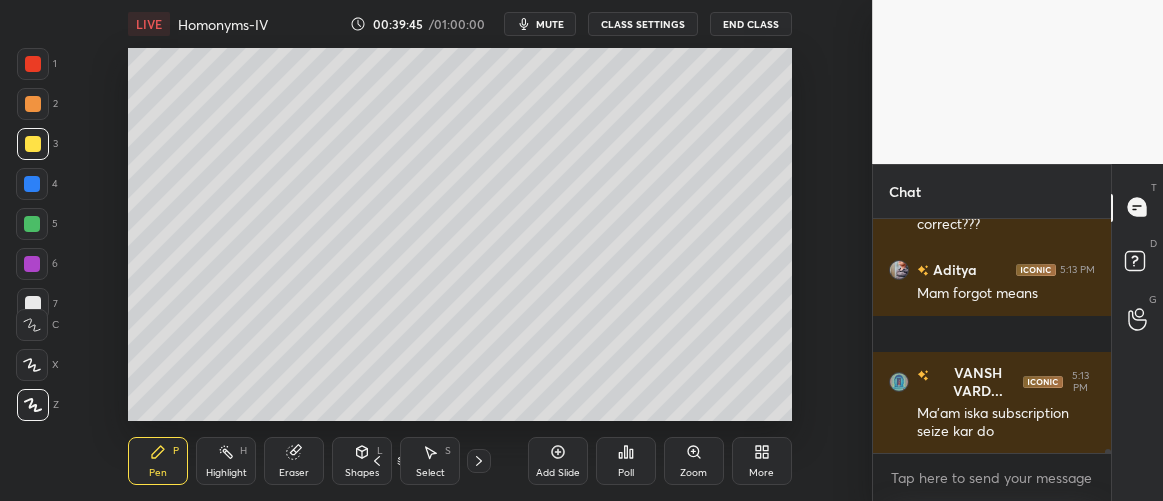 scroll, scrollTop: 13778, scrollLeft: 0, axis: vertical 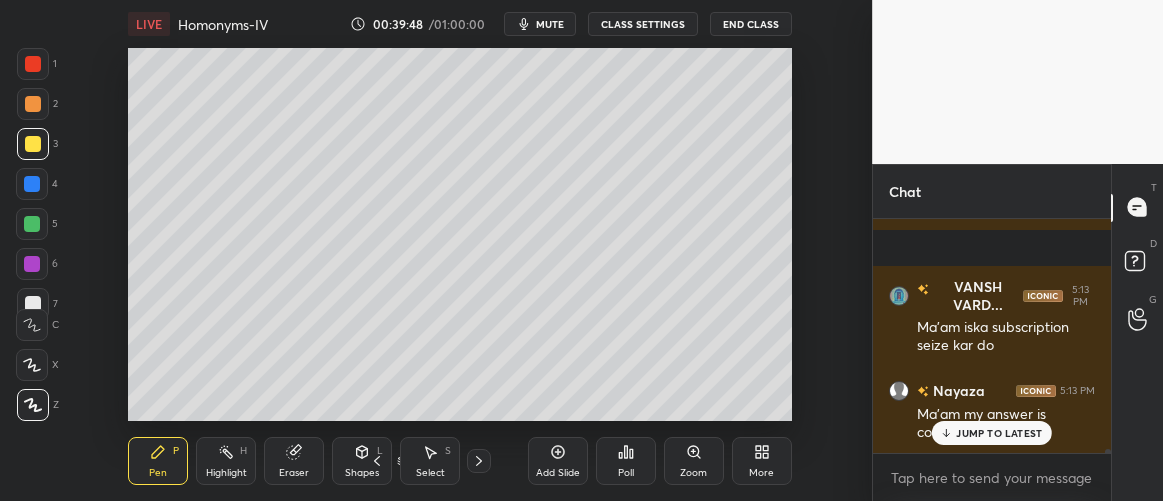 click on "JUMP TO LATEST" at bounding box center [999, 433] 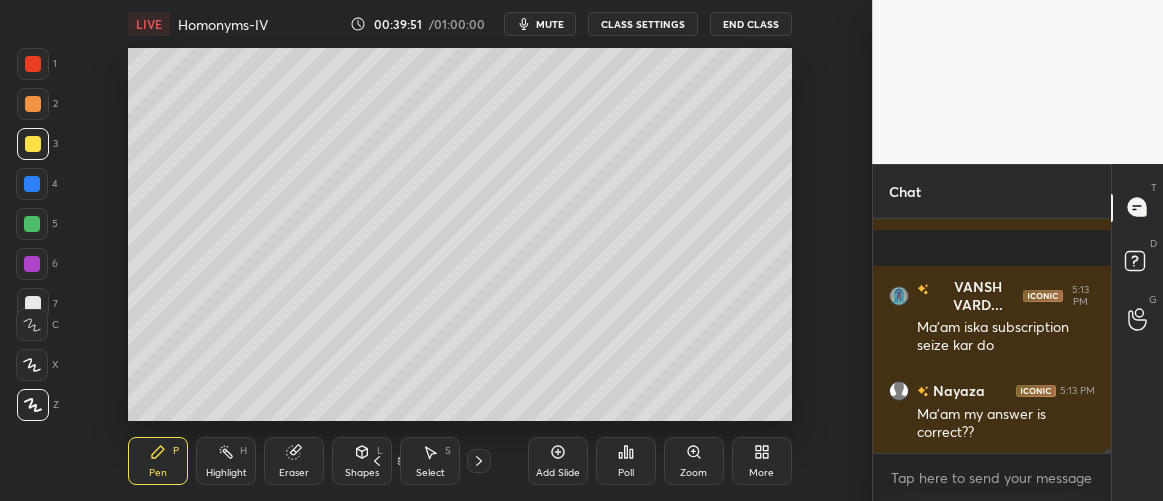 click at bounding box center (32, 184) 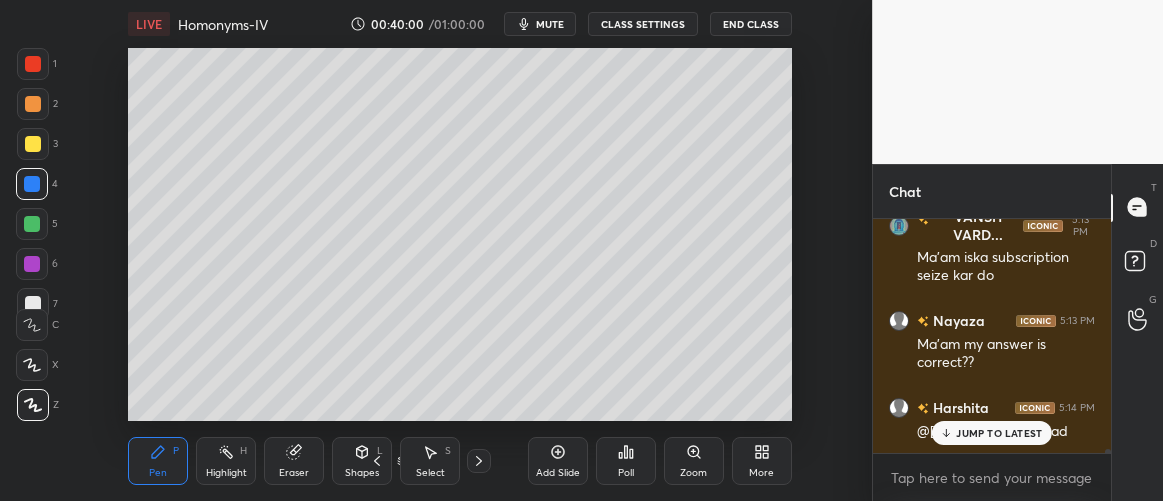 scroll, scrollTop: 14120, scrollLeft: 0, axis: vertical 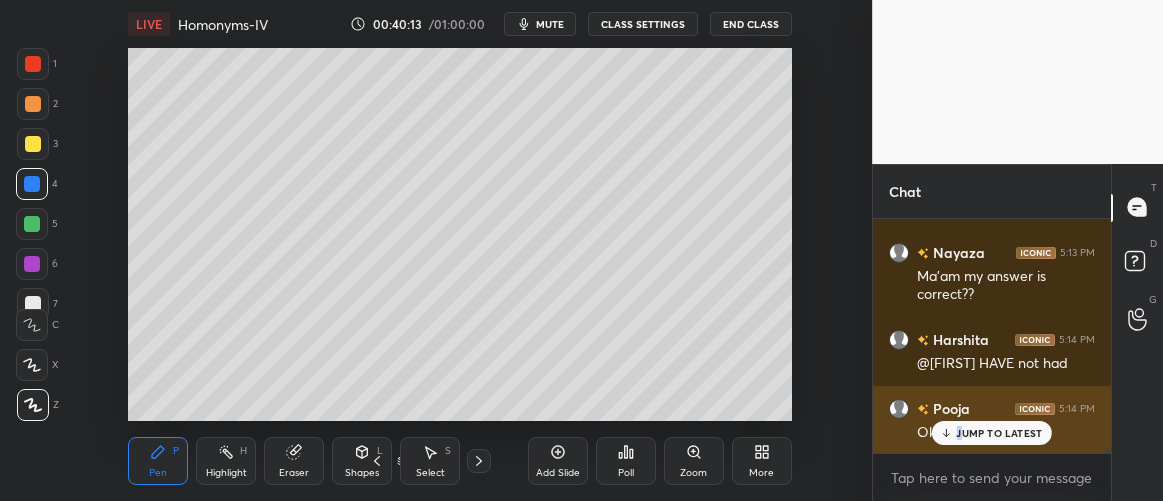 click on "JUMP TO LATEST" at bounding box center [999, 433] 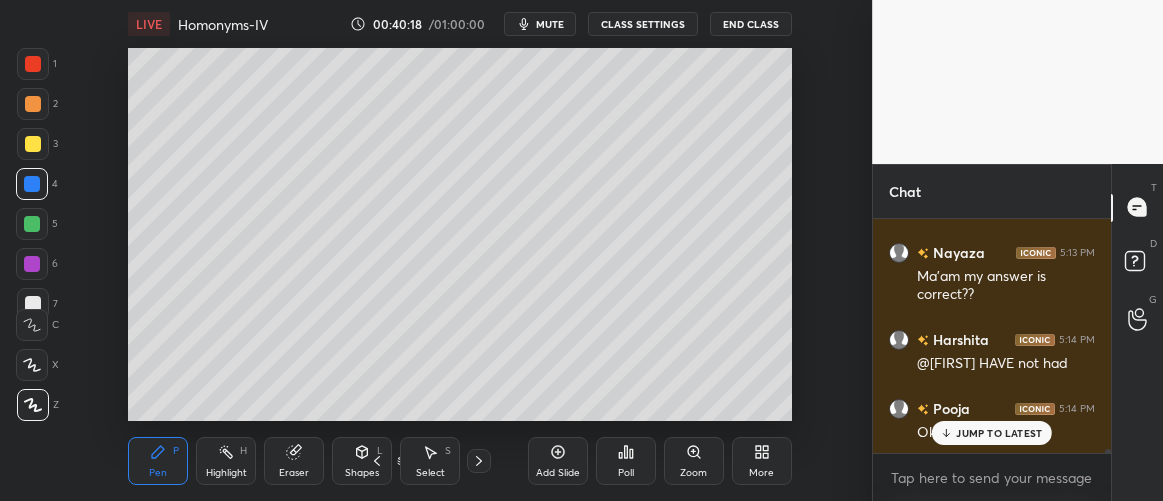 scroll, scrollTop: 14189, scrollLeft: 0, axis: vertical 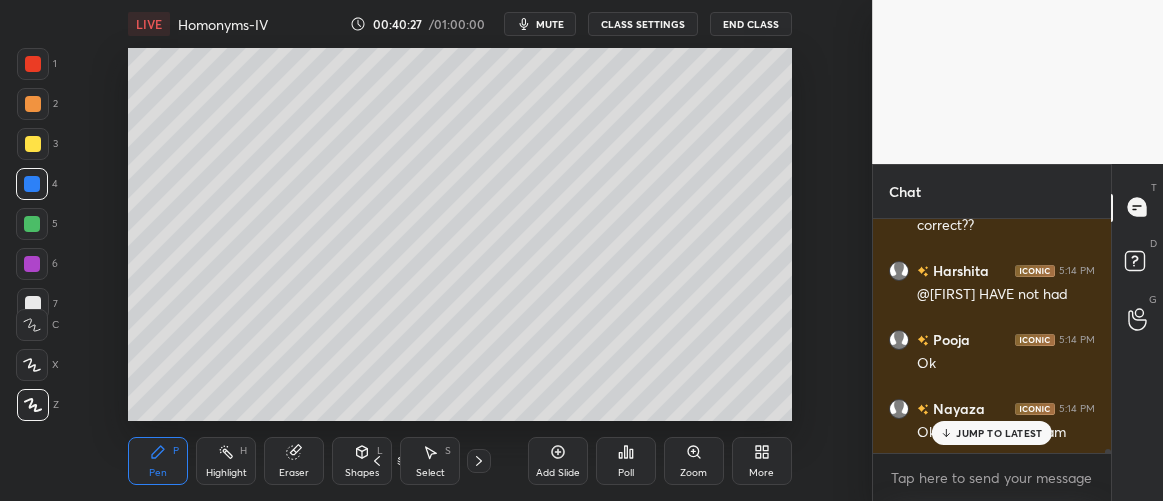 click 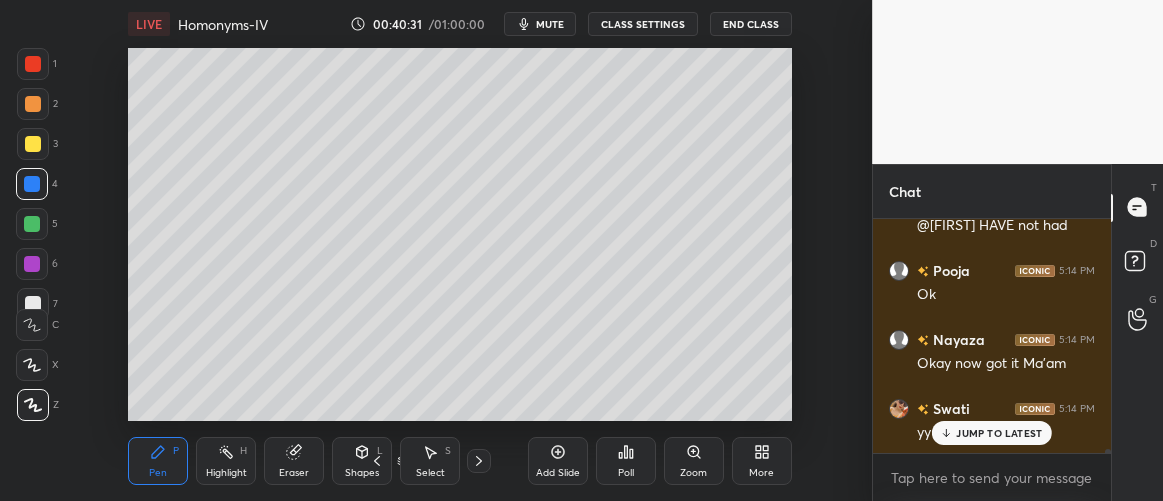scroll, scrollTop: 14327, scrollLeft: 0, axis: vertical 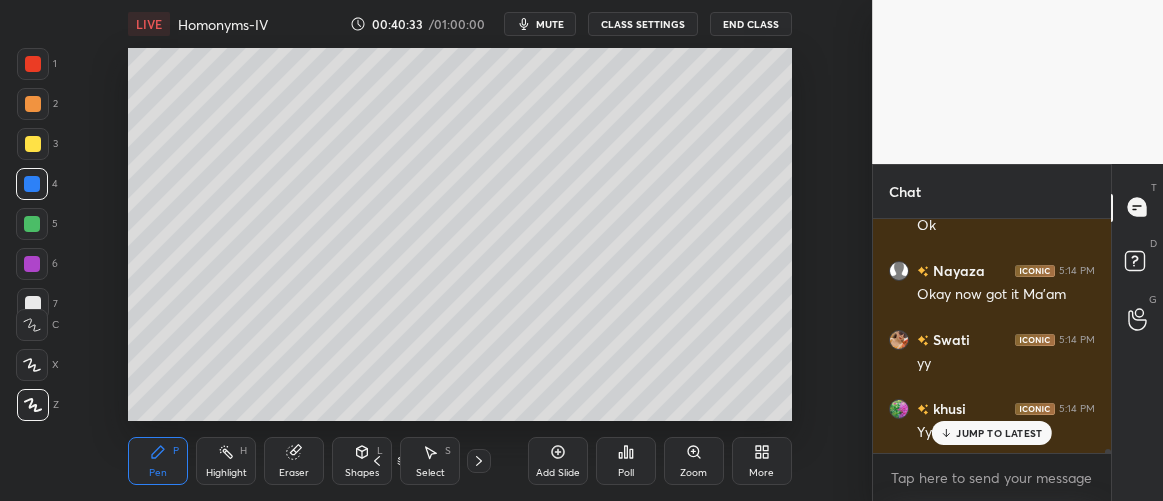 click 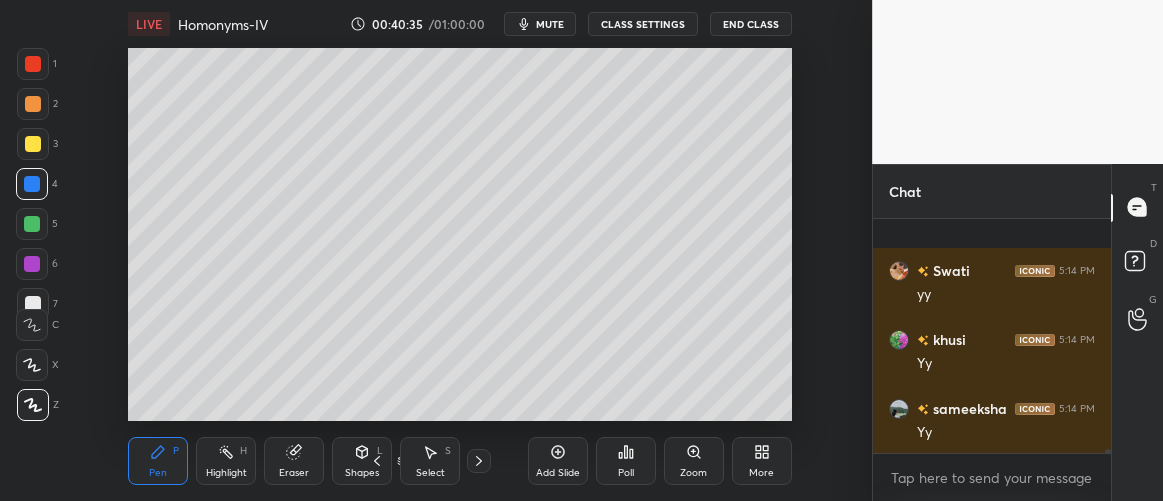 scroll, scrollTop: 14535, scrollLeft: 0, axis: vertical 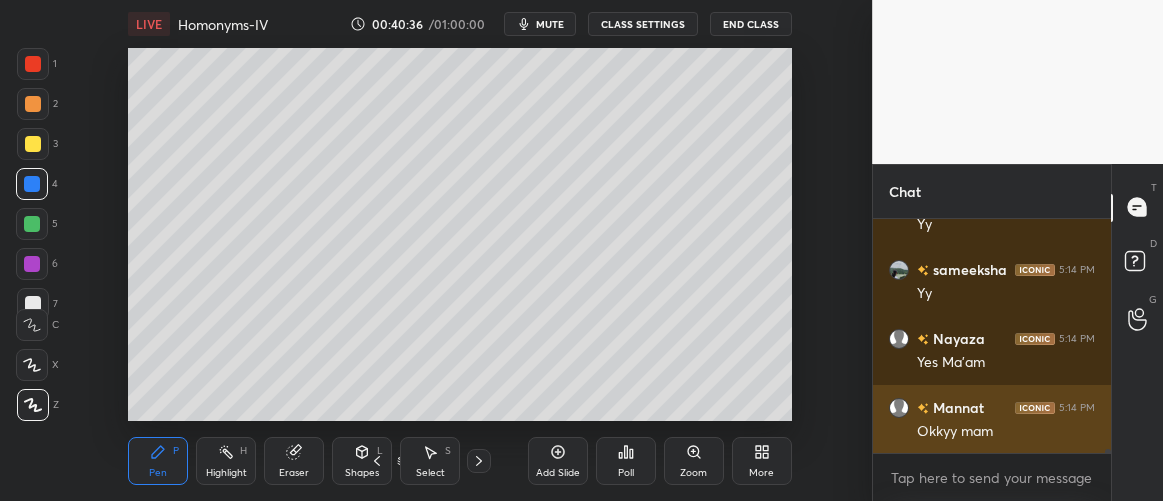 click on "Okkyy mam" at bounding box center (1006, 432) 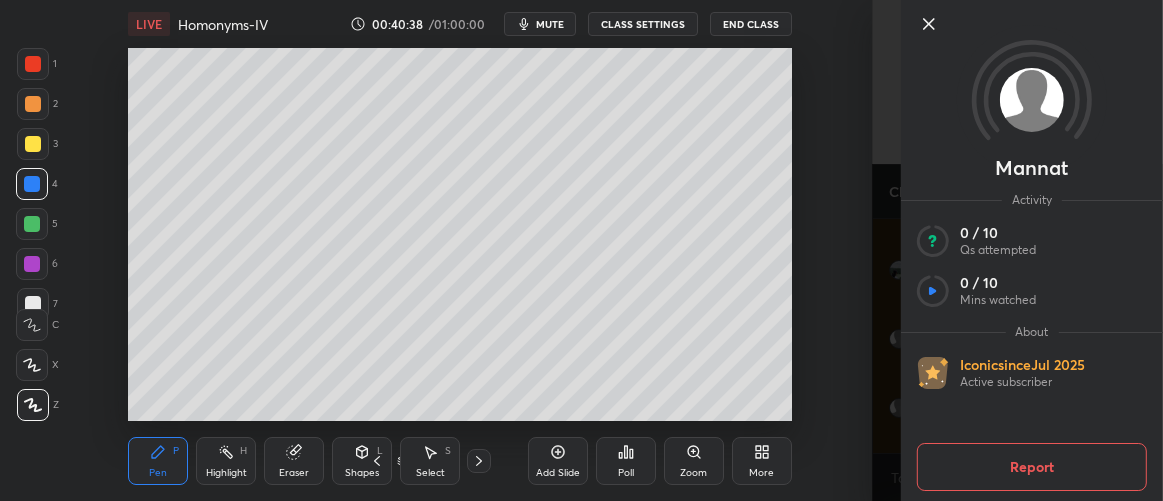 click 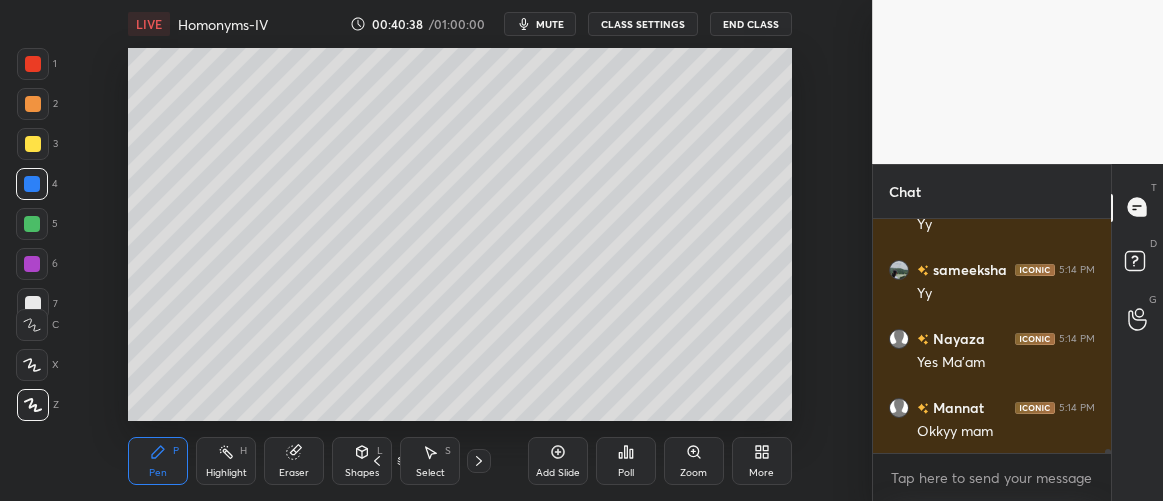scroll, scrollTop: 14618, scrollLeft: 0, axis: vertical 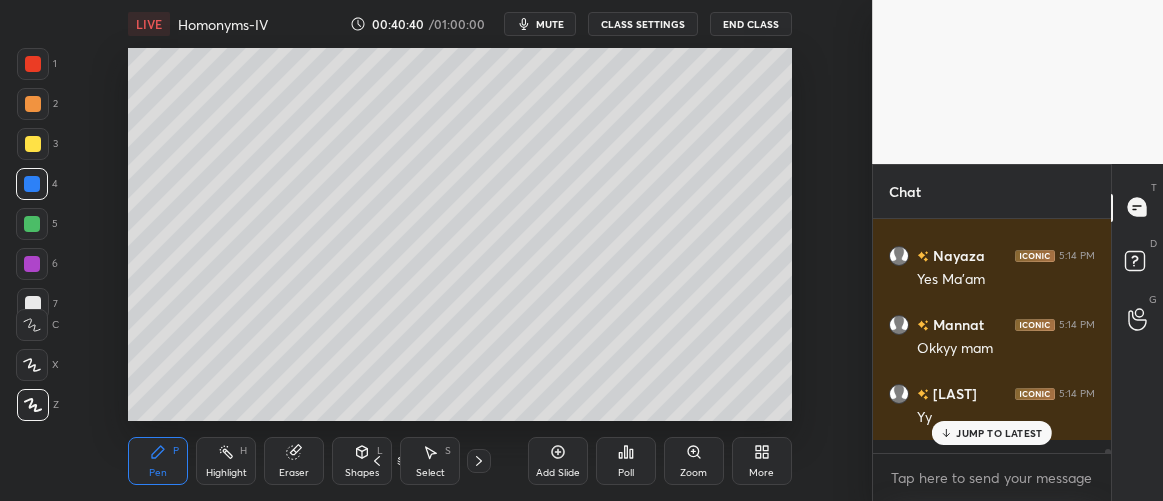 click 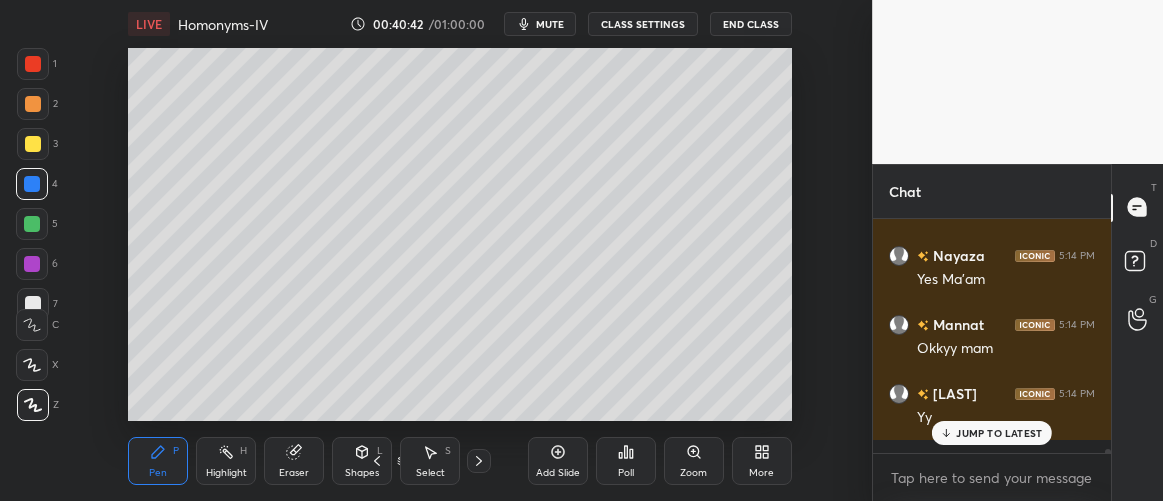 click at bounding box center (33, 104) 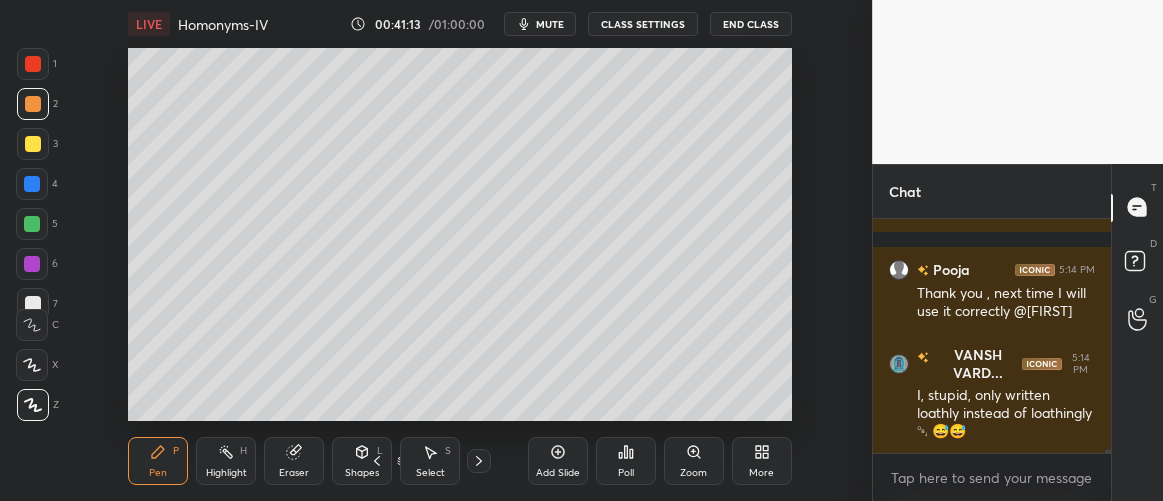 scroll, scrollTop: 14930, scrollLeft: 0, axis: vertical 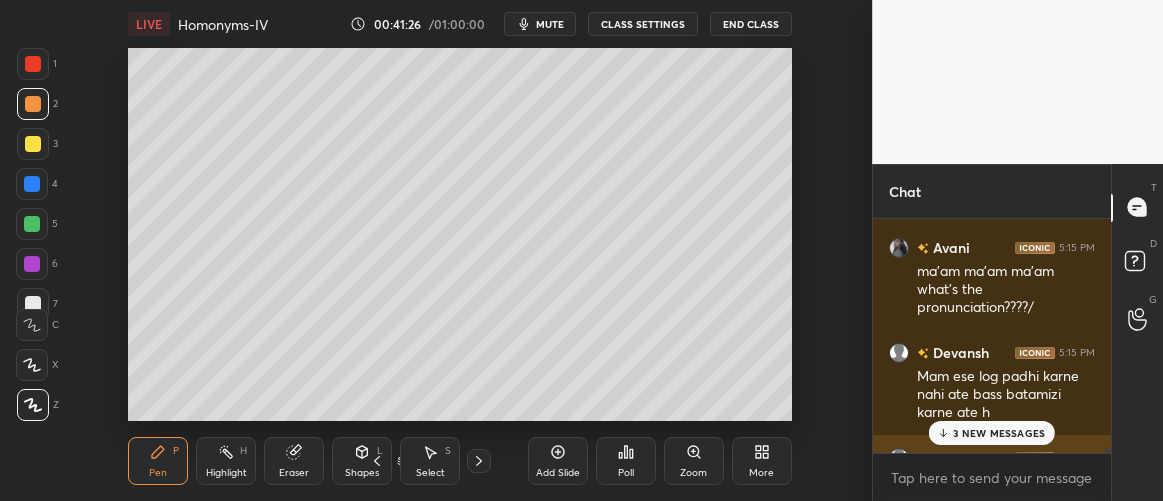 click on "[USERNAME] 5:15 PM" at bounding box center (992, 457) 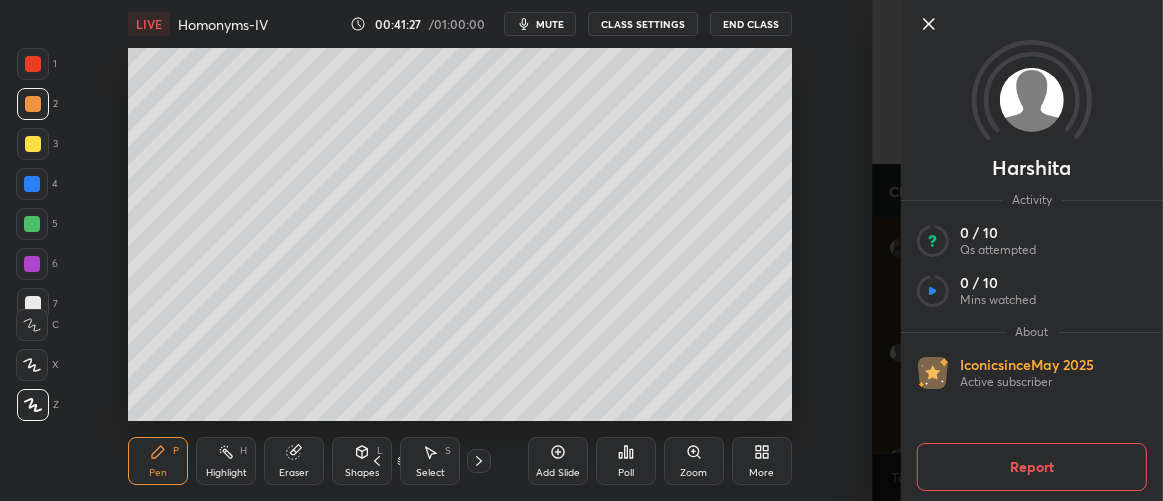 click 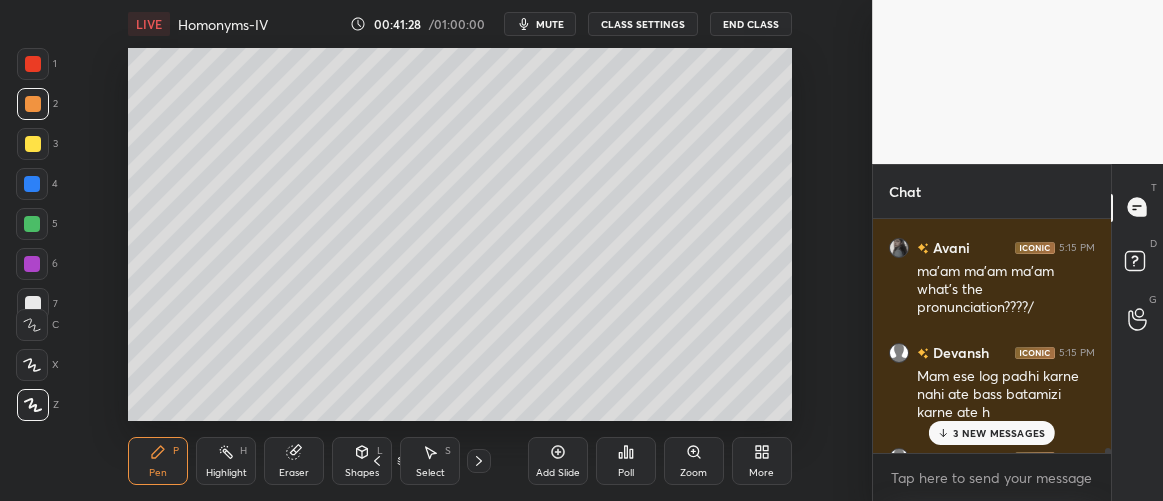 click on "3 NEW MESSAGES" at bounding box center [999, 433] 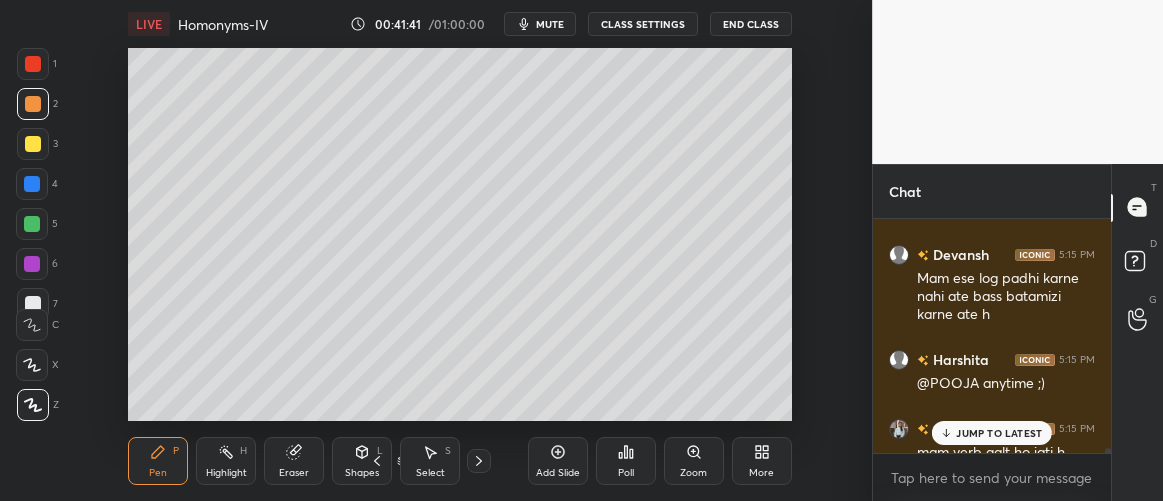 scroll, scrollTop: 15152, scrollLeft: 0, axis: vertical 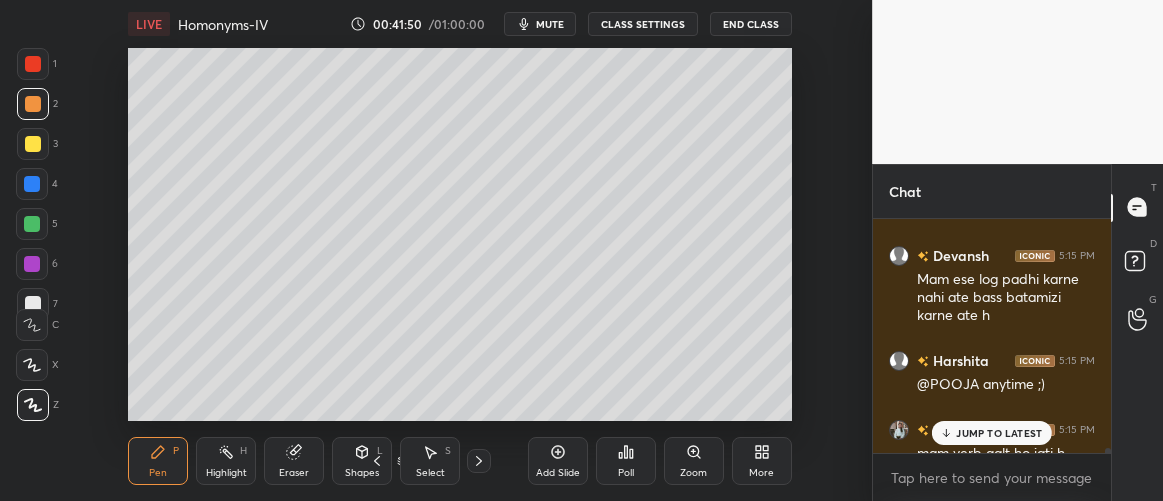 drag, startPoint x: 973, startPoint y: 428, endPoint x: 966, endPoint y: 402, distance: 26.925823 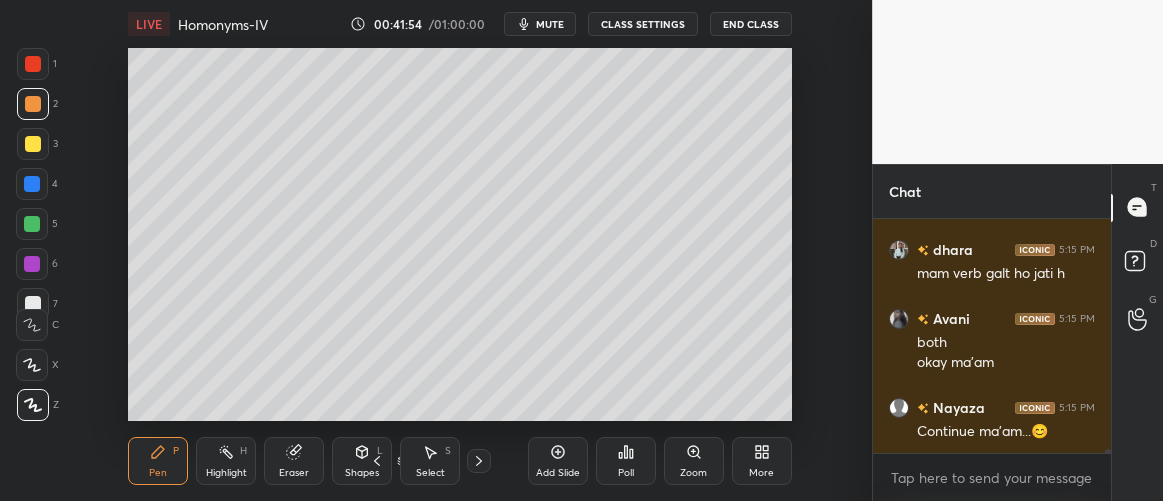 scroll, scrollTop: 15490, scrollLeft: 0, axis: vertical 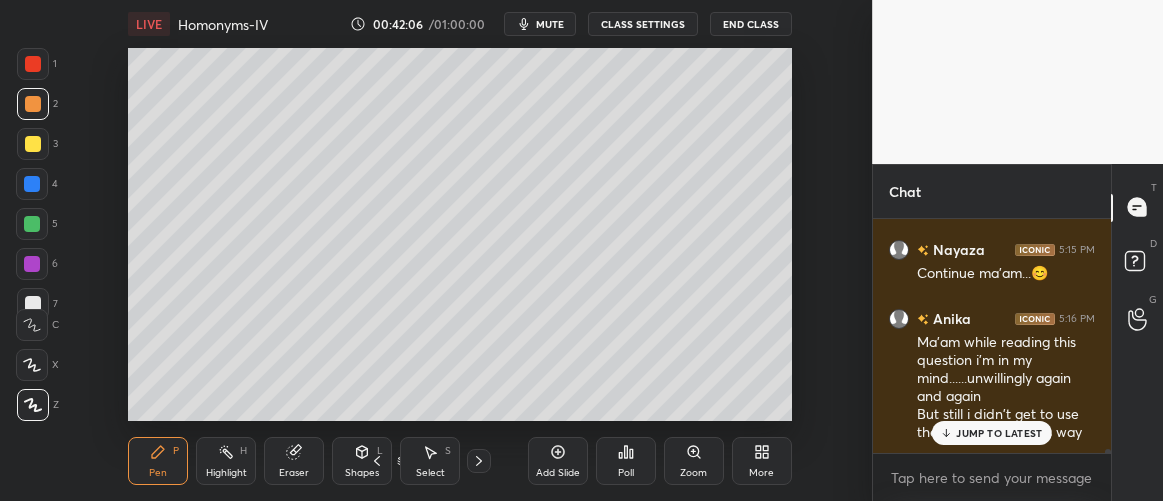 click on "JUMP TO LATEST" at bounding box center (992, 433) 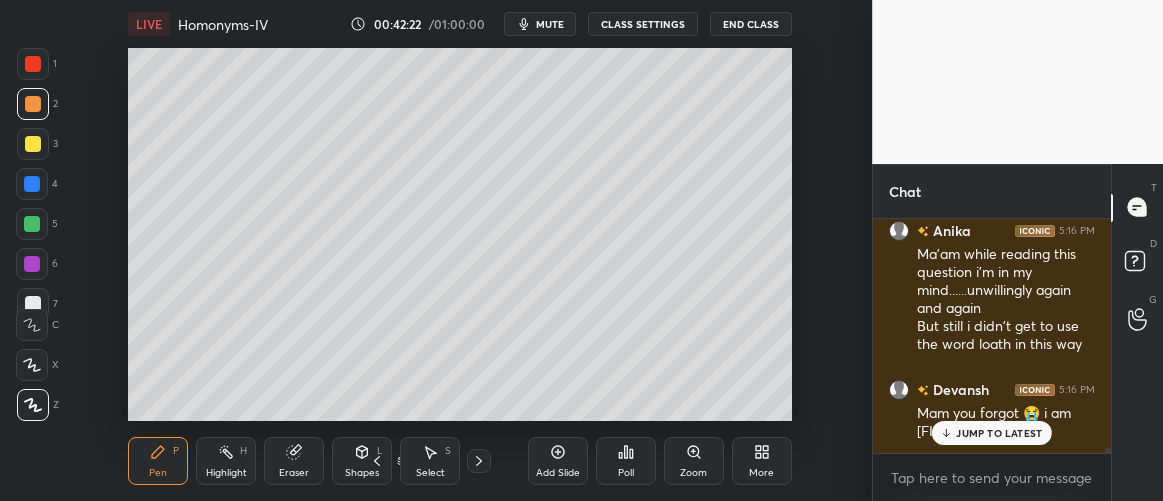 scroll, scrollTop: 15576, scrollLeft: 0, axis: vertical 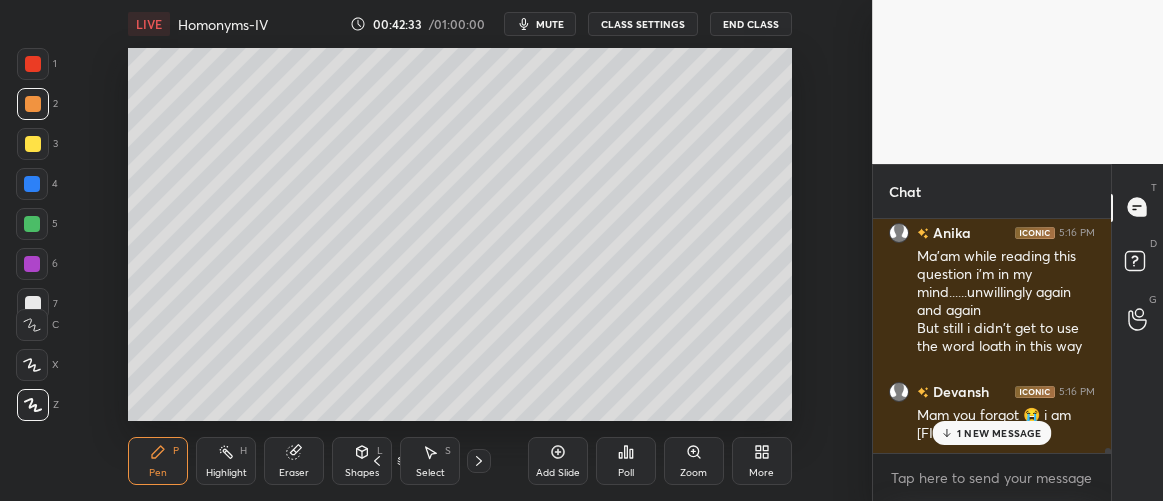 click on "1 NEW MESSAGE" at bounding box center (999, 433) 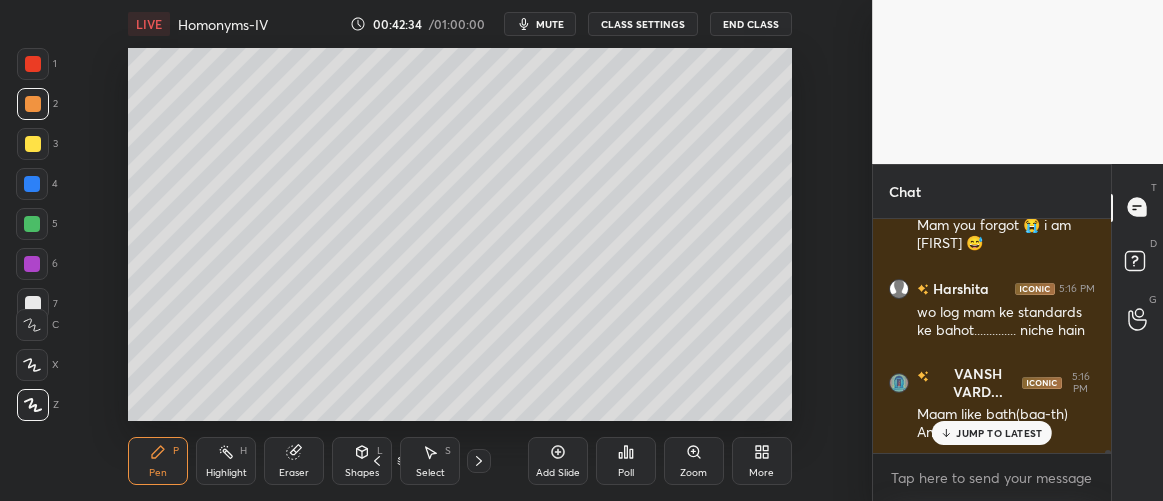 scroll, scrollTop: 15835, scrollLeft: 0, axis: vertical 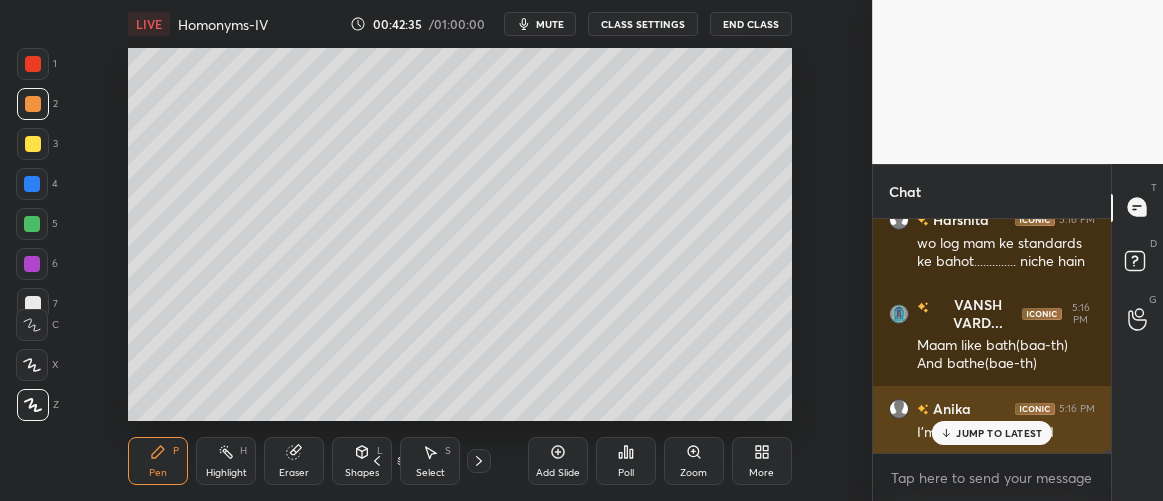 click on "[USERNAME] 5:16 PM I'm saying in my mind" at bounding box center [992, 420] 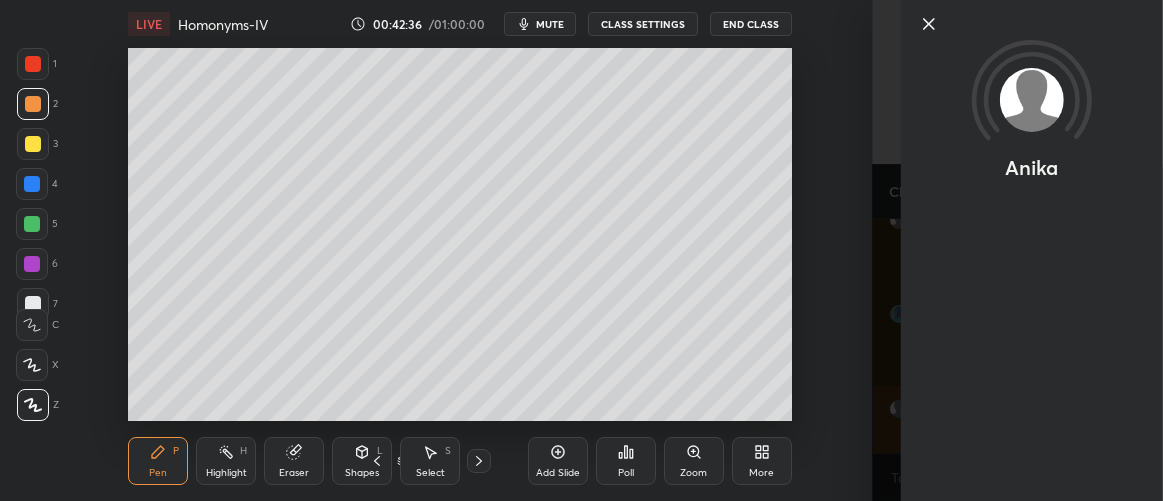 click 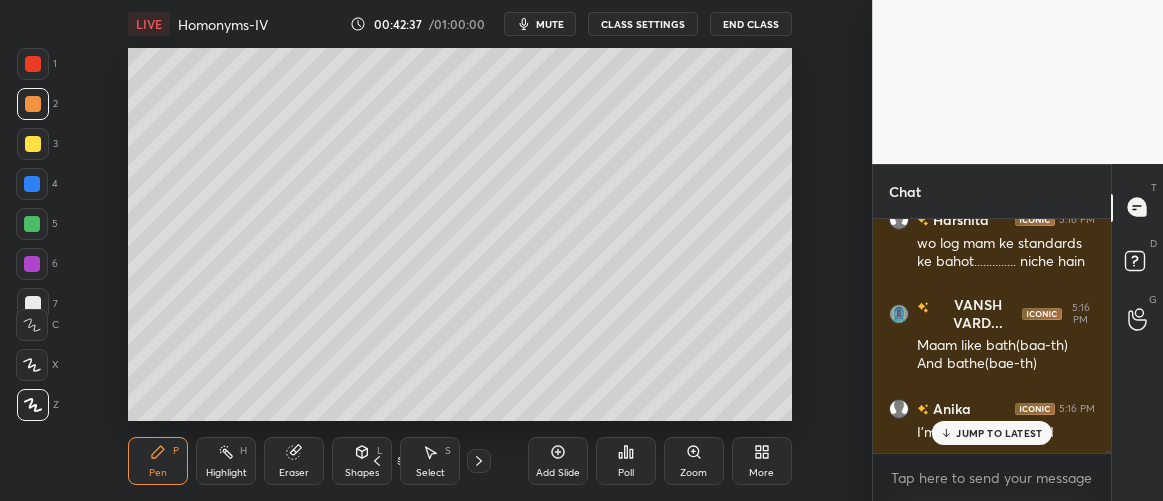 click on "JUMP TO LATEST" at bounding box center (992, 433) 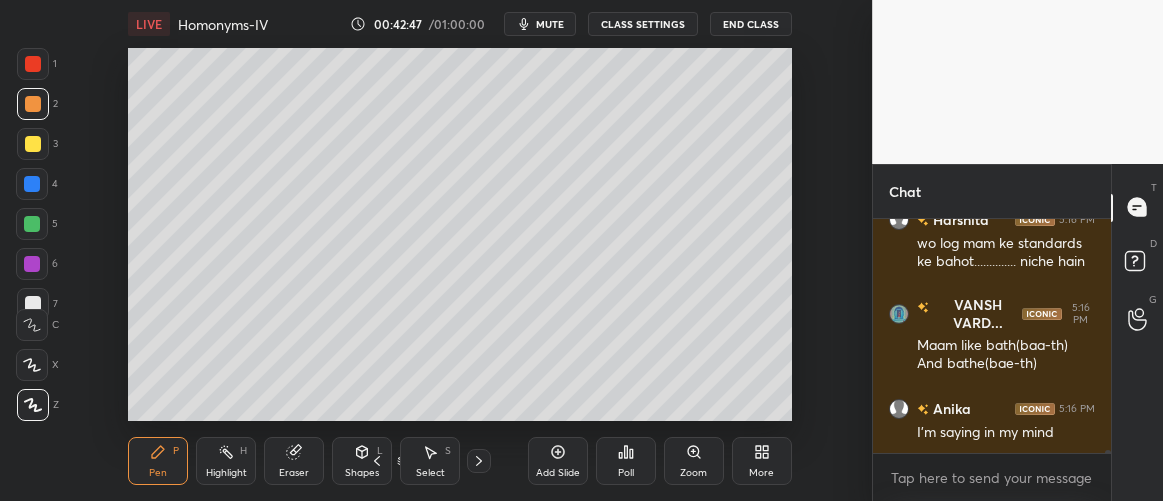 scroll, scrollTop: 15855, scrollLeft: 0, axis: vertical 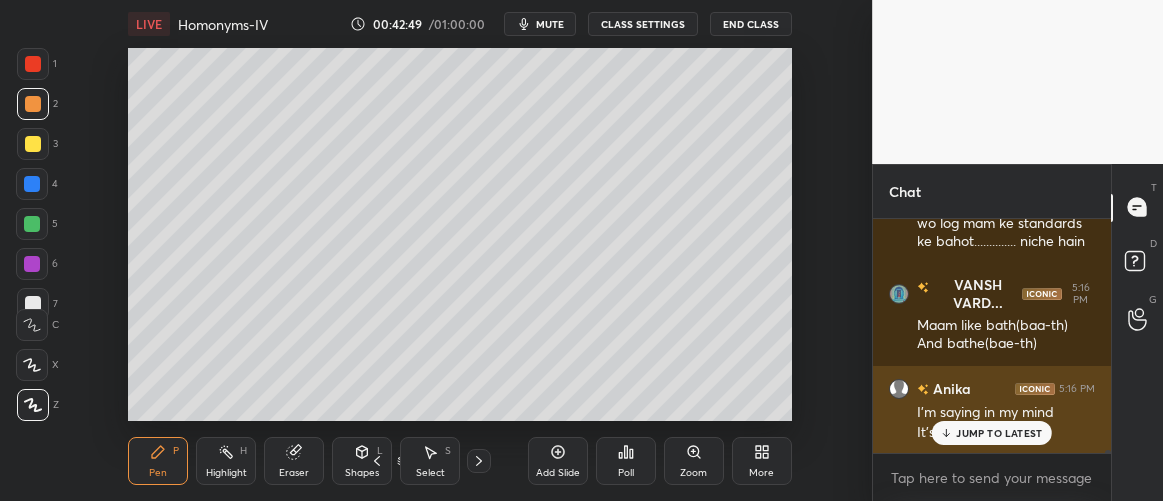 drag, startPoint x: 964, startPoint y: 429, endPoint x: 941, endPoint y: 413, distance: 28.01785 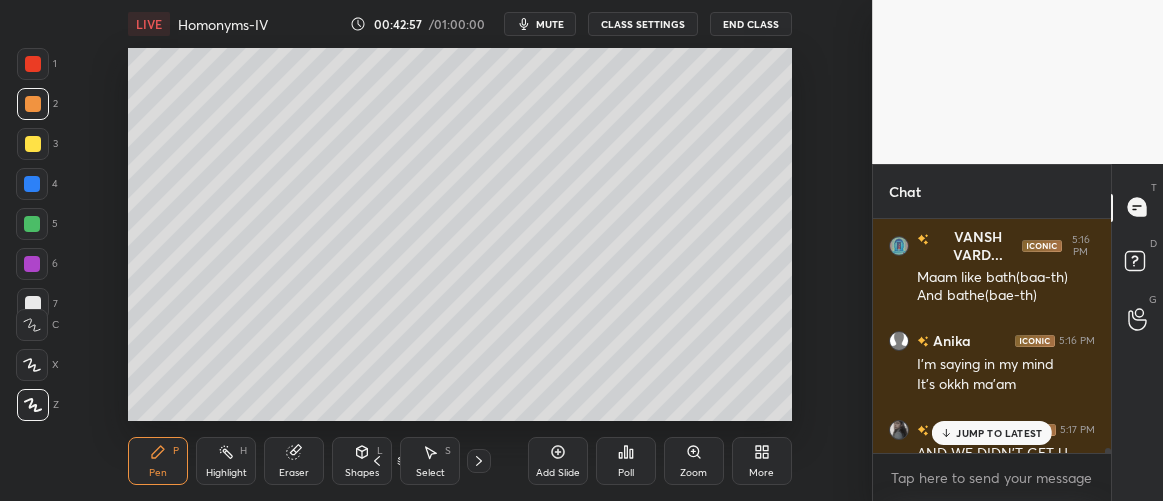 scroll, scrollTop: 15898, scrollLeft: 0, axis: vertical 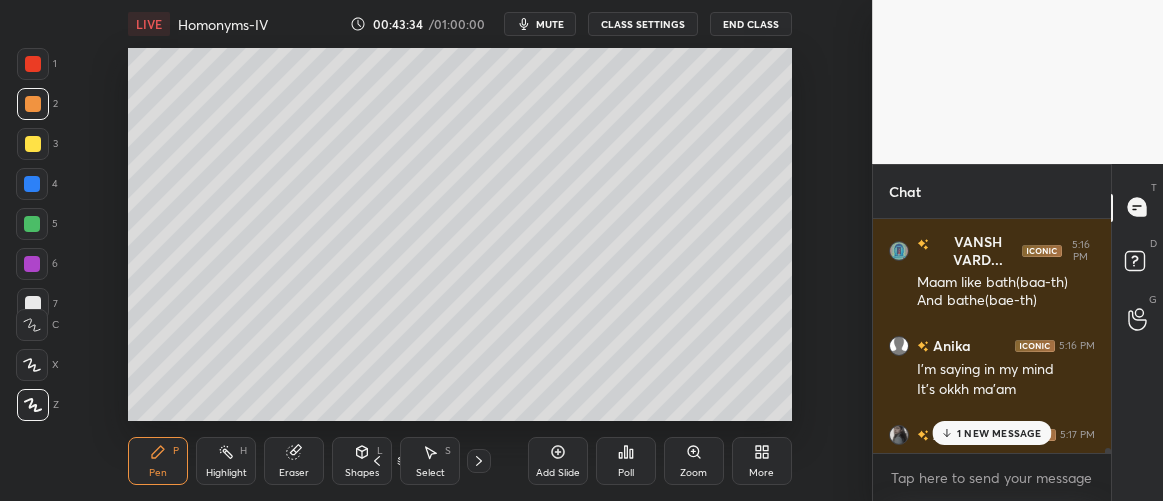 click at bounding box center [33, 304] 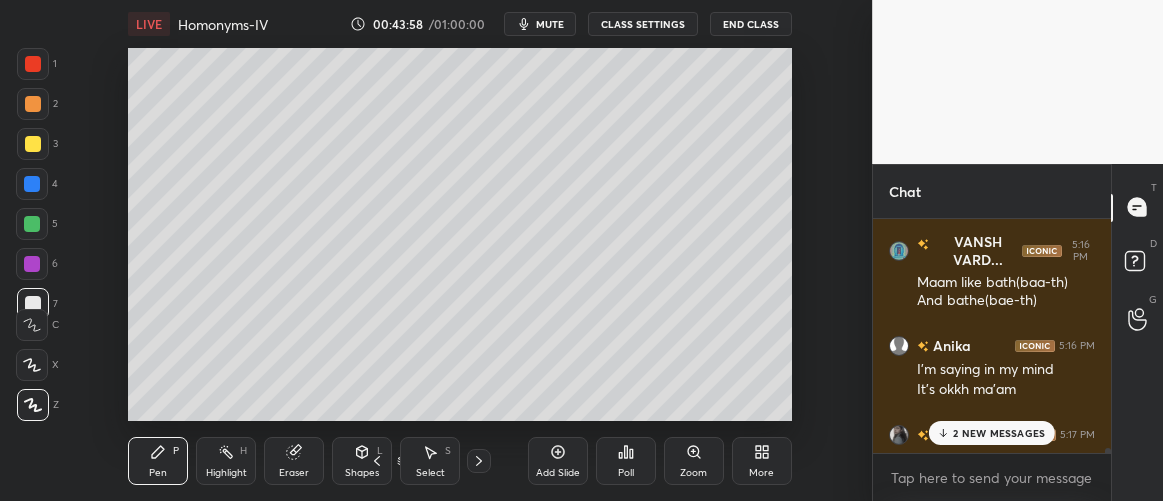 click on "2 NEW MESSAGES" at bounding box center [999, 433] 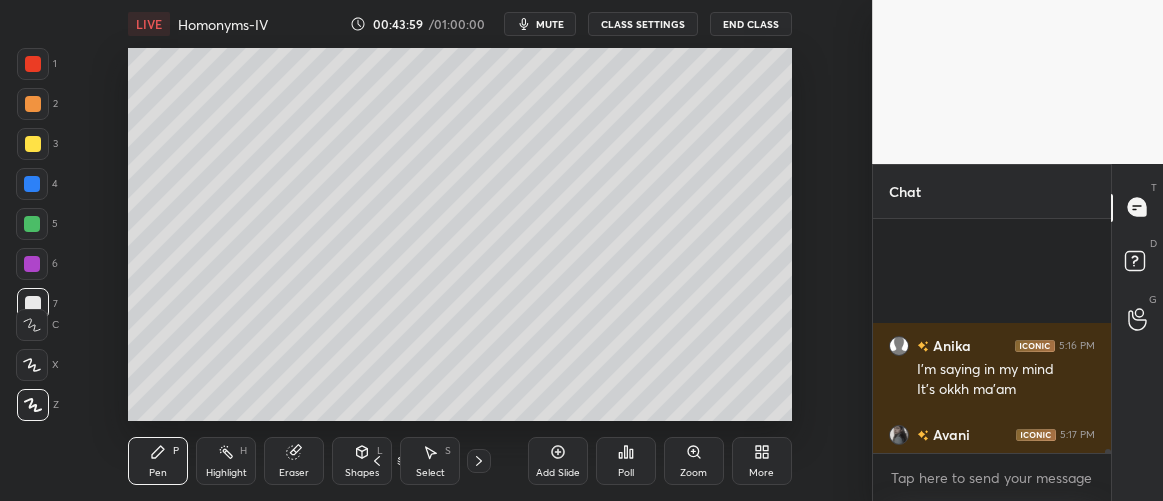 scroll, scrollTop: 16149, scrollLeft: 0, axis: vertical 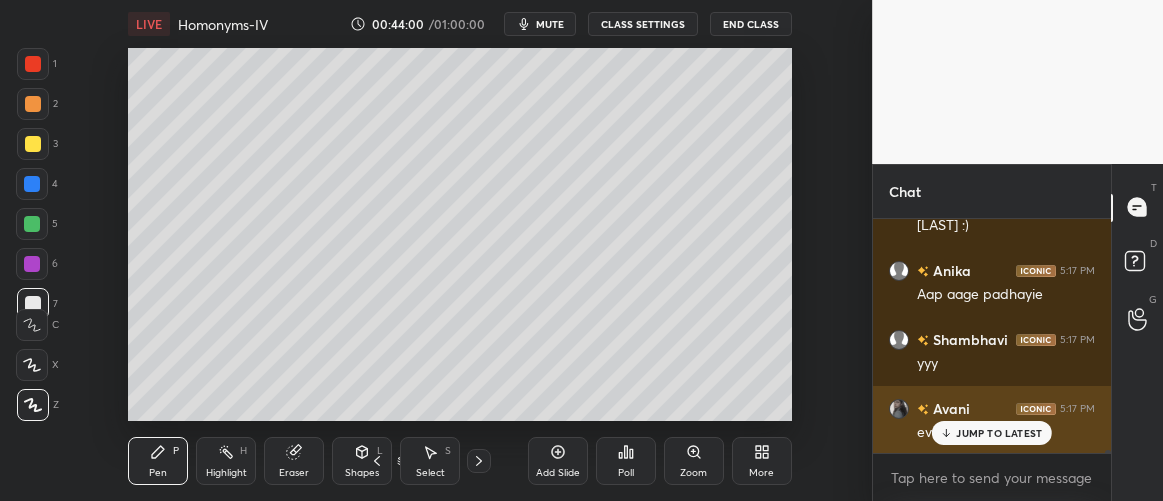 click on "JUMP TO LATEST" at bounding box center (992, 433) 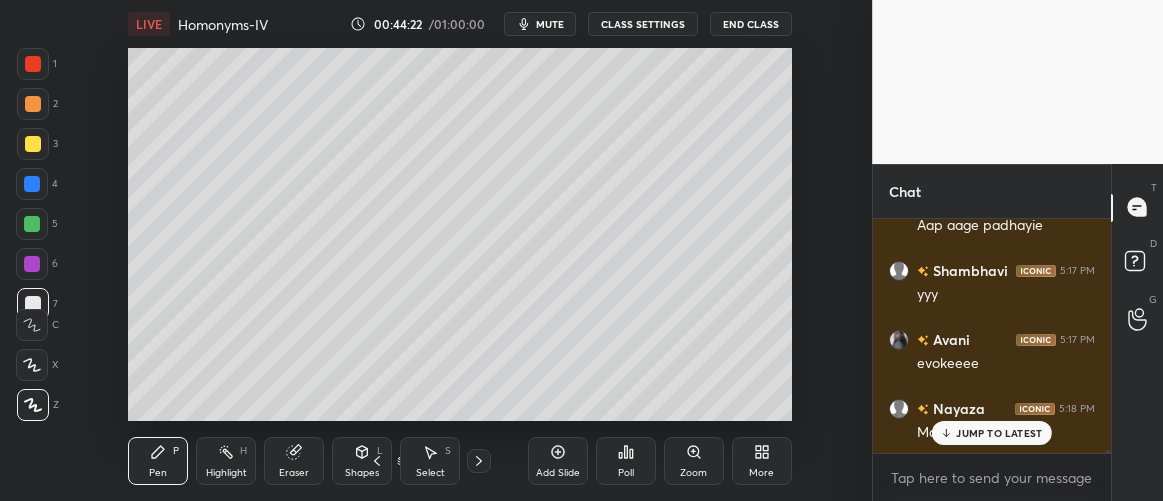 scroll, scrollTop: 16356, scrollLeft: 0, axis: vertical 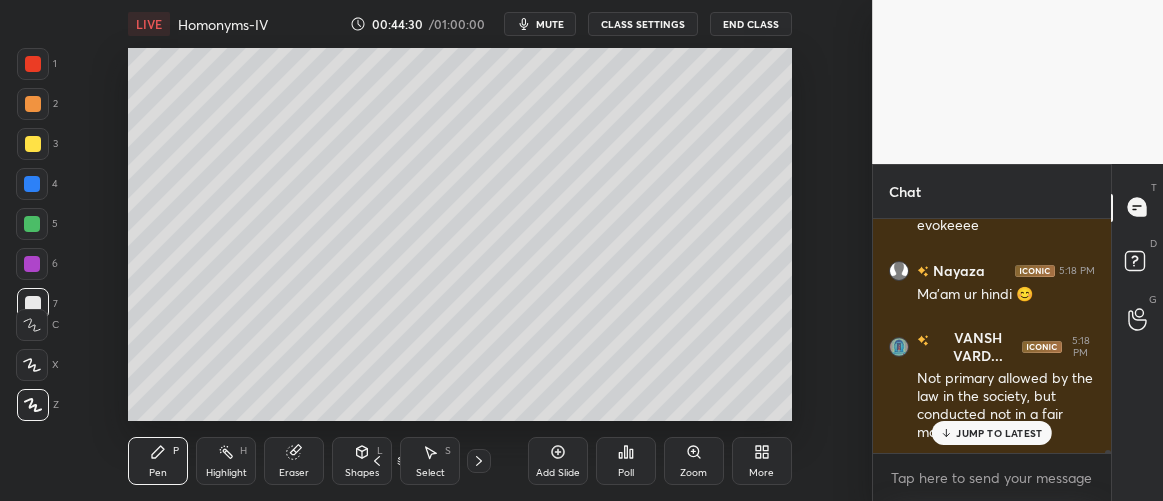 click on "JUMP TO LATEST" at bounding box center [999, 433] 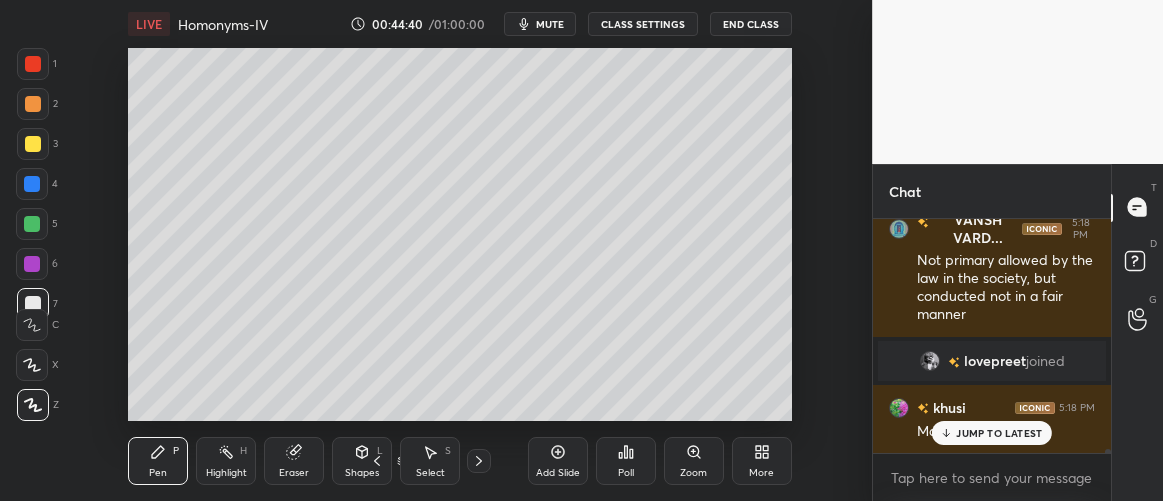 scroll, scrollTop: 15275, scrollLeft: 0, axis: vertical 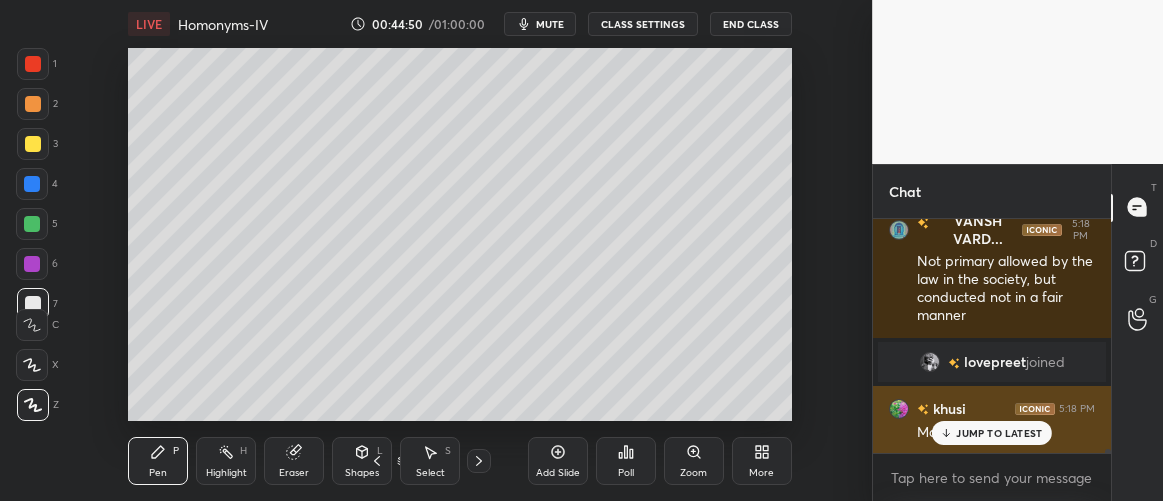drag, startPoint x: 1004, startPoint y: 434, endPoint x: 1002, endPoint y: 423, distance: 11.18034 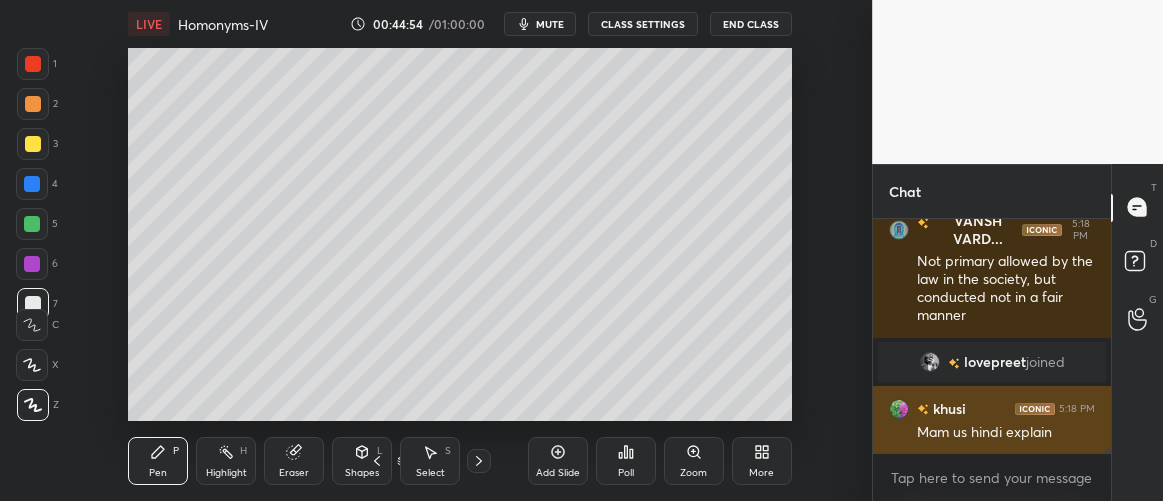 scroll, scrollTop: 15344, scrollLeft: 0, axis: vertical 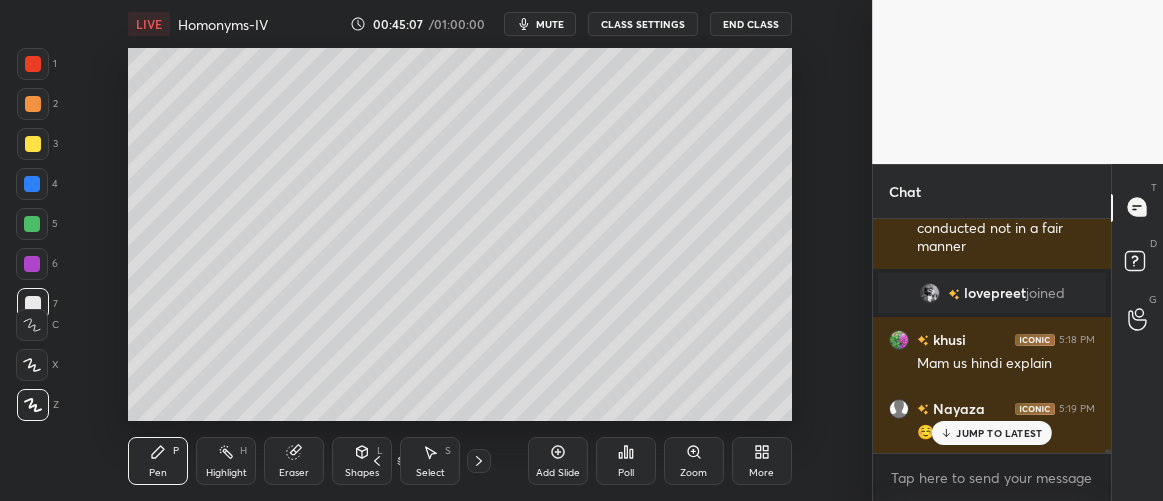 drag, startPoint x: 953, startPoint y: 437, endPoint x: 932, endPoint y: 436, distance: 21.023796 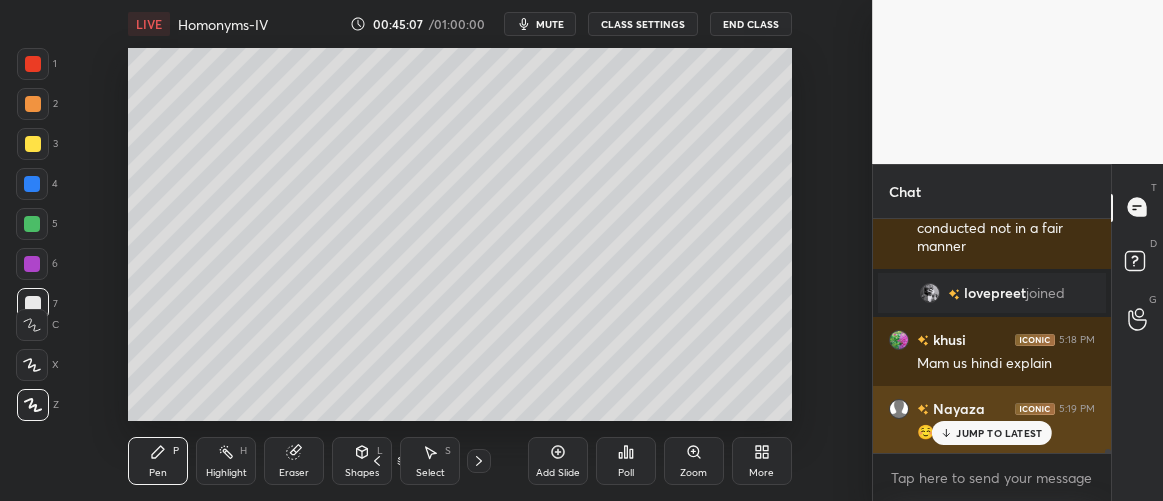 click 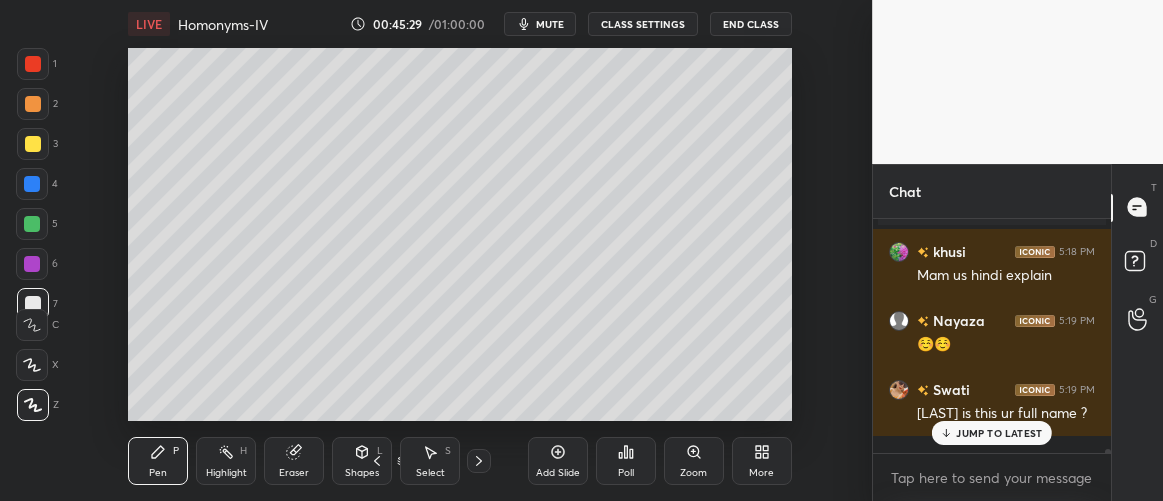 scroll, scrollTop: 15479, scrollLeft: 0, axis: vertical 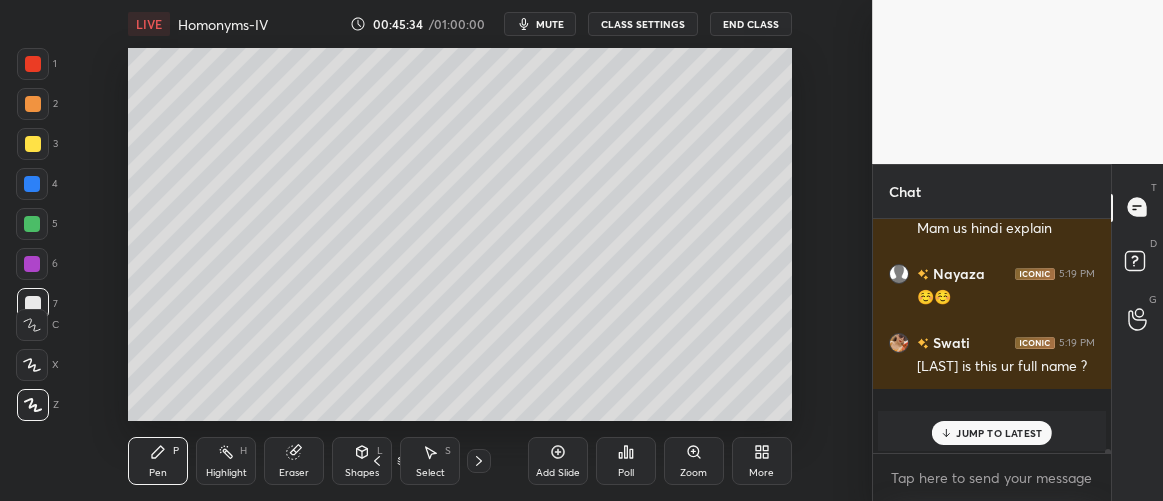 click on "JUMP TO LATEST" at bounding box center [999, 433] 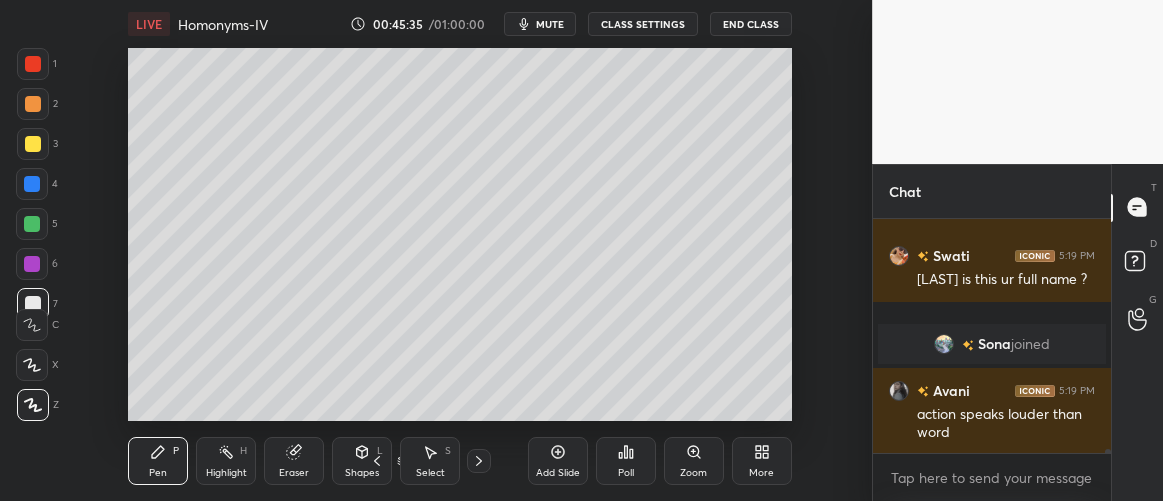 scroll, scrollTop: 15470, scrollLeft: 0, axis: vertical 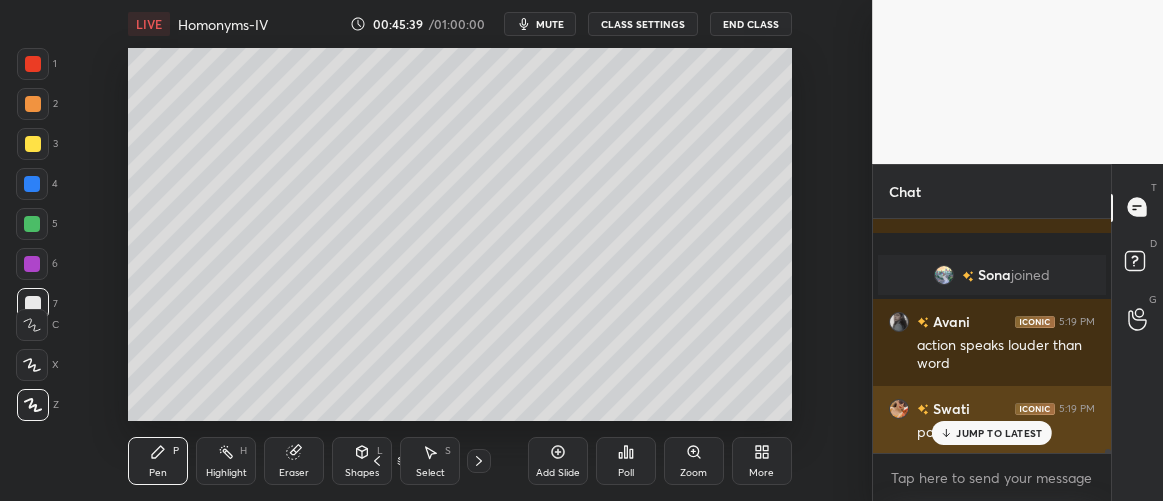 drag, startPoint x: 989, startPoint y: 443, endPoint x: 949, endPoint y: 446, distance: 40.112343 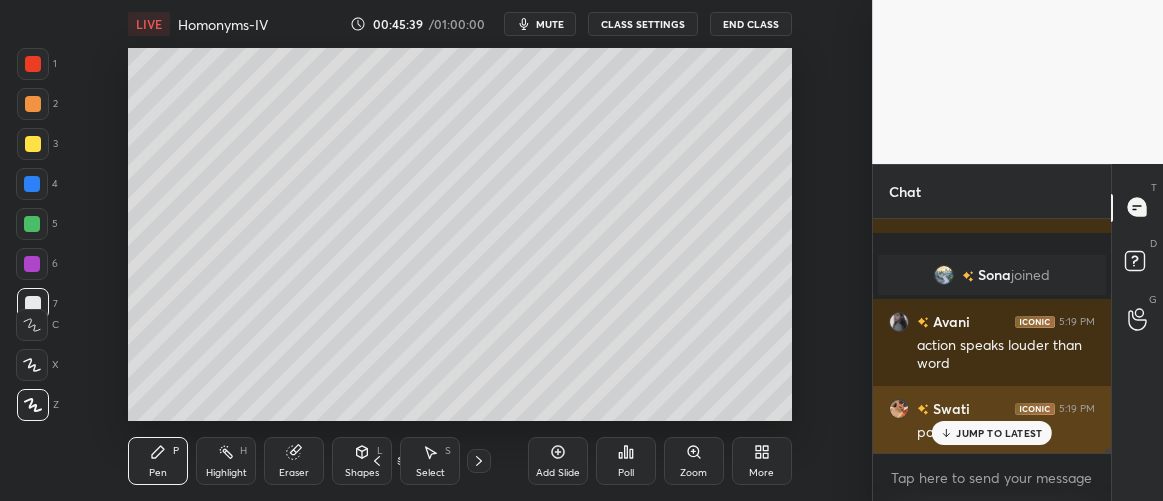 click on "[FIRST] 5:16 PM I'm saying in my mind It's okkh ma'am [FIRST] 5:17 PM AND WE DIDN'T GET U [FIRST] :) [FIRST] 5:17 PM Aap aage padhayie [FIRST] 5:17 PM yyy [FIRST] 5:17 PM evokeeee [FIRST] 5:18 PM Ma'am ur hindi 😊 [FIRST] 5:18 PM Not primary allowed by the law in the society, but conducted not in a fair manner [FIRST]  joined [FIRST] 5:18 PM Mam us hindi explain [FIRST] 5:19 PM ☺️☺️ [FIRST] 5:19 PM [FIRST] is this ur full name ? [FIRST]  joined [FIRST] 5:19 PM action speaks louder than word [FIRST] 5:19 PM pandey jii mam JUMP TO LATEST" at bounding box center [992, 336] 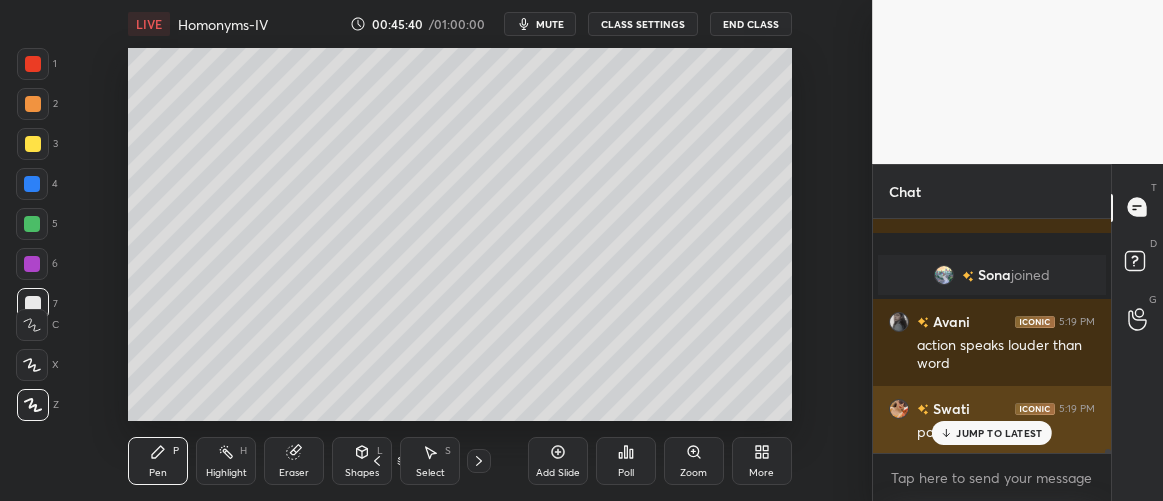 drag, startPoint x: 1017, startPoint y: 436, endPoint x: 998, endPoint y: 435, distance: 19.026299 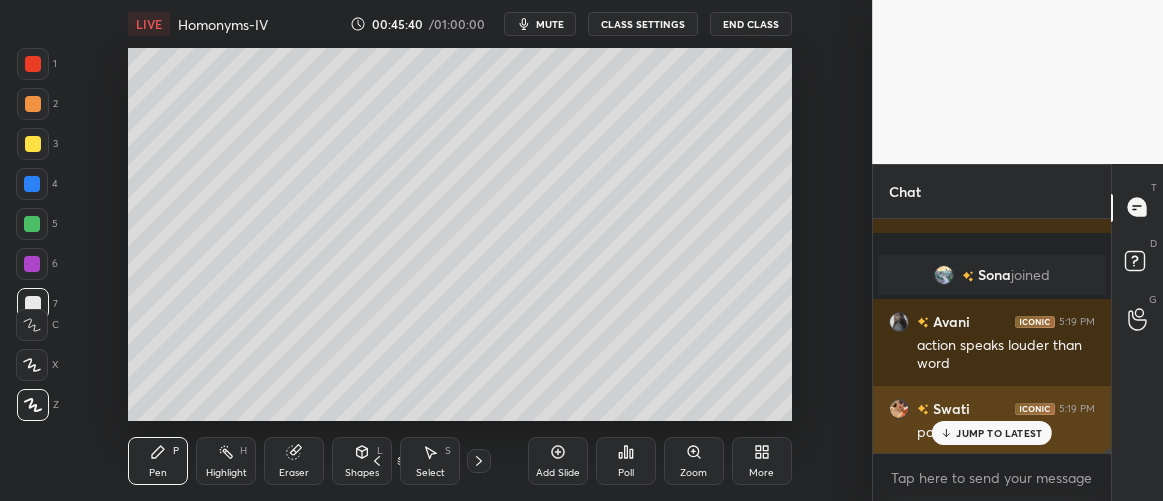 click on "JUMP TO LATEST" at bounding box center [999, 433] 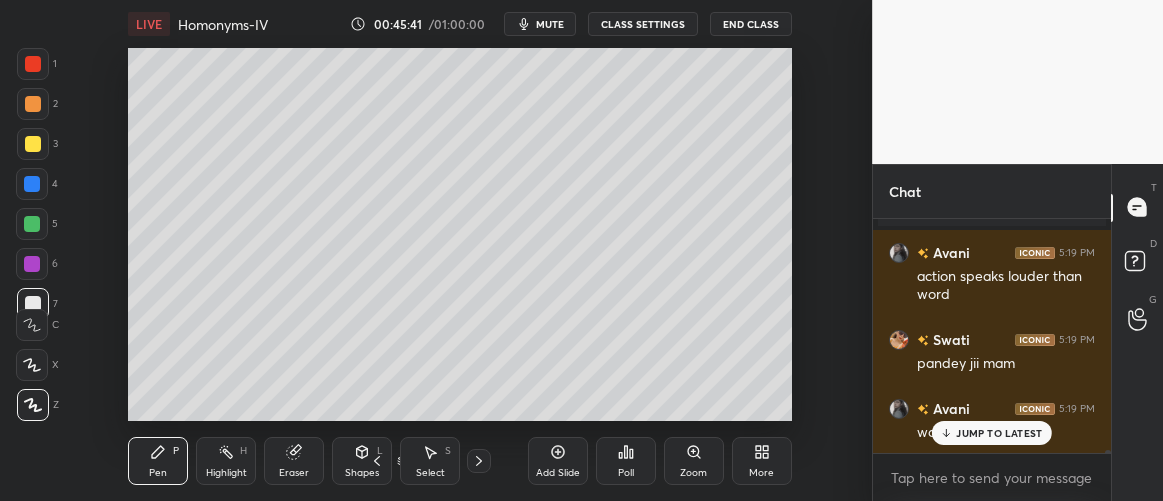 scroll, scrollTop: 15644, scrollLeft: 0, axis: vertical 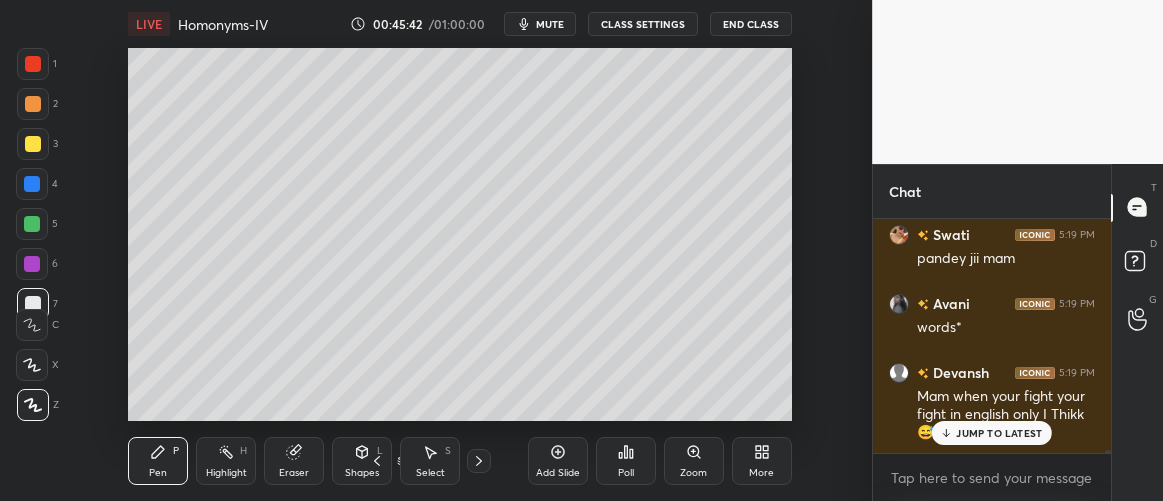 click on "JUMP TO LATEST" at bounding box center (999, 433) 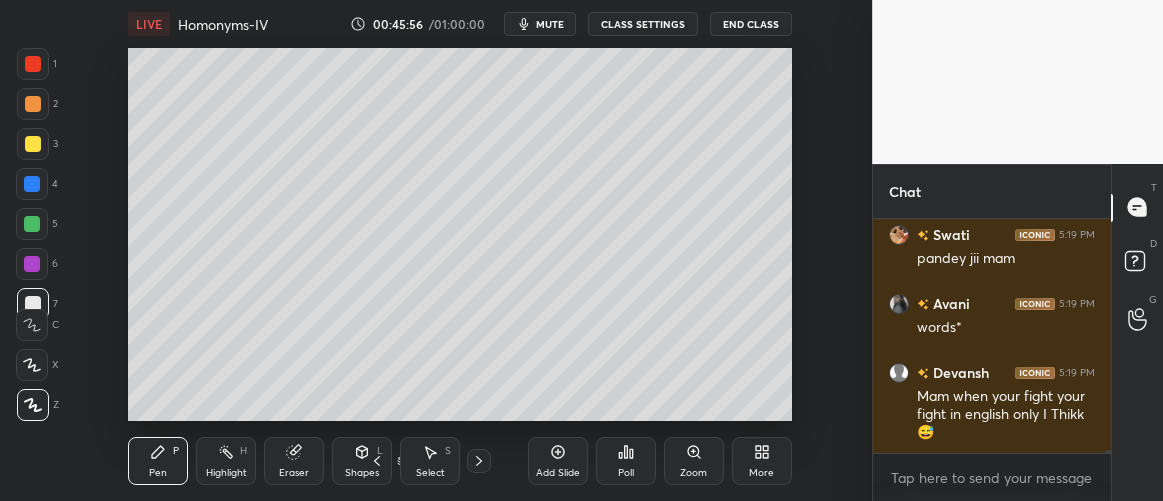 scroll, scrollTop: 15783, scrollLeft: 0, axis: vertical 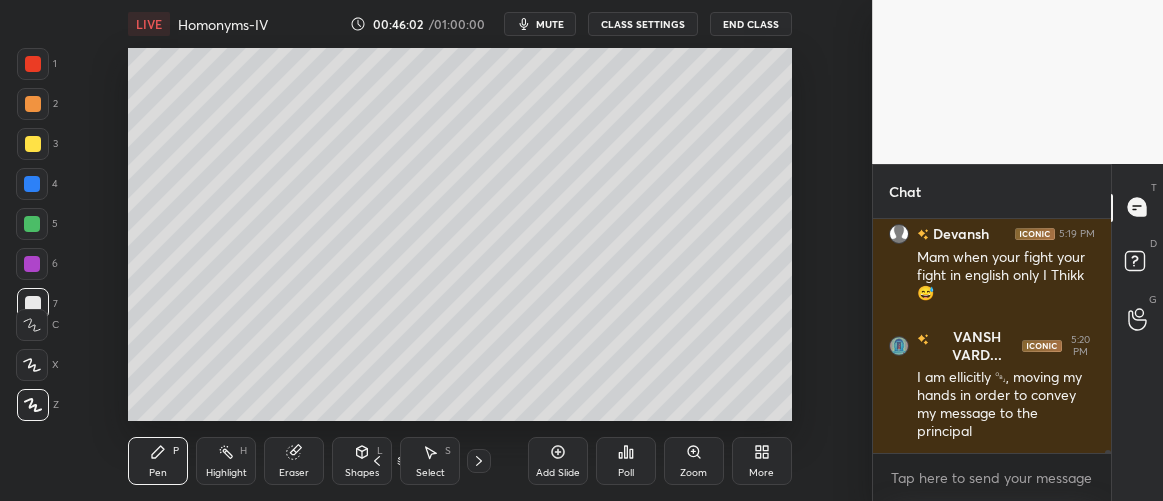 click at bounding box center (33, 144) 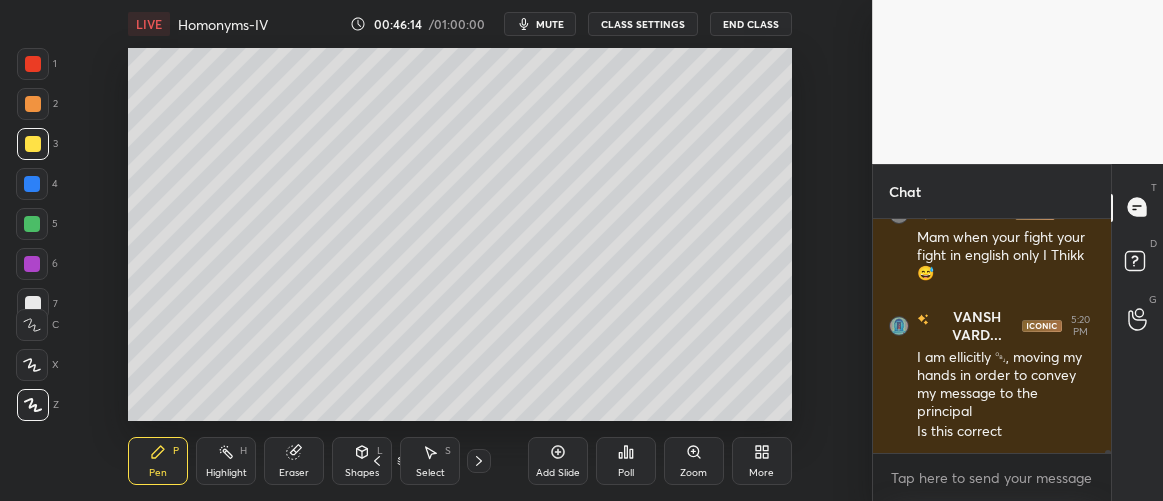 scroll, scrollTop: 15872, scrollLeft: 0, axis: vertical 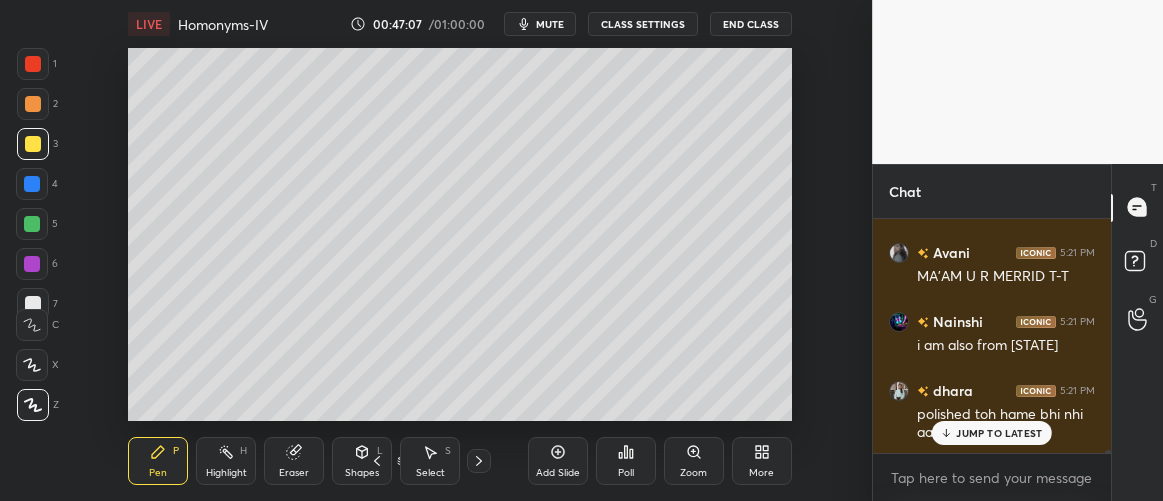 drag, startPoint x: 1006, startPoint y: 434, endPoint x: 753, endPoint y: 414, distance: 253.78928 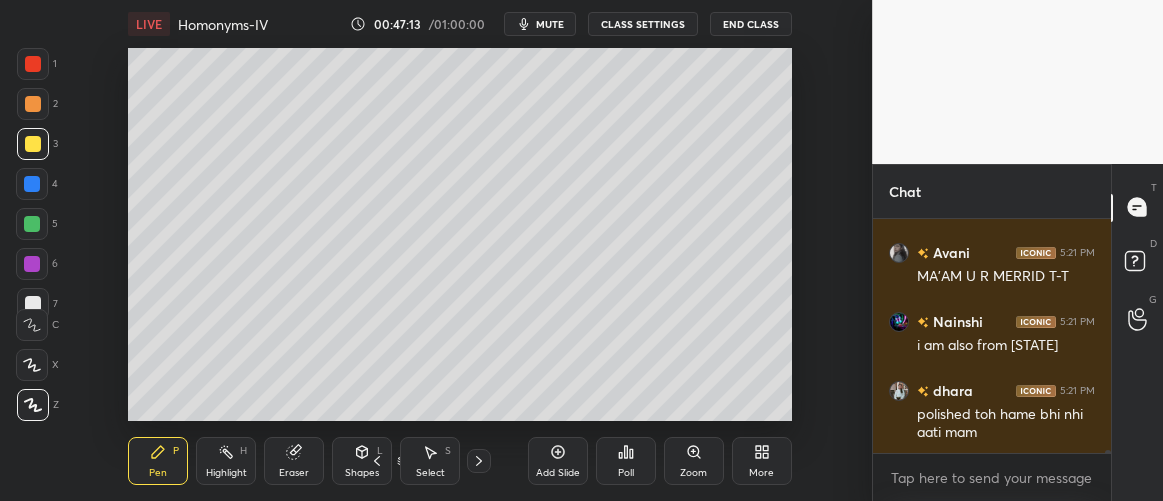 scroll, scrollTop: 16495, scrollLeft: 0, axis: vertical 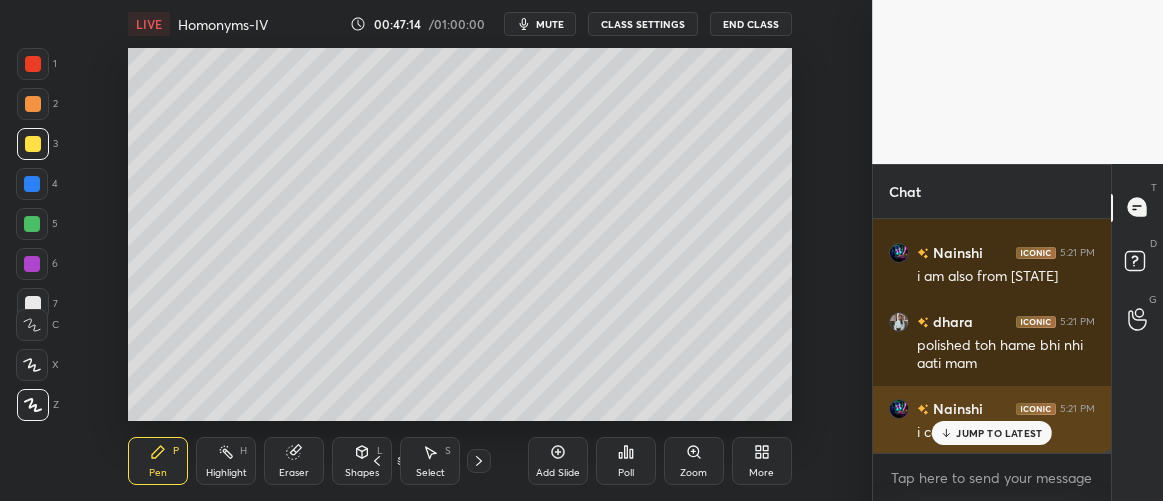 drag, startPoint x: 967, startPoint y: 431, endPoint x: 950, endPoint y: 413, distance: 24.758837 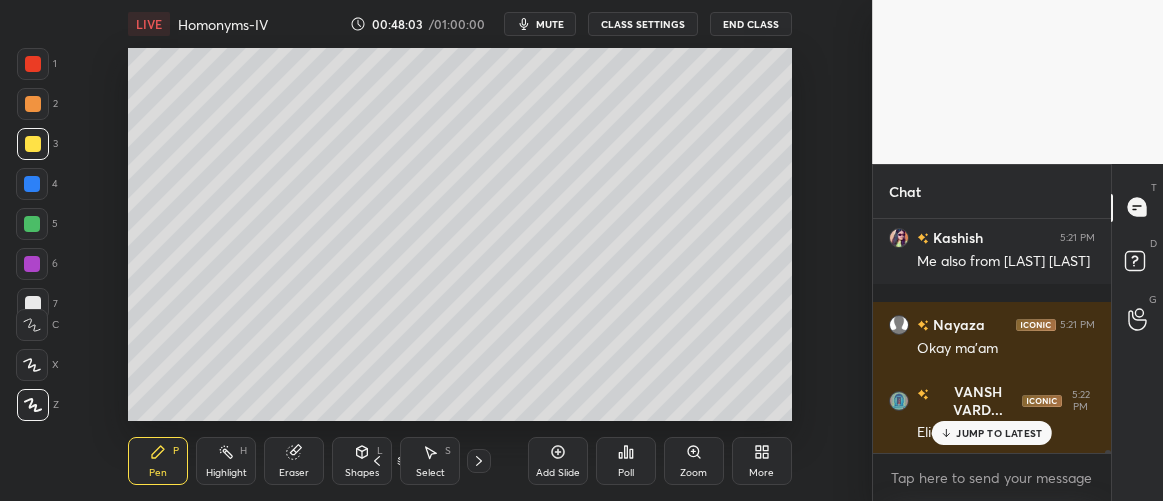 scroll, scrollTop: 16804, scrollLeft: 0, axis: vertical 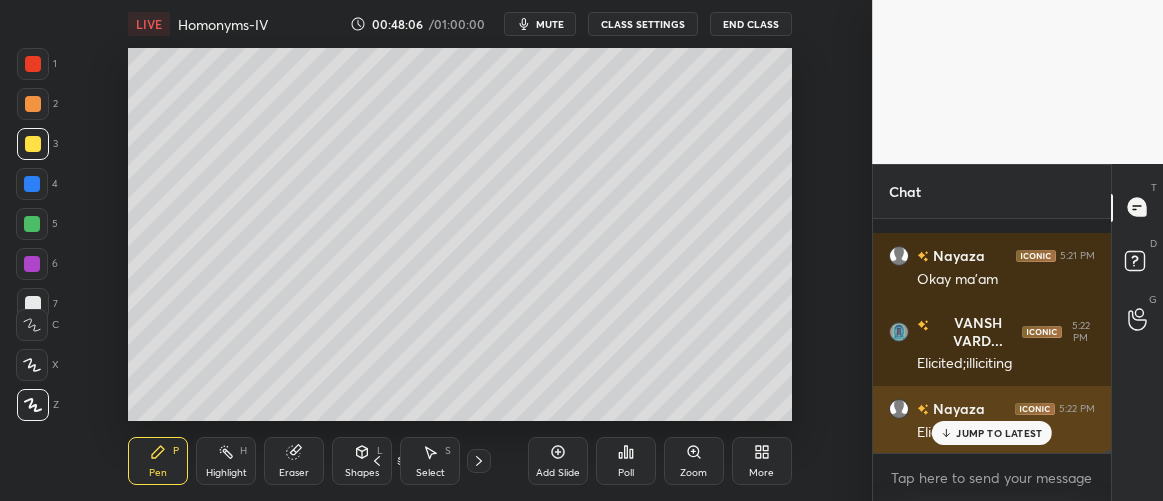 click on "JUMP TO LATEST" at bounding box center [999, 433] 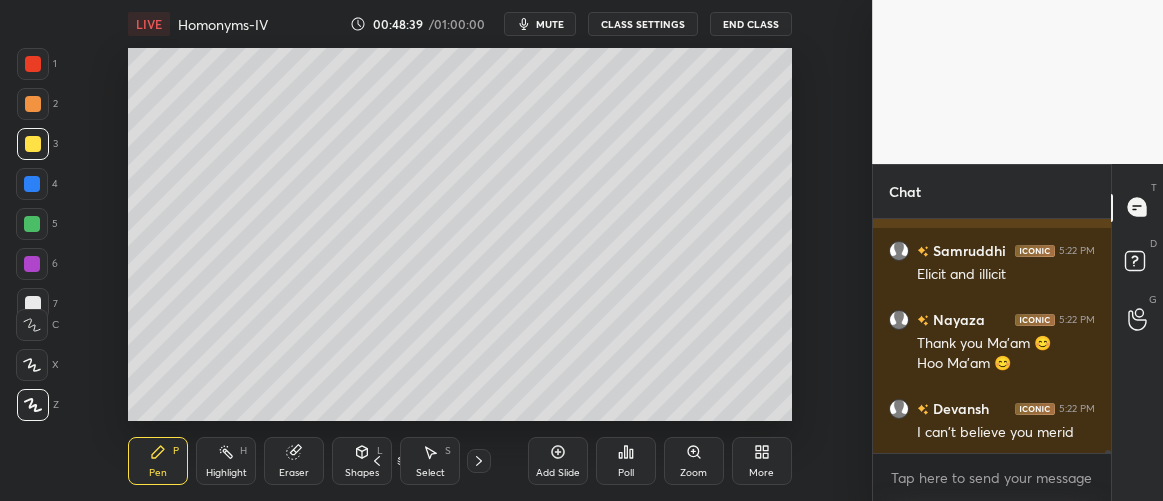 scroll, scrollTop: 17169, scrollLeft: 0, axis: vertical 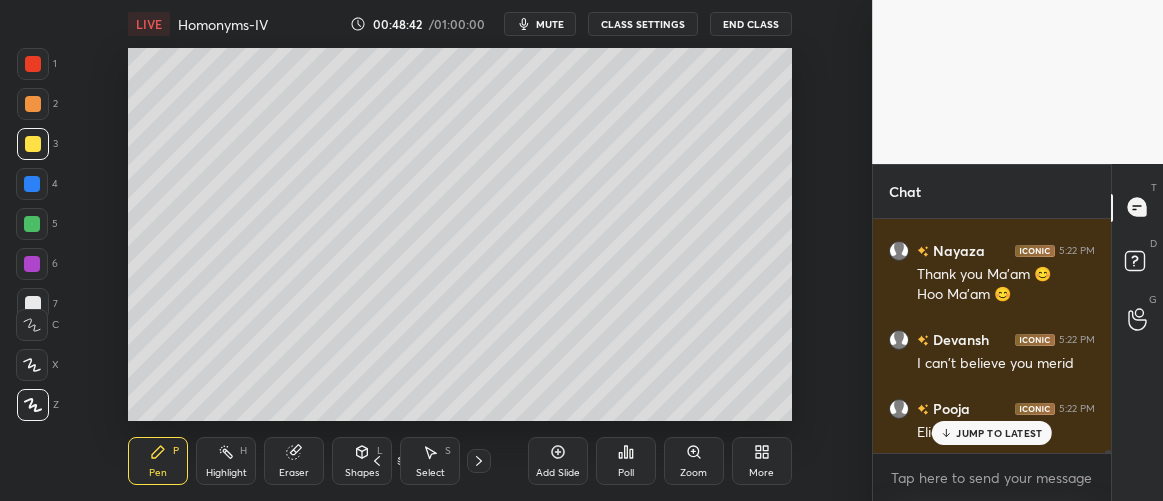 click on "JUMP TO LATEST" at bounding box center (999, 433) 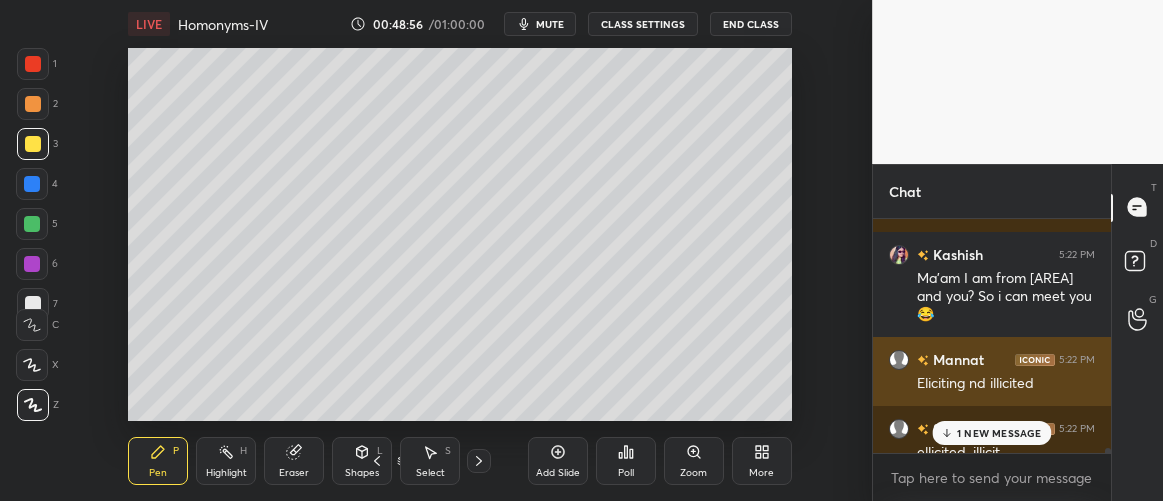 scroll, scrollTop: 17549, scrollLeft: 0, axis: vertical 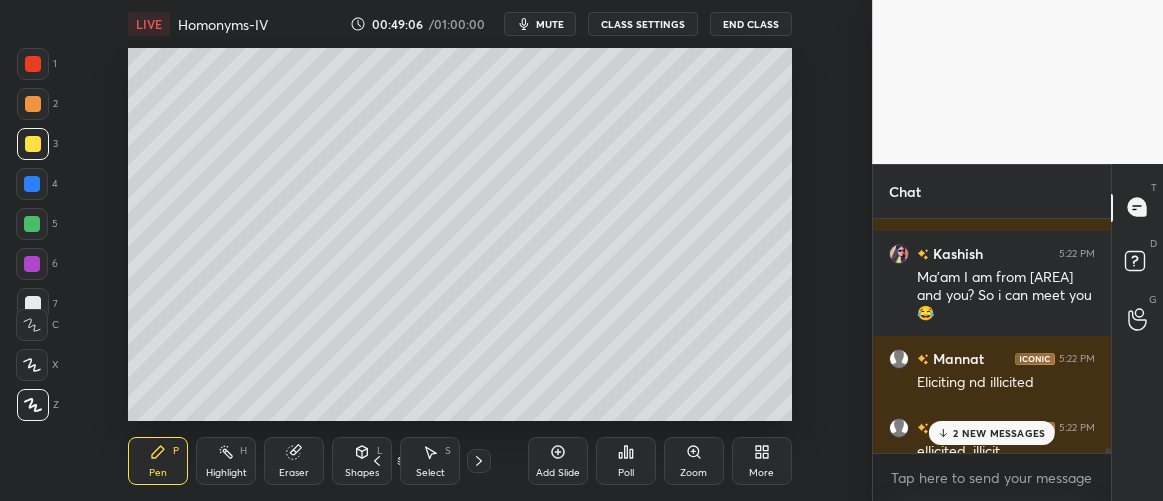 click on "2 NEW MESSAGES" at bounding box center (999, 433) 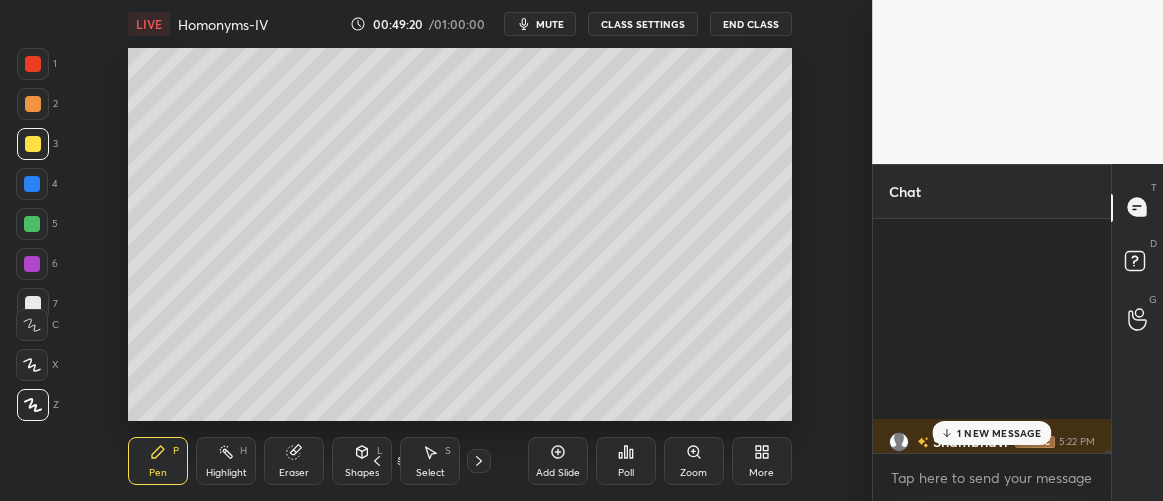 scroll, scrollTop: 17810, scrollLeft: 0, axis: vertical 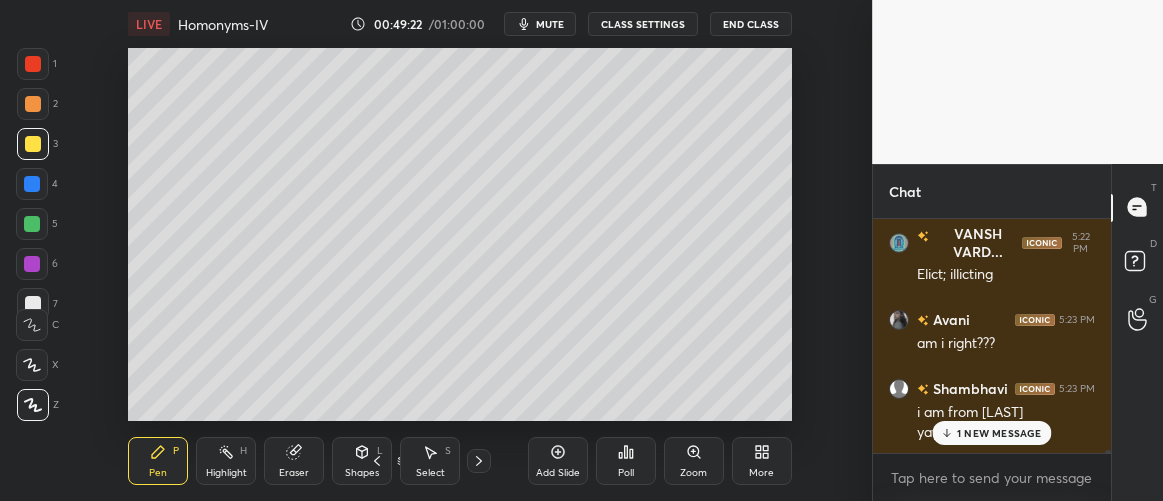 click on "1 NEW MESSAGE" at bounding box center (999, 433) 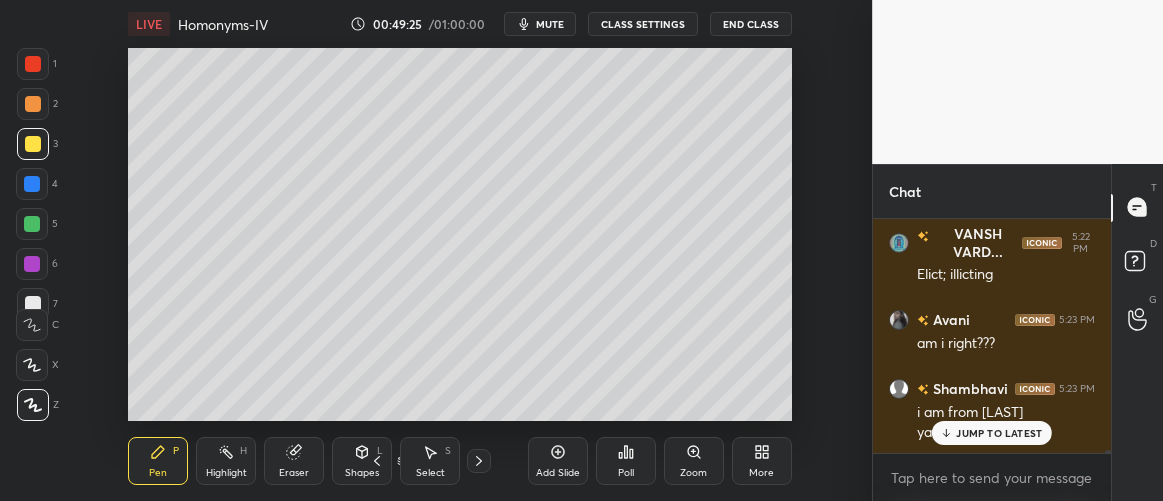 scroll, scrollTop: 17879, scrollLeft: 0, axis: vertical 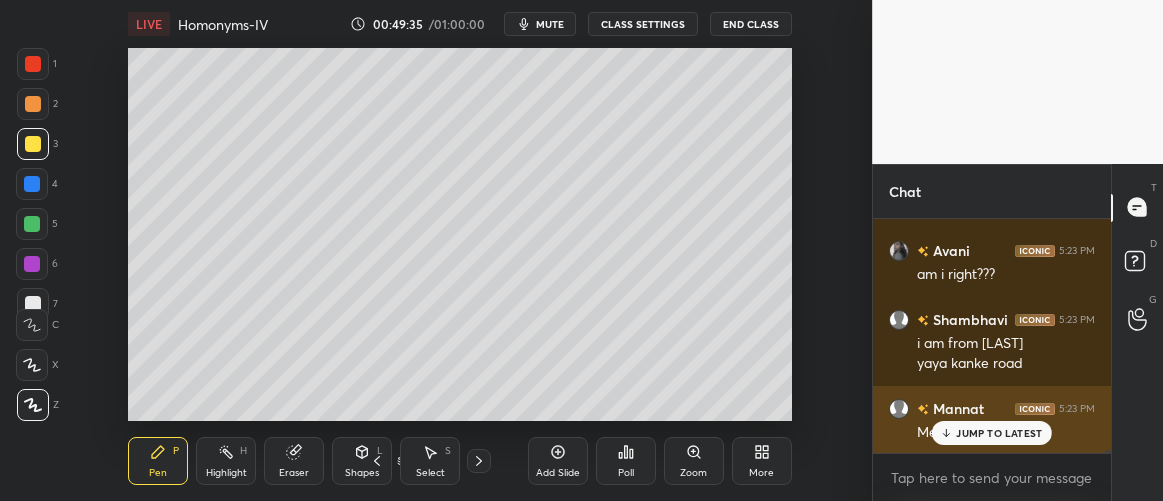 click on "JUMP TO LATEST" at bounding box center (999, 433) 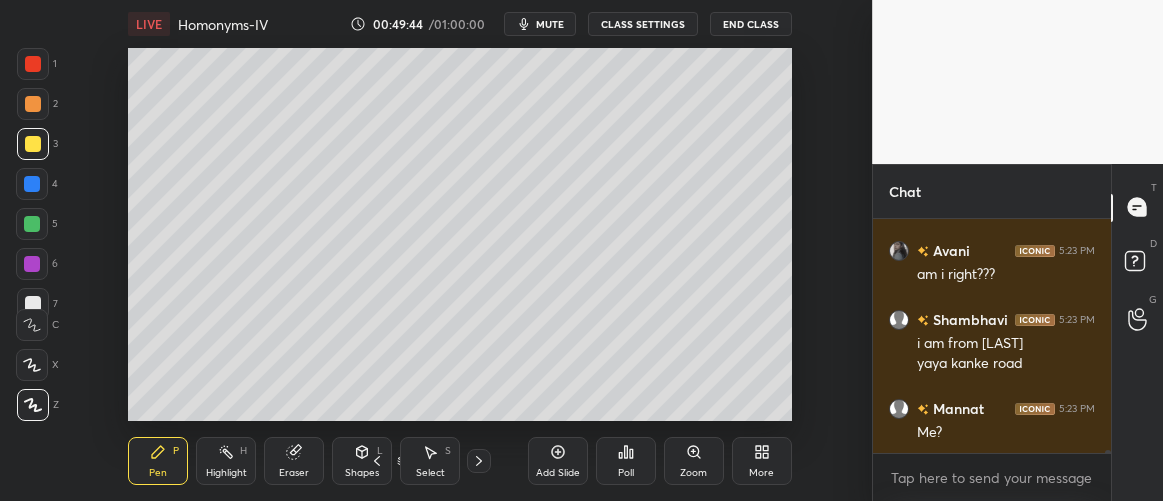 click at bounding box center [32, 184] 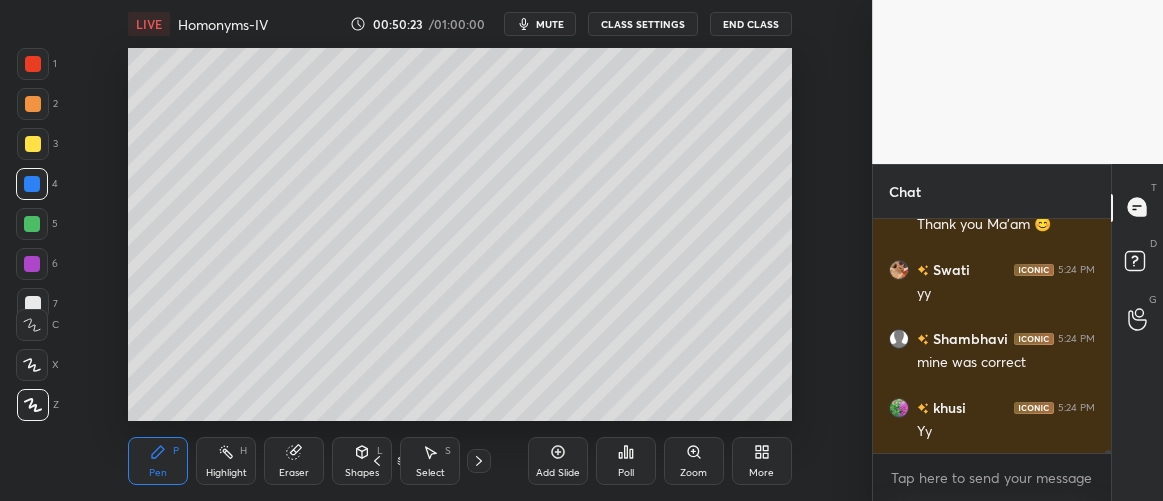 scroll, scrollTop: 18500, scrollLeft: 0, axis: vertical 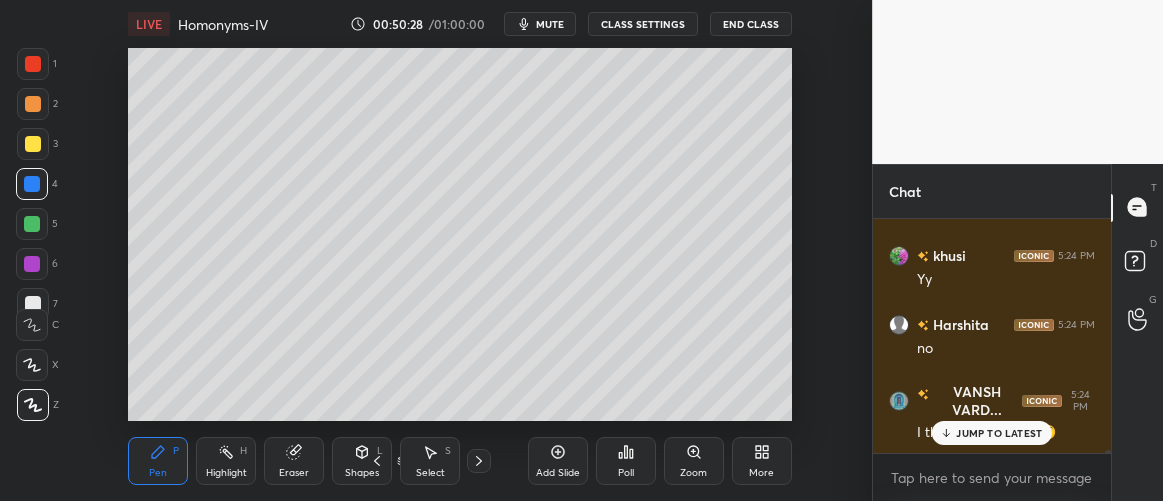 click on "JUMP TO LATEST" at bounding box center (992, 433) 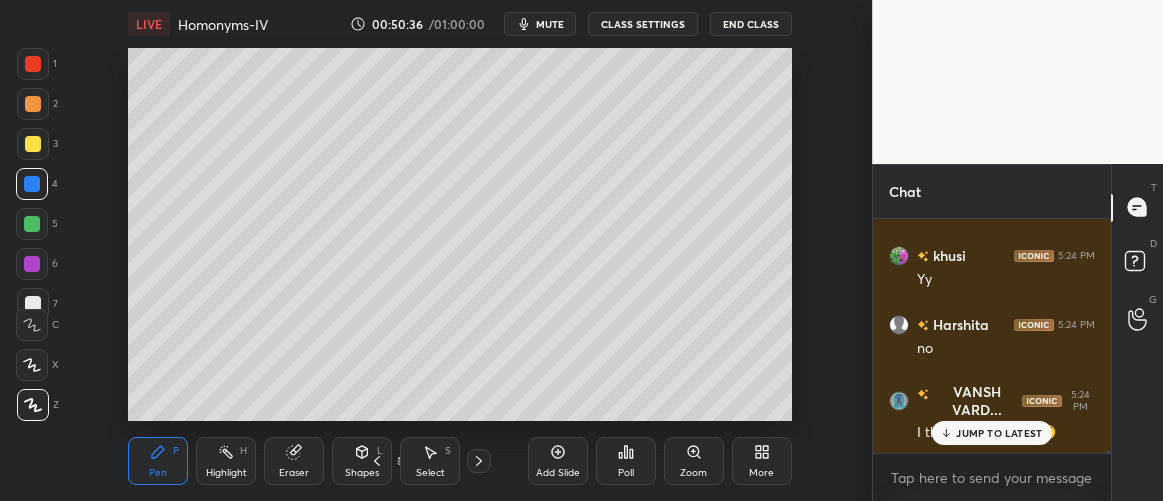 scroll, scrollTop: 18653, scrollLeft: 0, axis: vertical 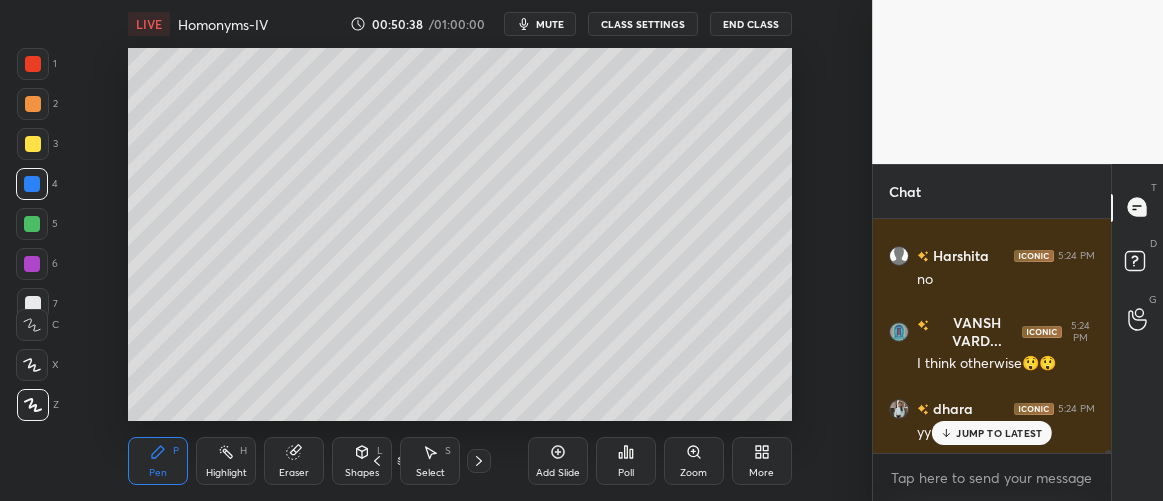 click on "JUMP TO LATEST" at bounding box center (992, 433) 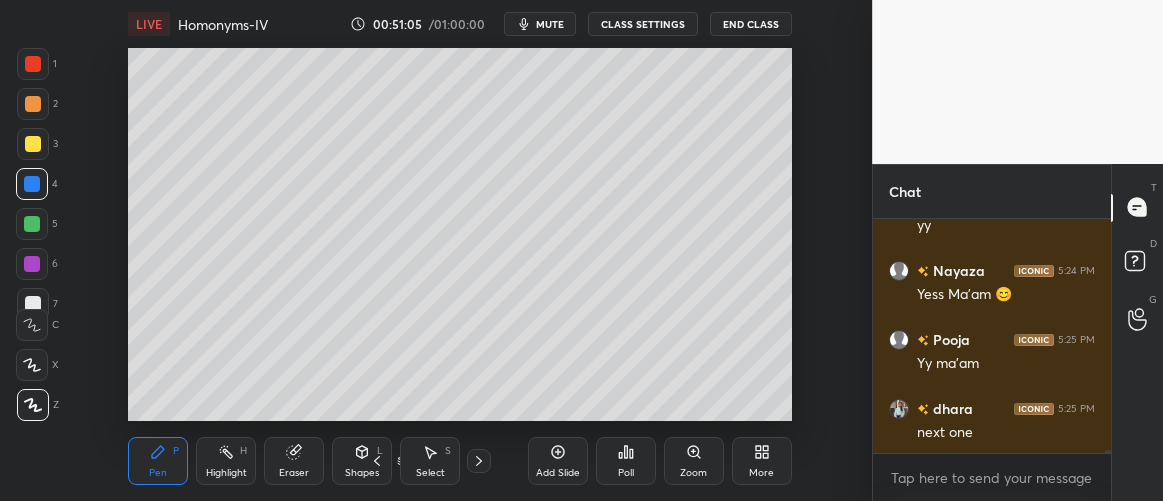 scroll, scrollTop: 19083, scrollLeft: 0, axis: vertical 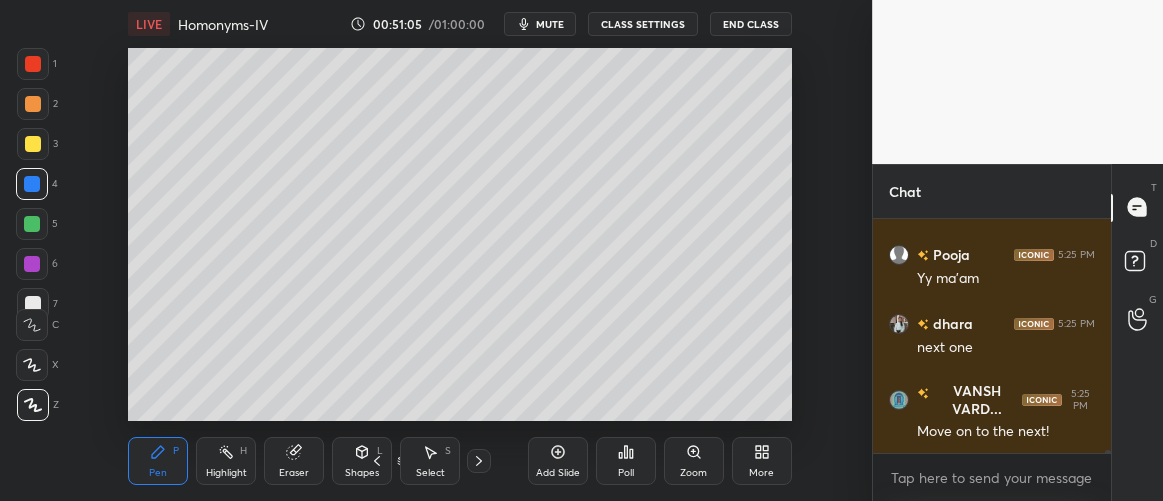 click on "Move on to the next!" at bounding box center (1006, 432) 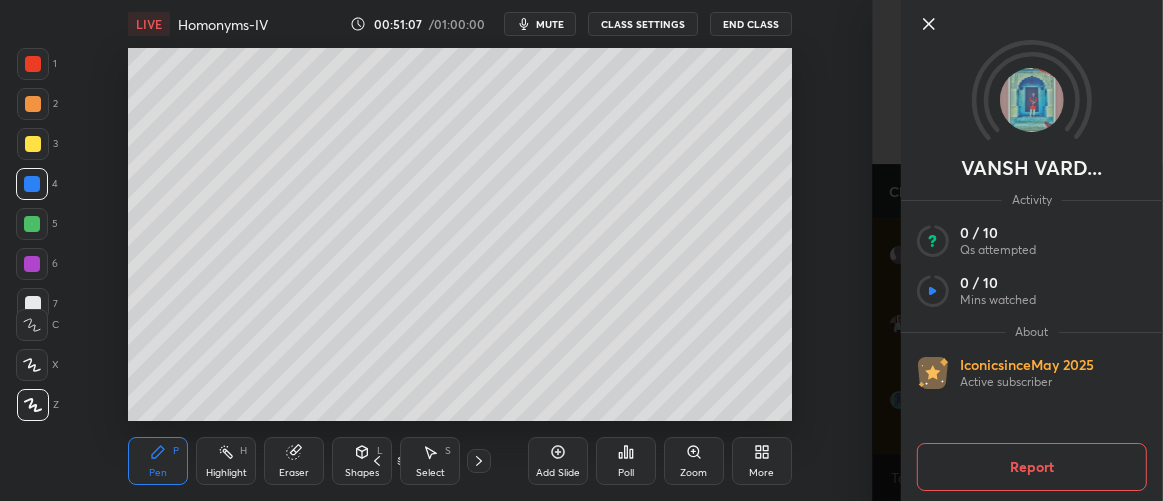 drag, startPoint x: 924, startPoint y: 23, endPoint x: 936, endPoint y: 105, distance: 82.8734 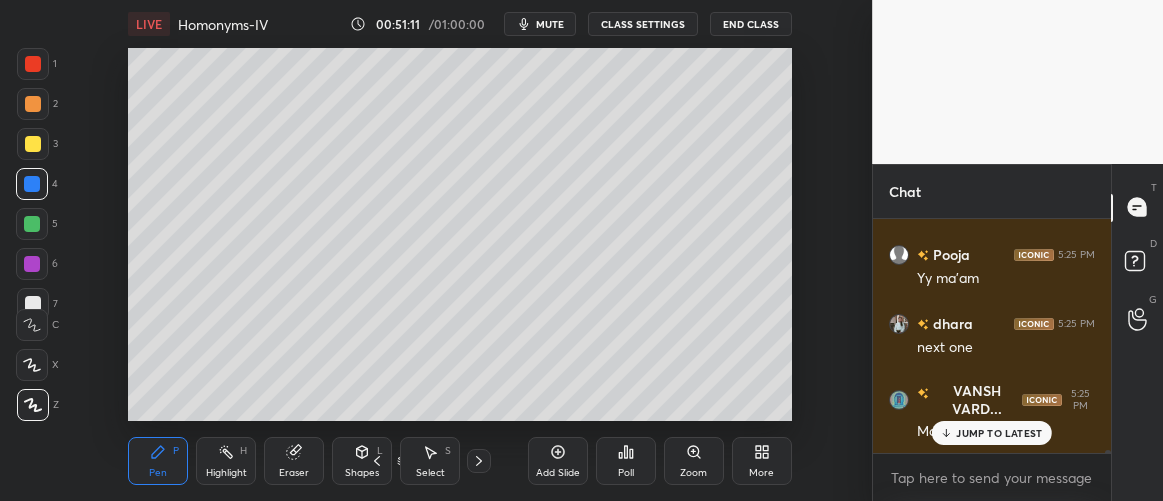 scroll, scrollTop: 19187, scrollLeft: 0, axis: vertical 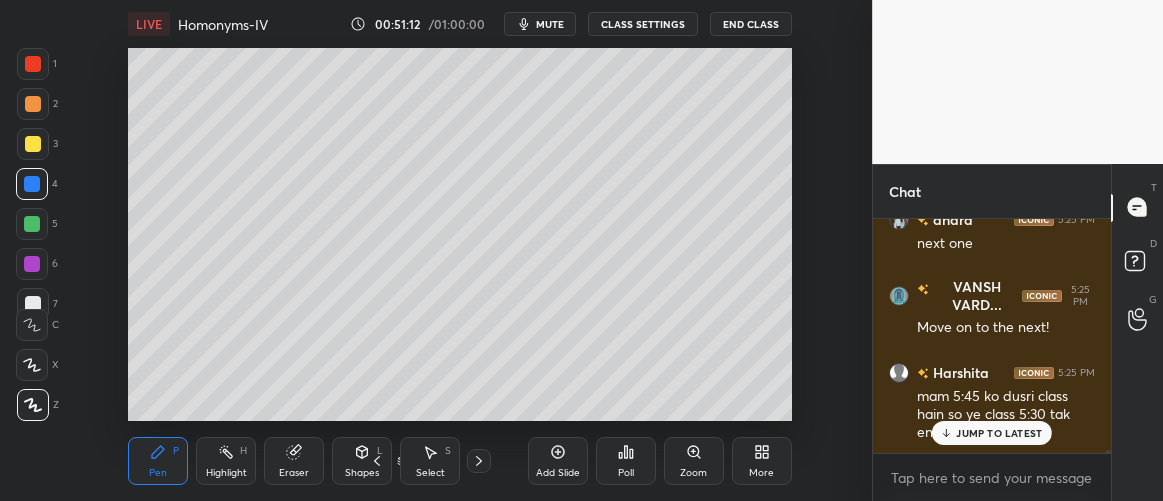 click on "JUMP TO LATEST" at bounding box center [999, 433] 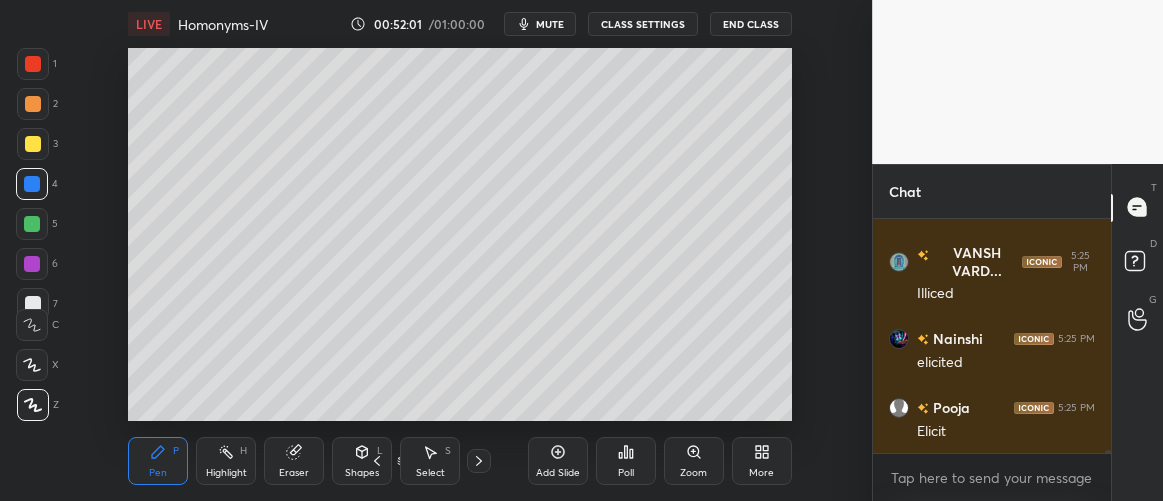 scroll, scrollTop: 19752, scrollLeft: 0, axis: vertical 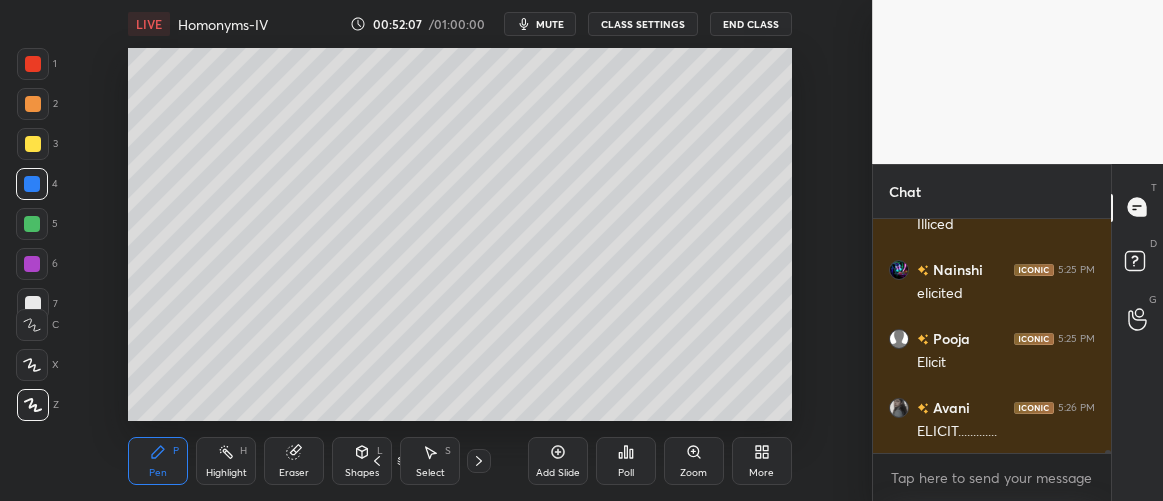 drag, startPoint x: 33, startPoint y: 102, endPoint x: 127, endPoint y: 82, distance: 96.10411 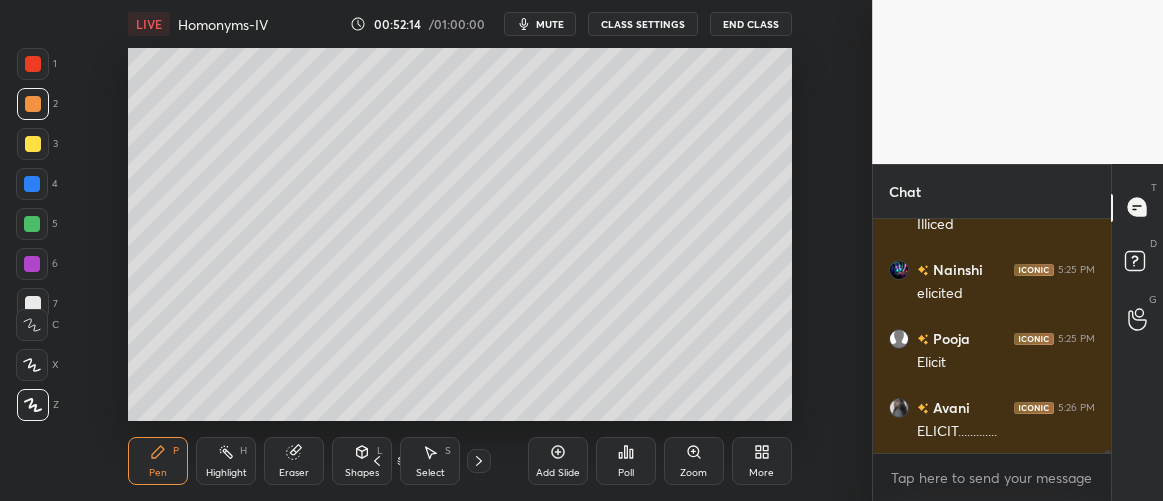 click at bounding box center (33, 304) 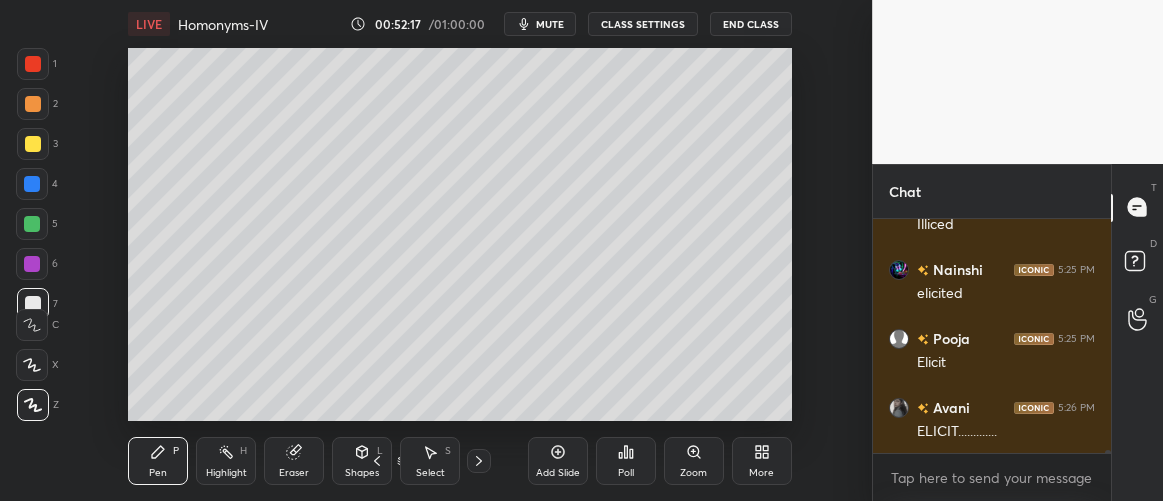 click at bounding box center [33, 104] 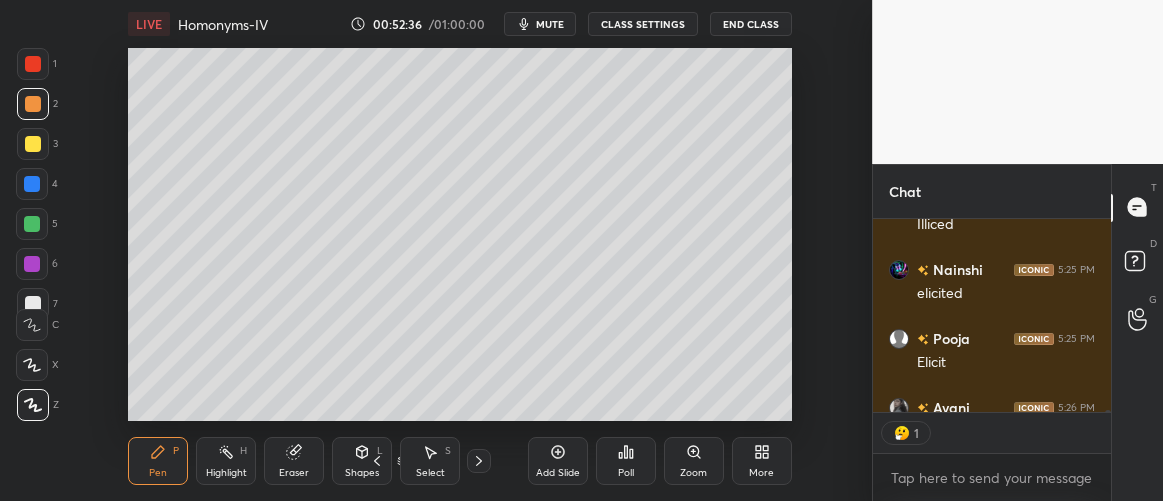 scroll, scrollTop: 188, scrollLeft: 232, axis: both 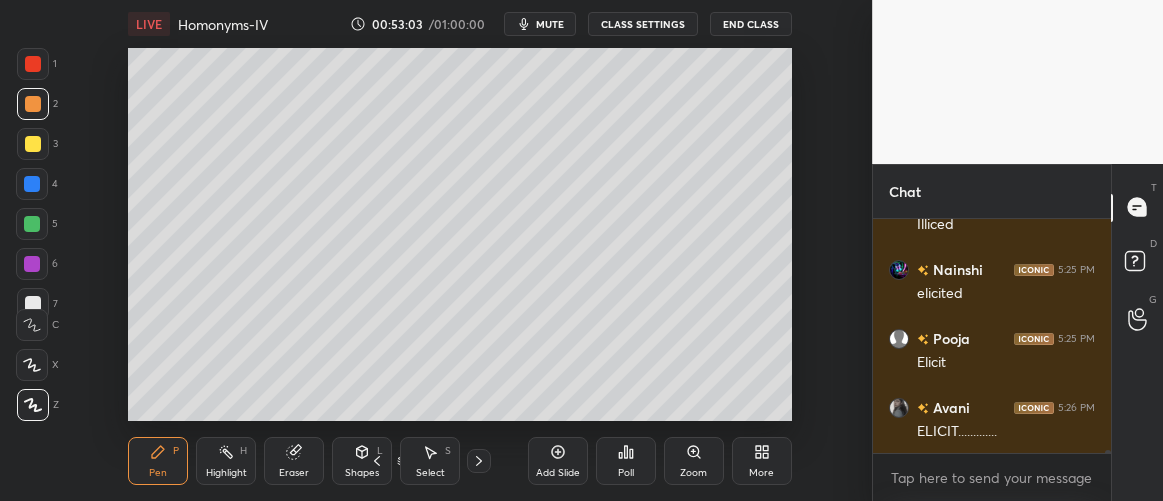 click at bounding box center [33, 304] 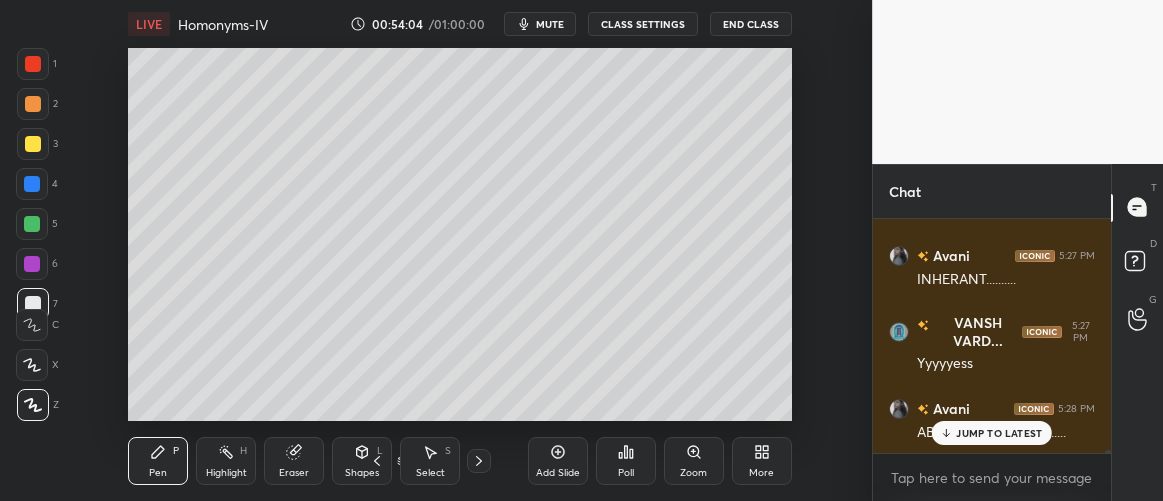 scroll, scrollTop: 20315, scrollLeft: 0, axis: vertical 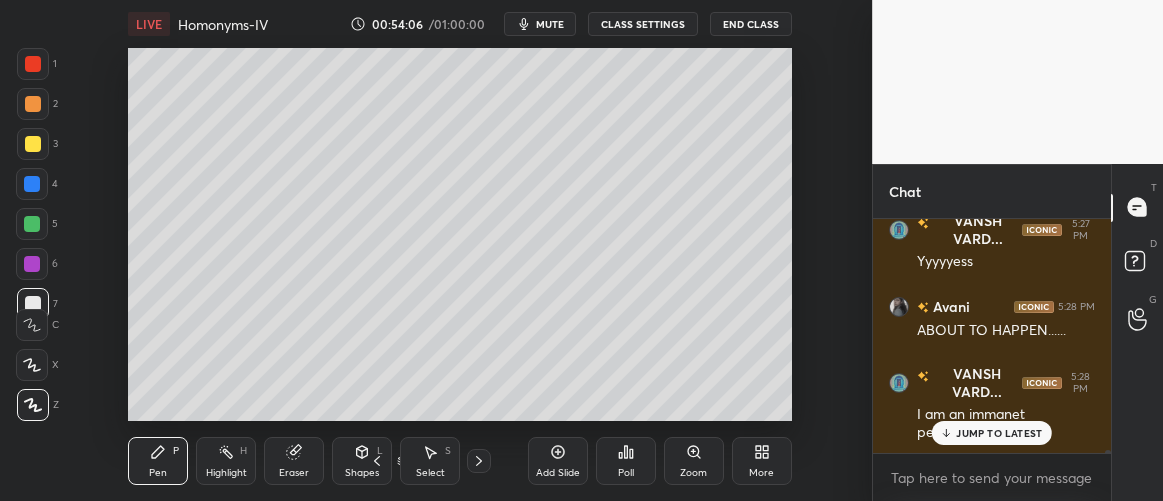 click on "JUMP TO LATEST" at bounding box center [999, 433] 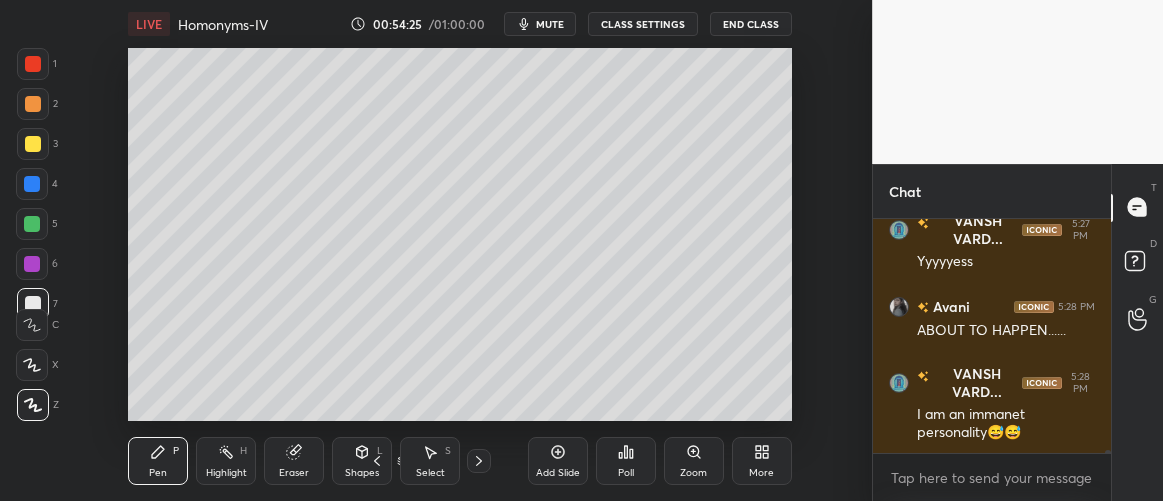 scroll, scrollTop: 20384, scrollLeft: 0, axis: vertical 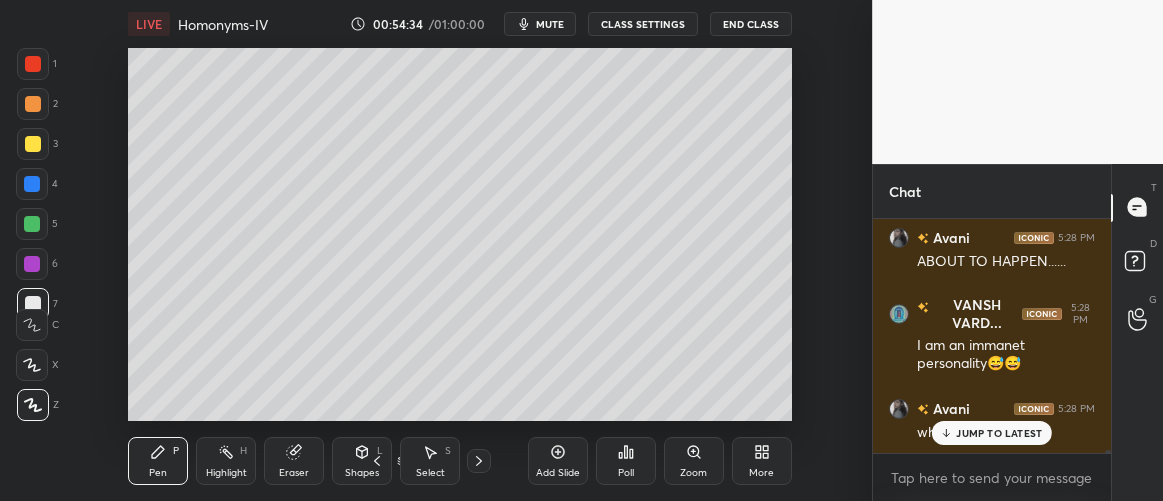 click on "JUMP TO LATEST" at bounding box center (999, 433) 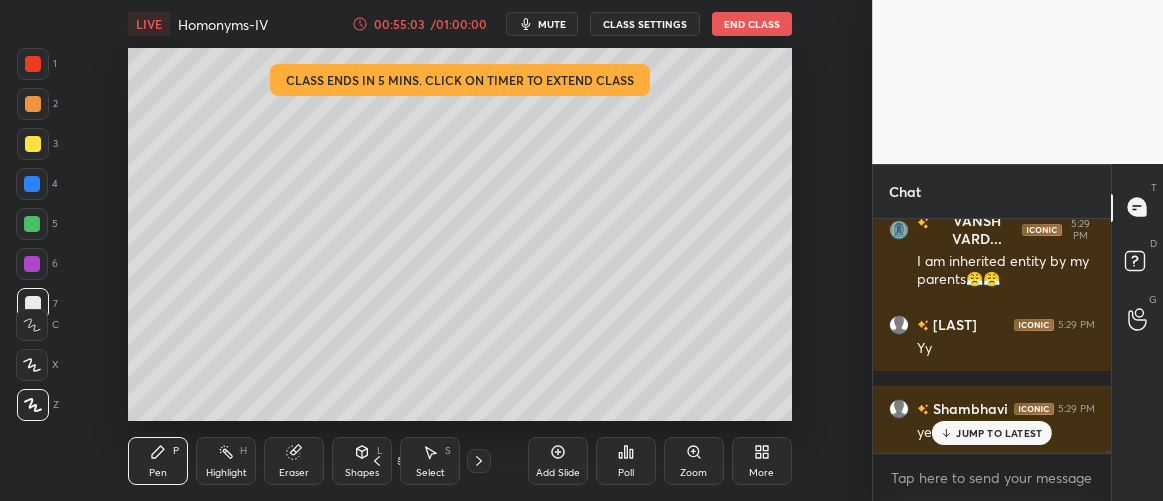 scroll, scrollTop: 20866, scrollLeft: 0, axis: vertical 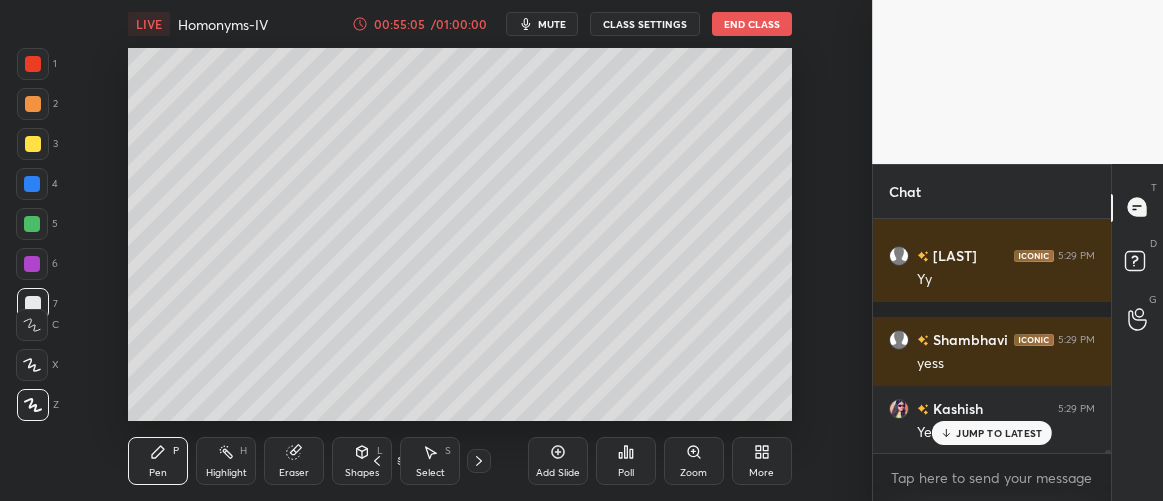 click on "JUMP TO LATEST" at bounding box center [992, 433] 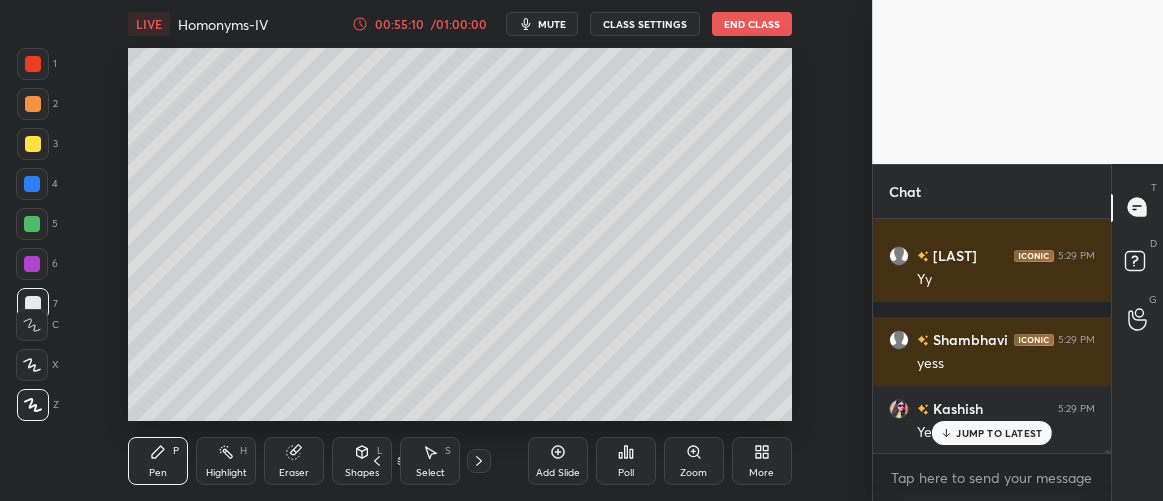 scroll, scrollTop: 20950, scrollLeft: 0, axis: vertical 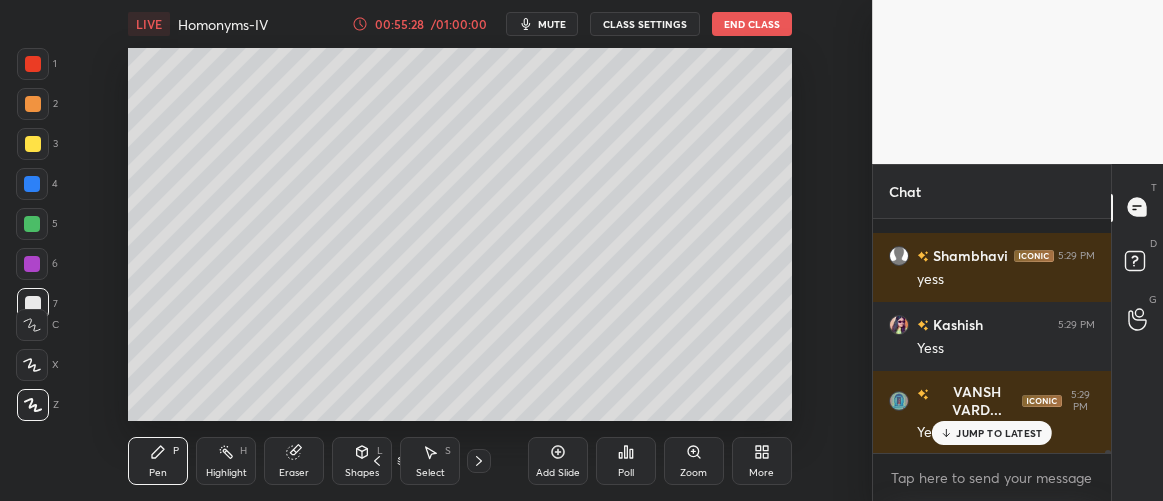 click on "JUMP TO LATEST" at bounding box center [999, 433] 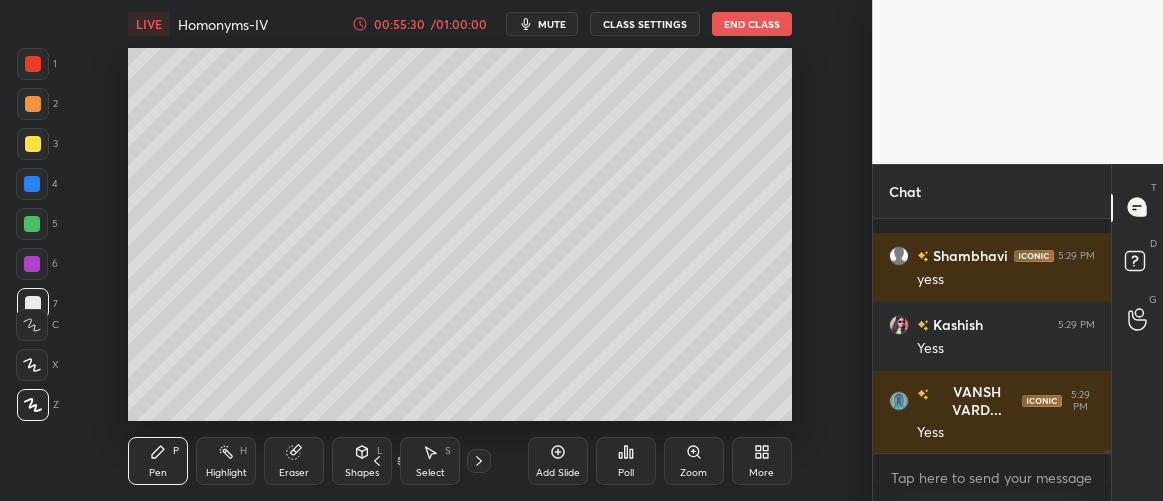 click 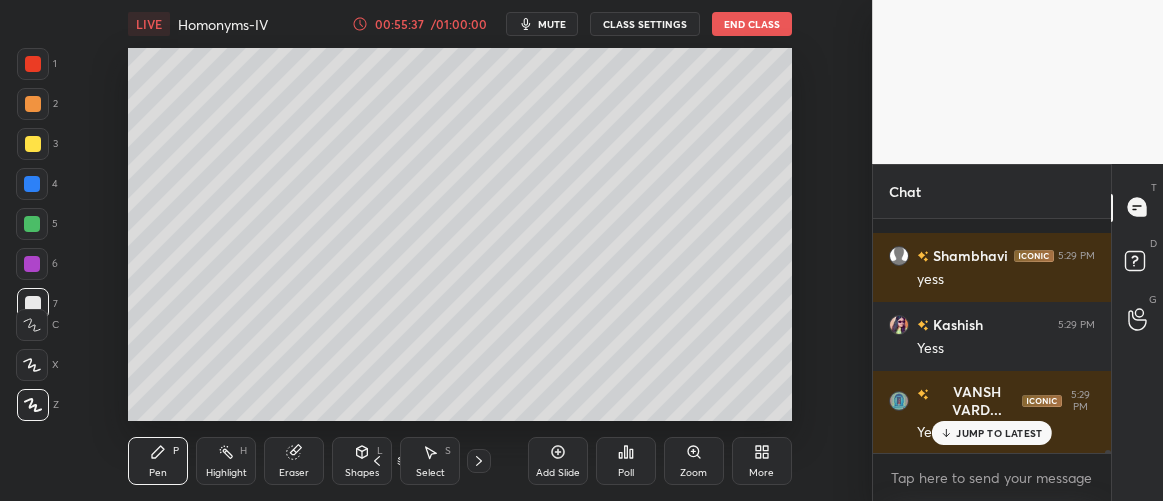 scroll, scrollTop: 21037, scrollLeft: 0, axis: vertical 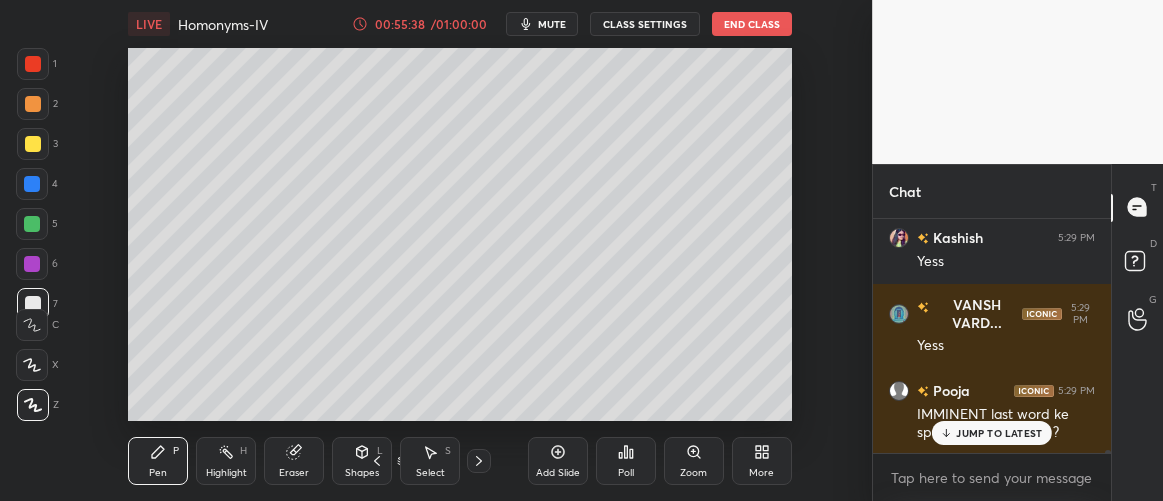 click at bounding box center [33, 144] 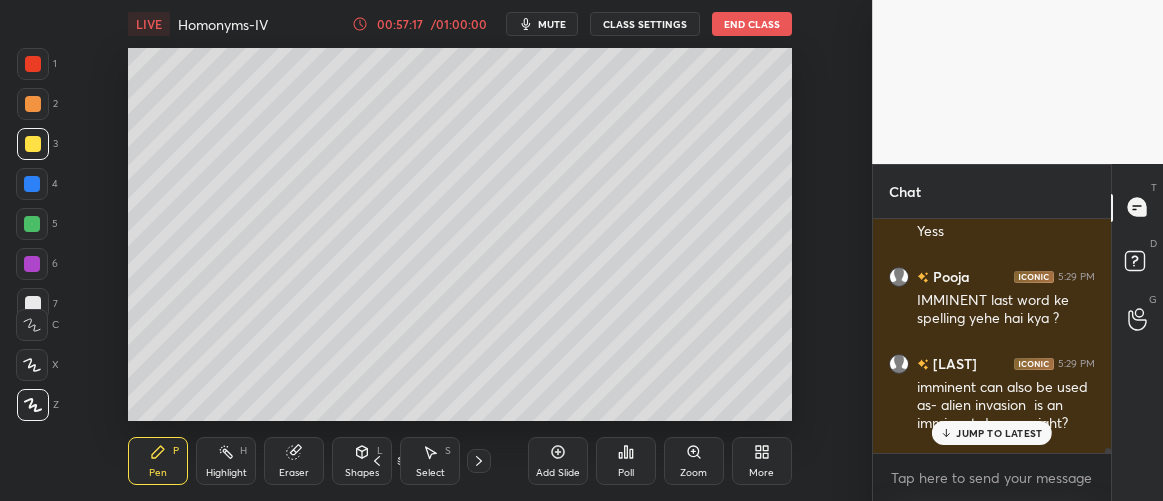scroll, scrollTop: 21150, scrollLeft: 0, axis: vertical 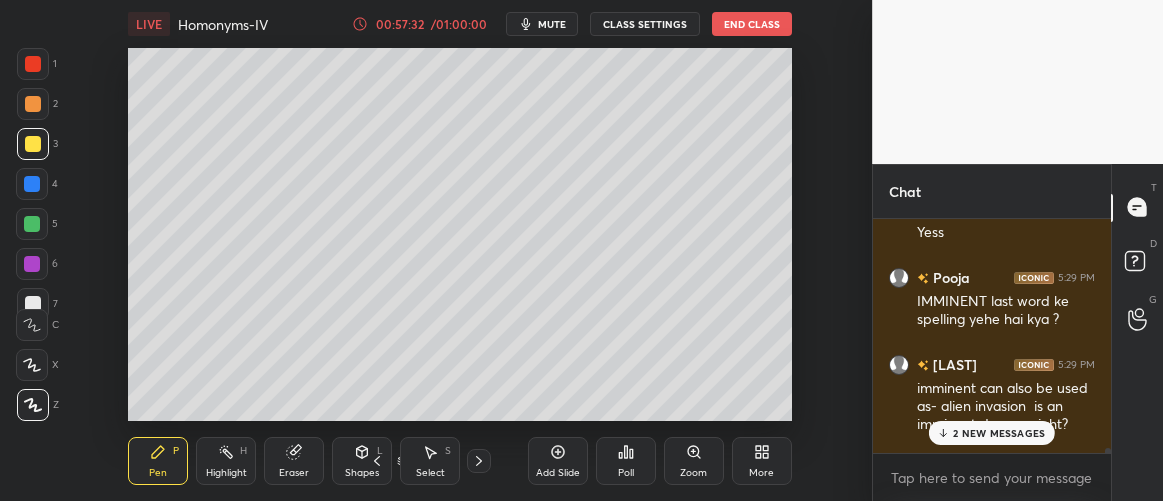 click on "2 NEW MESSAGES" at bounding box center [999, 433] 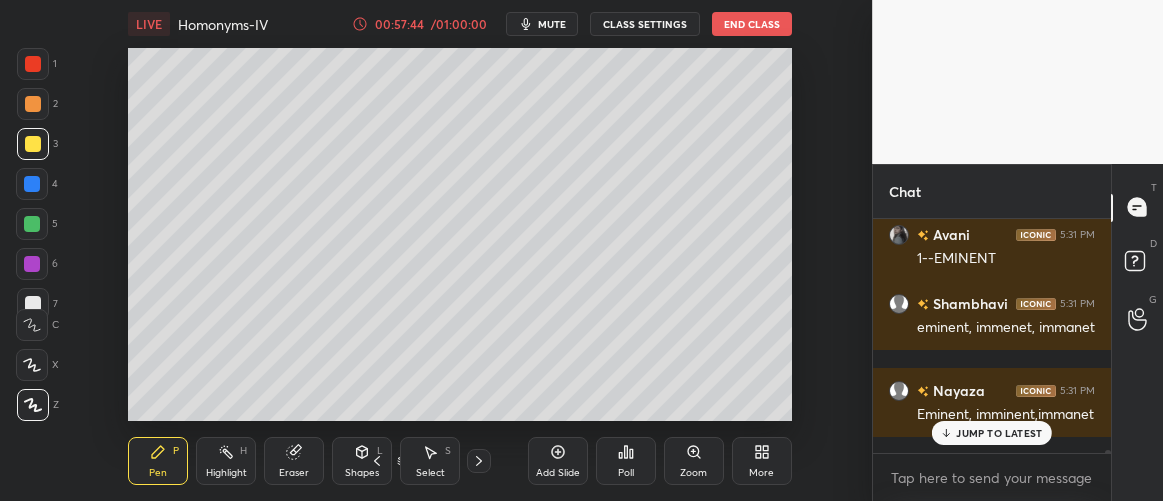 scroll, scrollTop: 21661, scrollLeft: 0, axis: vertical 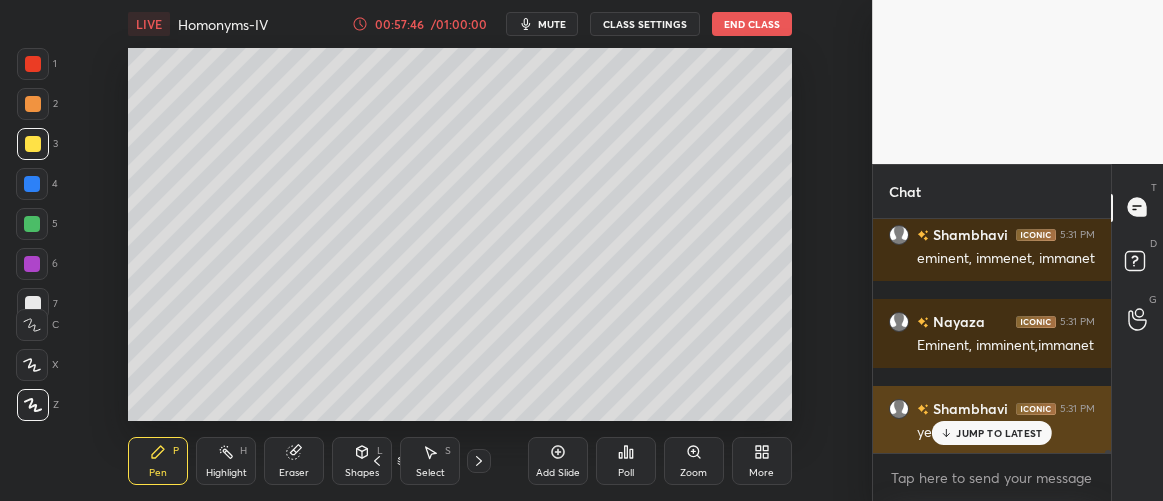click on "JUMP TO LATEST" at bounding box center [999, 433] 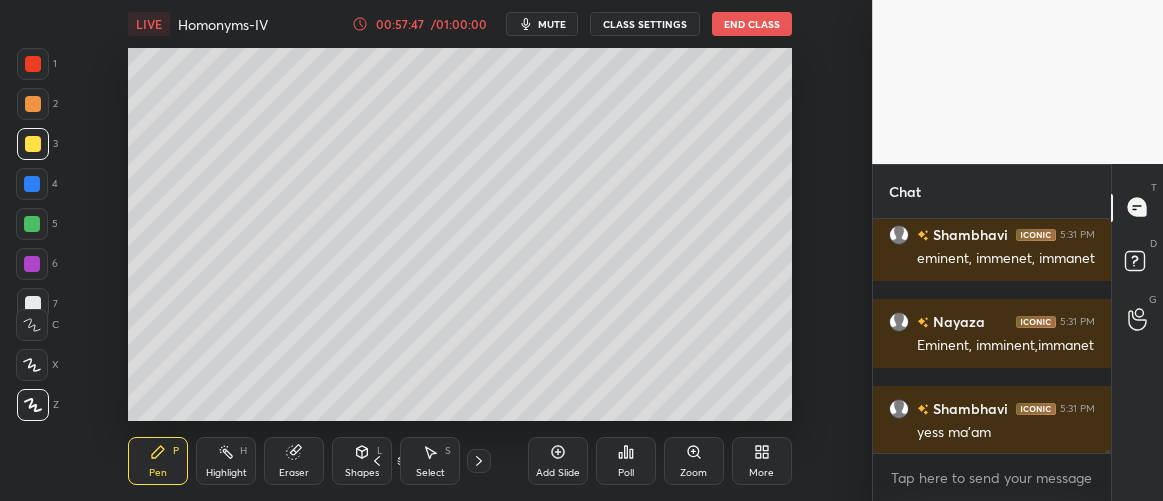 scroll, scrollTop: 21681, scrollLeft: 0, axis: vertical 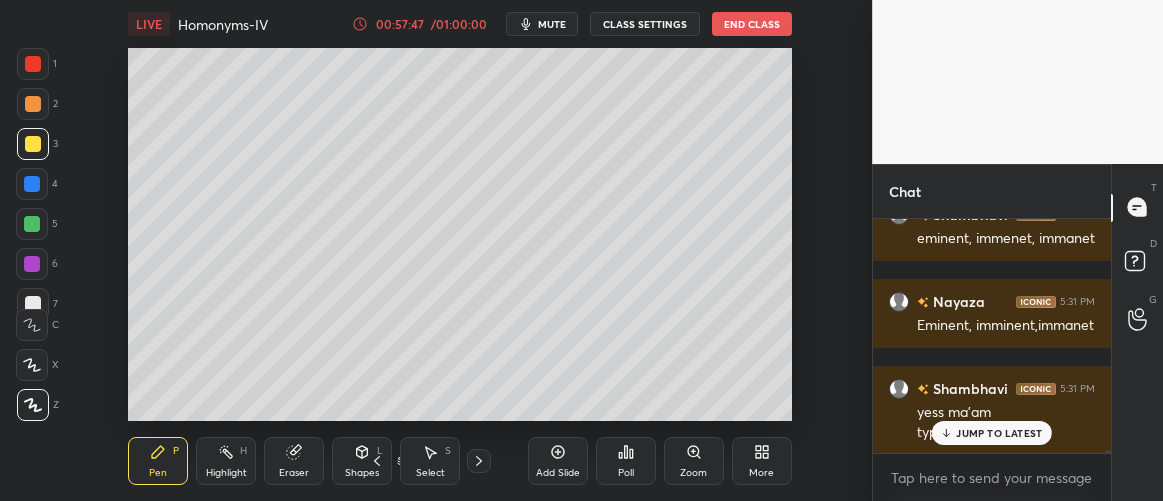 click at bounding box center (32, 184) 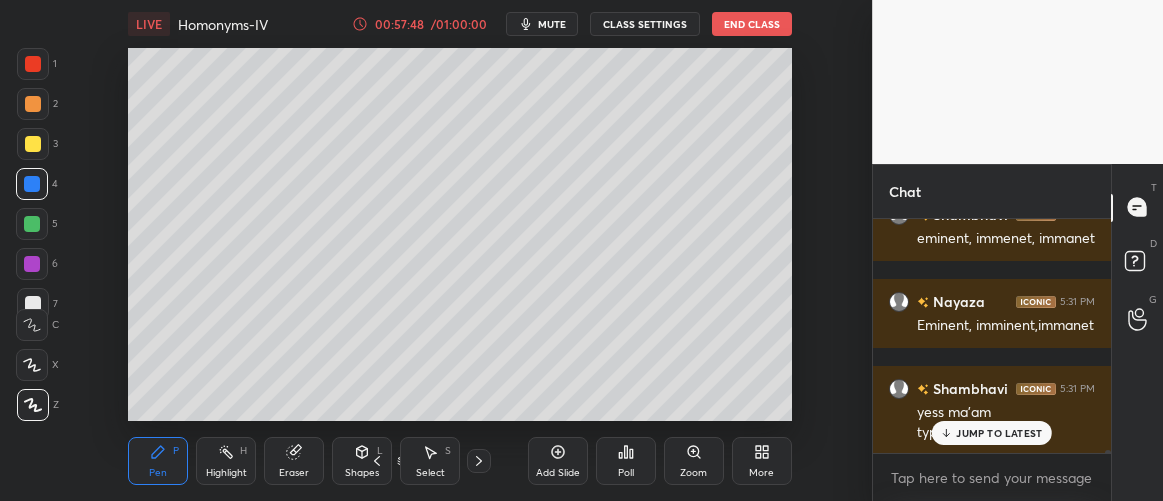 click on "JUMP TO LATEST" at bounding box center (999, 433) 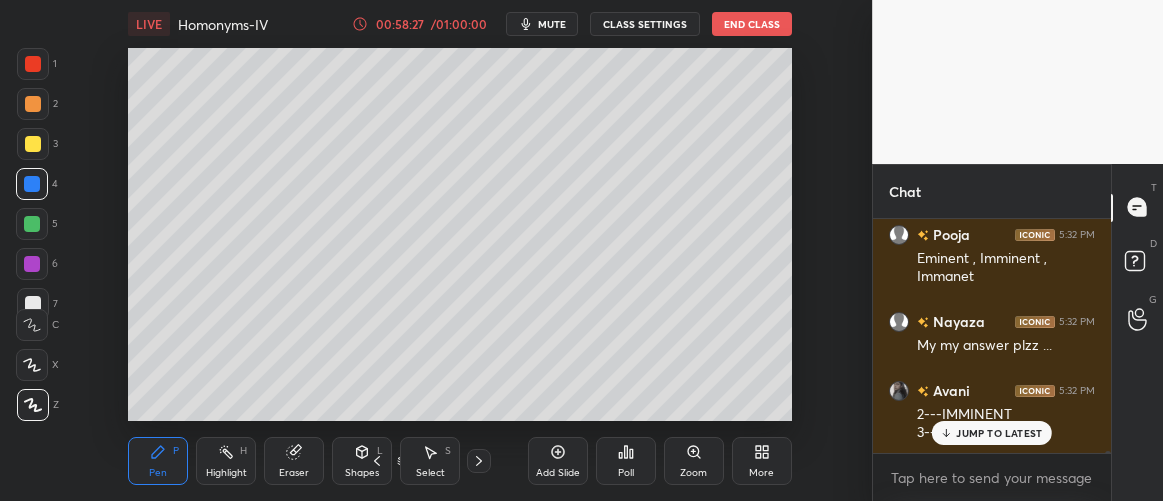 scroll, scrollTop: 22113, scrollLeft: 0, axis: vertical 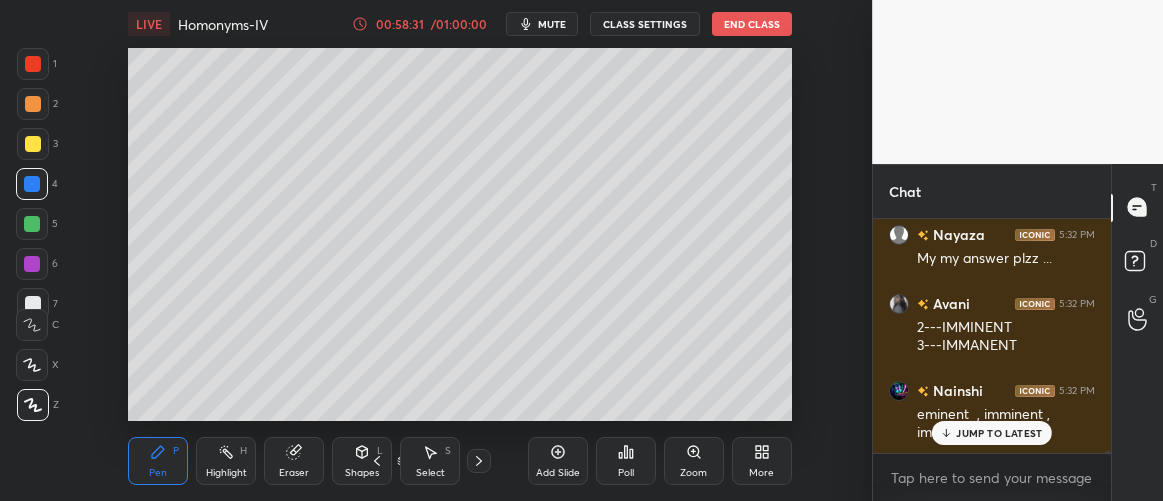 click on "JUMP TO LATEST" at bounding box center (999, 433) 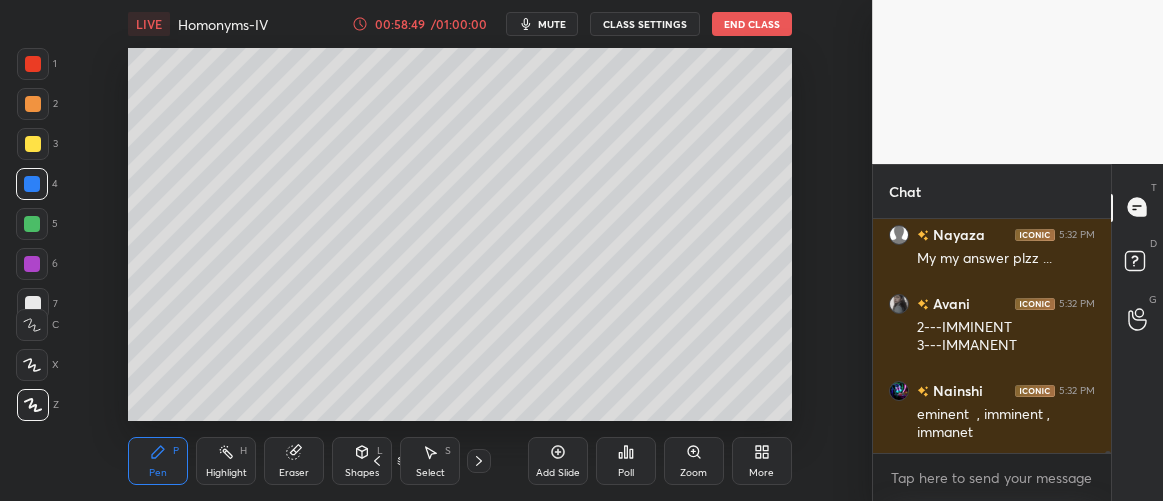 scroll, scrollTop: 22183, scrollLeft: 0, axis: vertical 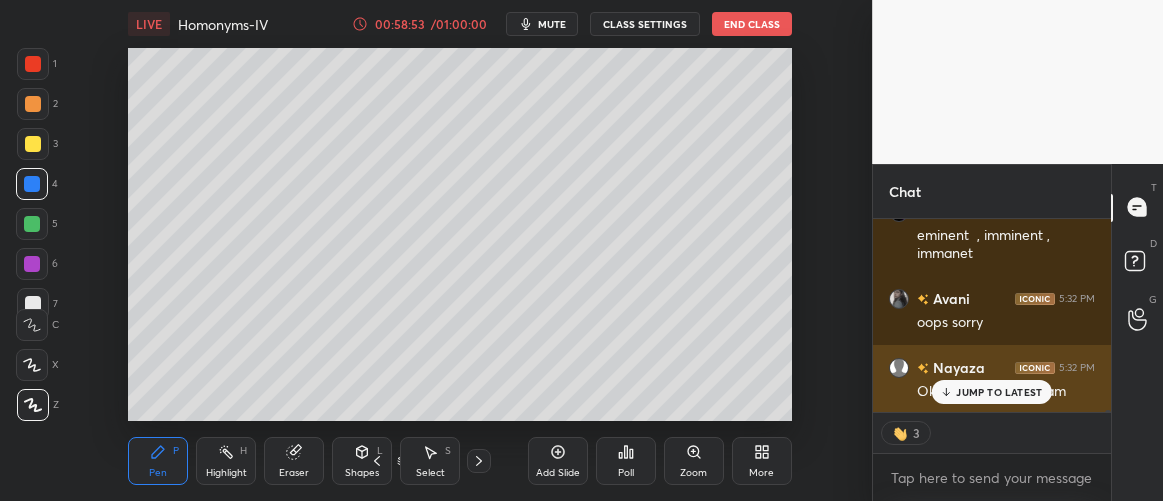 click on "JUMP TO LATEST" at bounding box center [999, 392] 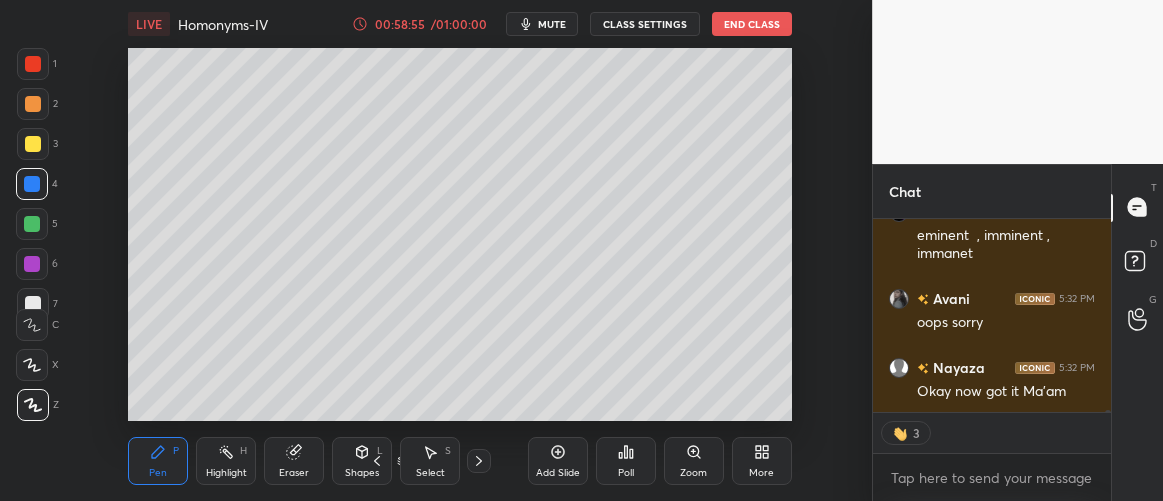 click at bounding box center [33, 144] 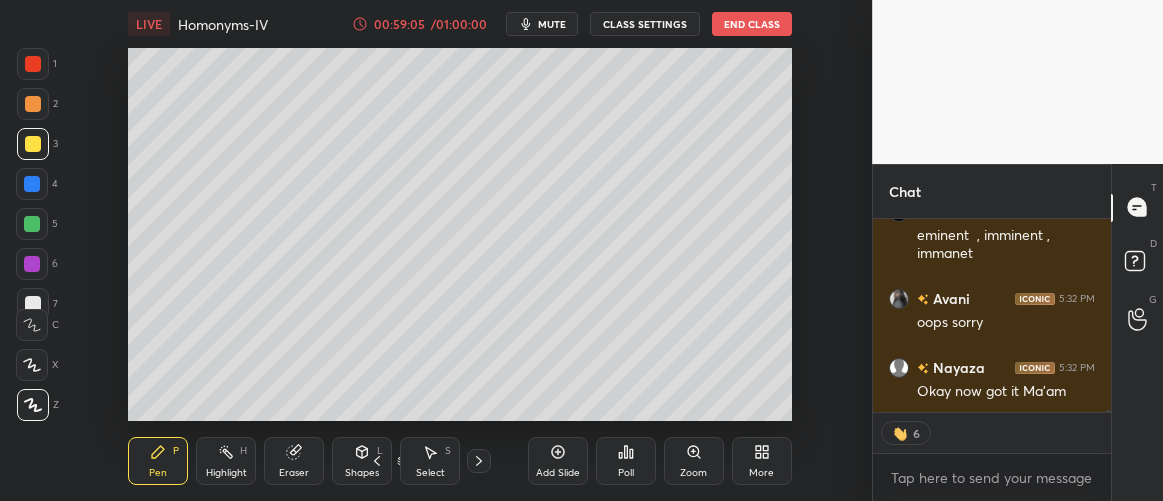 scroll, scrollTop: 22395, scrollLeft: 0, axis: vertical 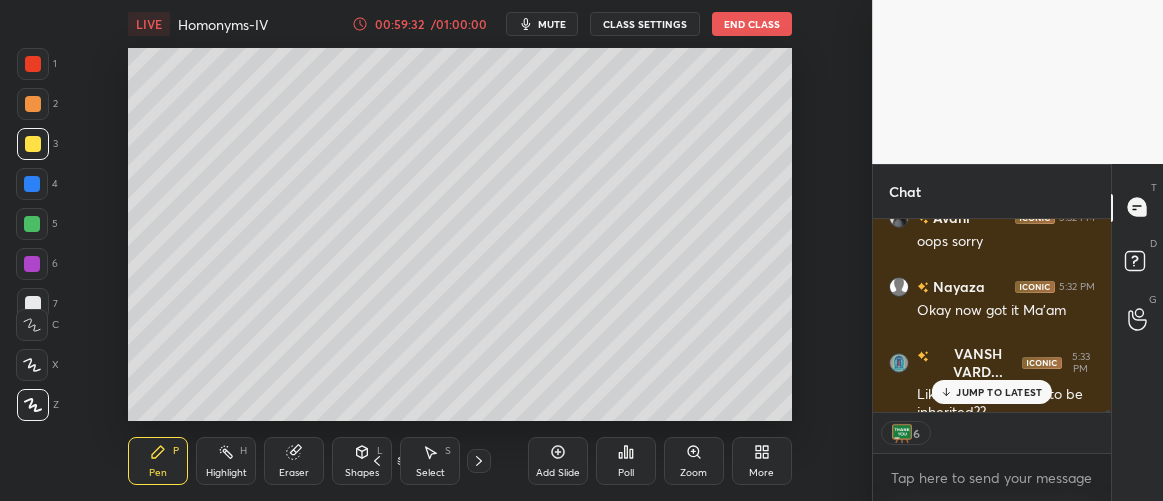 click on "Eraser" at bounding box center (294, 461) 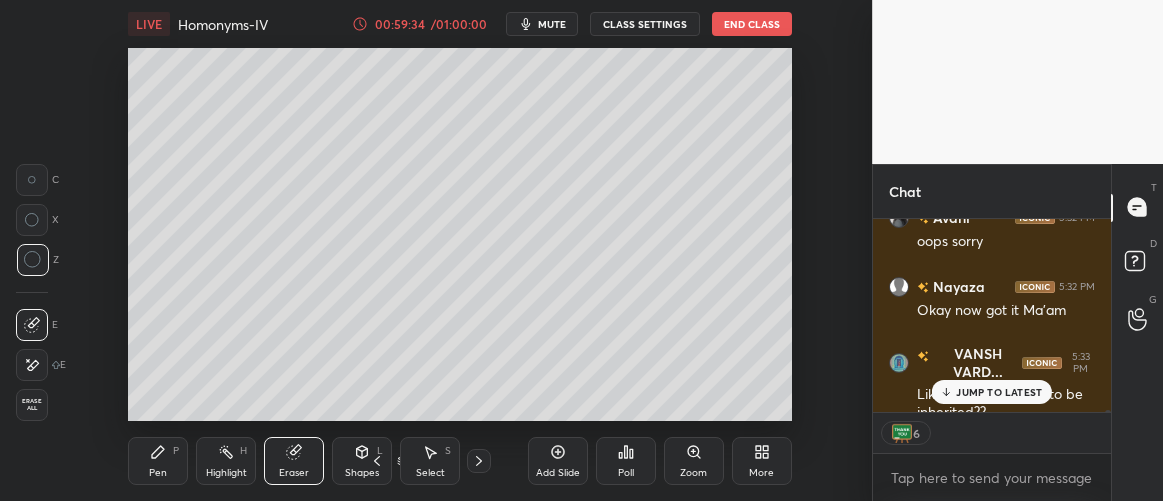click on "Pen" at bounding box center (158, 473) 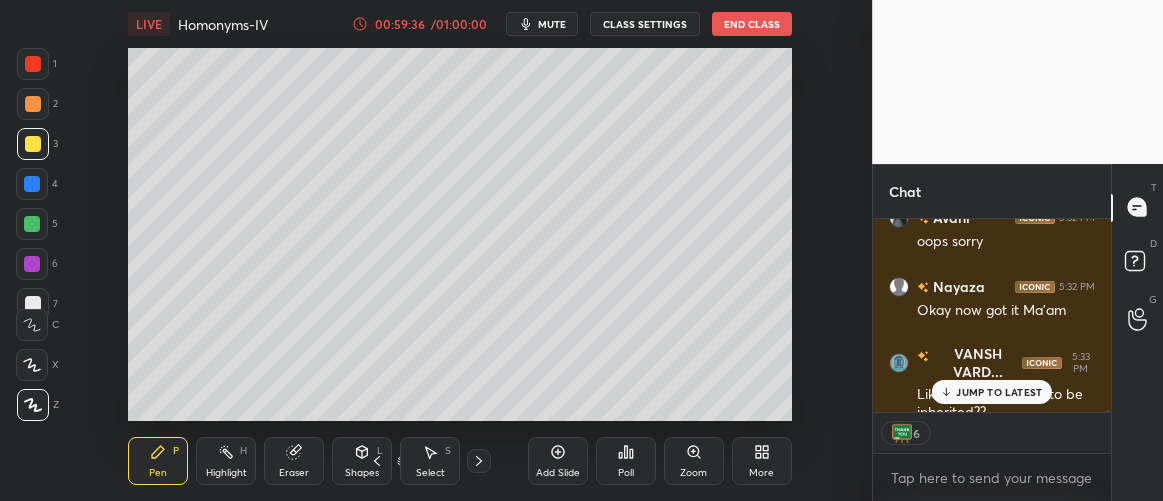 scroll, scrollTop: 6, scrollLeft: 6, axis: both 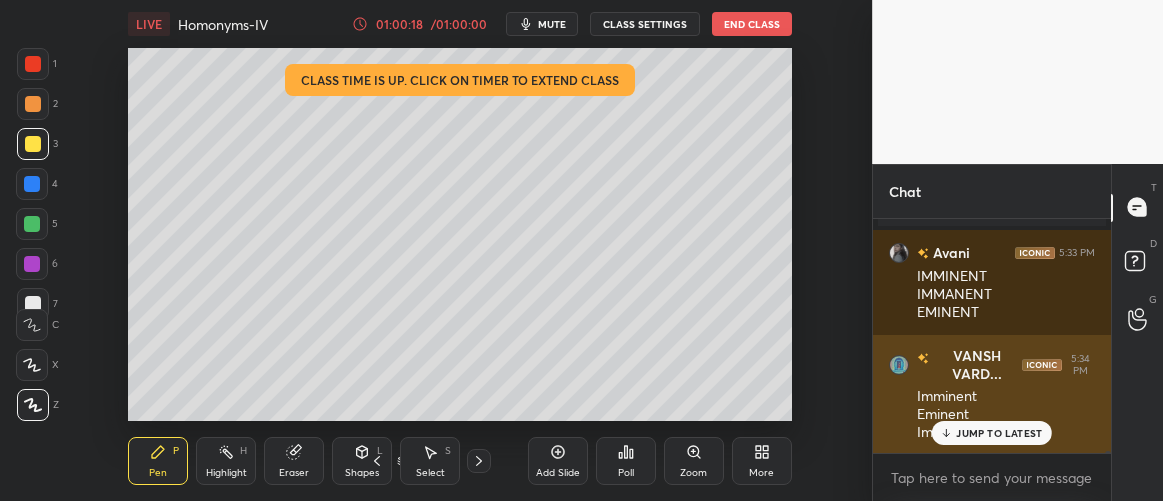 drag, startPoint x: 963, startPoint y: 436, endPoint x: 929, endPoint y: 438, distance: 34.058773 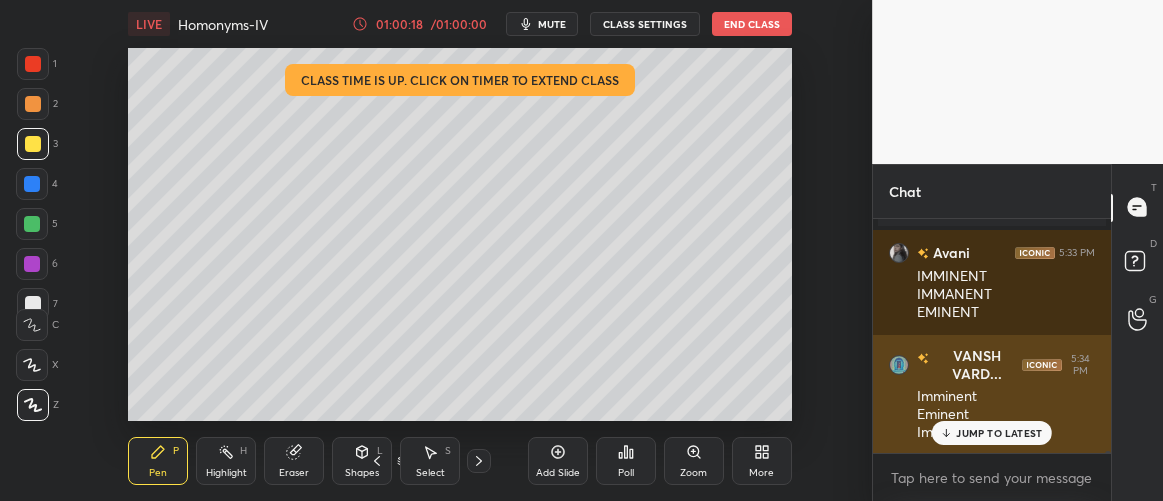 click on "JUMP TO LATEST" at bounding box center (999, 433) 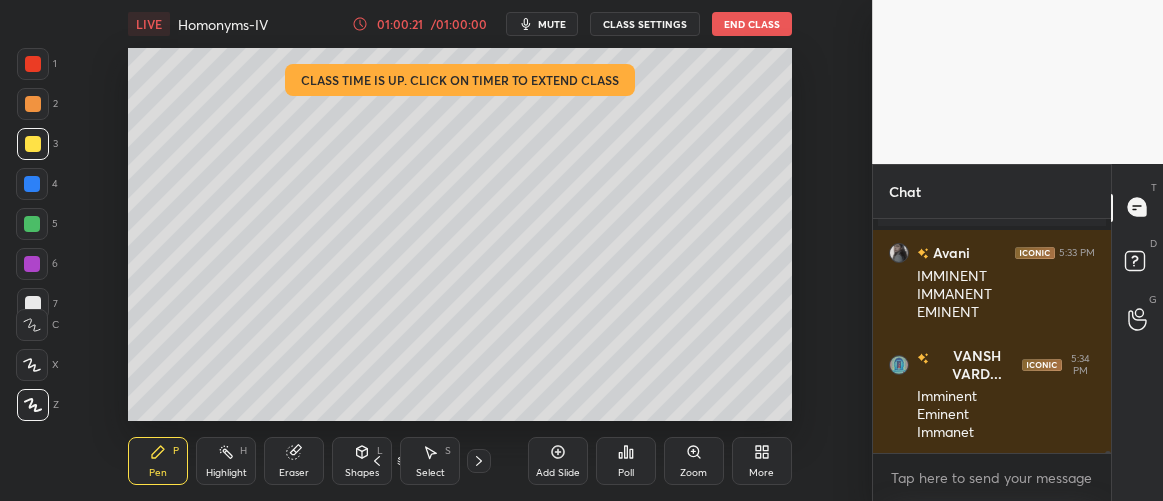 drag, startPoint x: 29, startPoint y: 185, endPoint x: 69, endPoint y: 212, distance: 48.259712 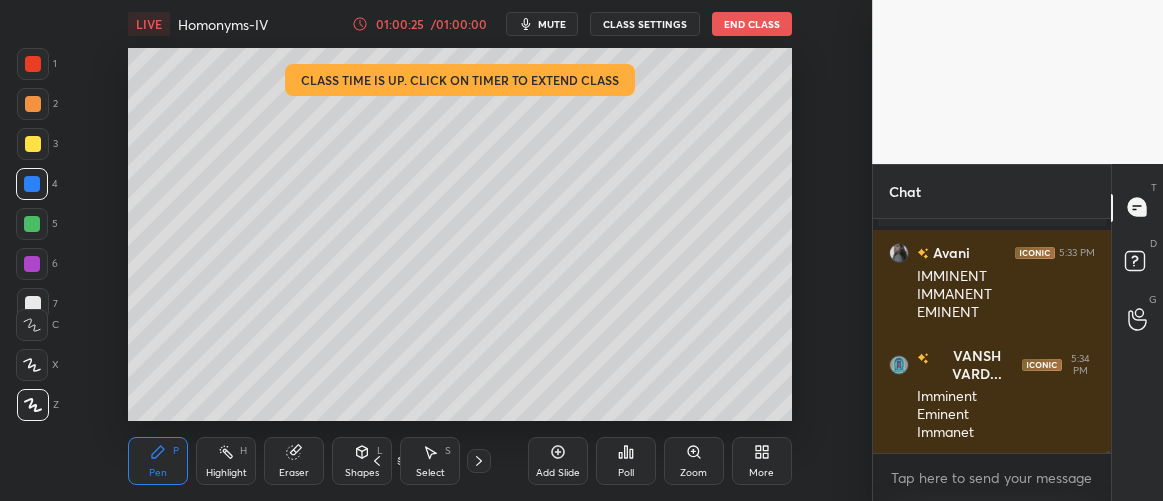 scroll, scrollTop: 22733, scrollLeft: 0, axis: vertical 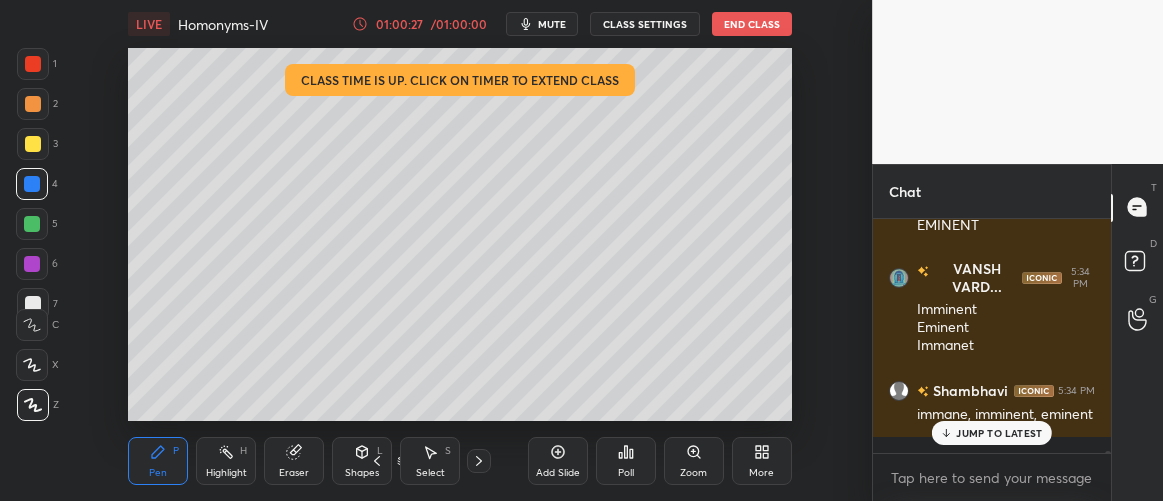 click on "JUMP TO LATEST" at bounding box center (999, 433) 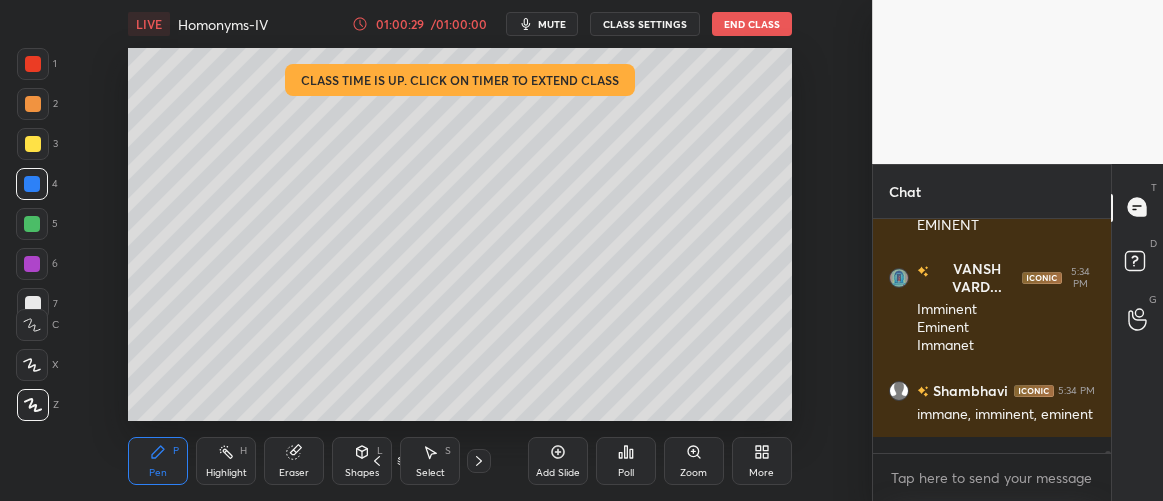 scroll, scrollTop: 22820, scrollLeft: 0, axis: vertical 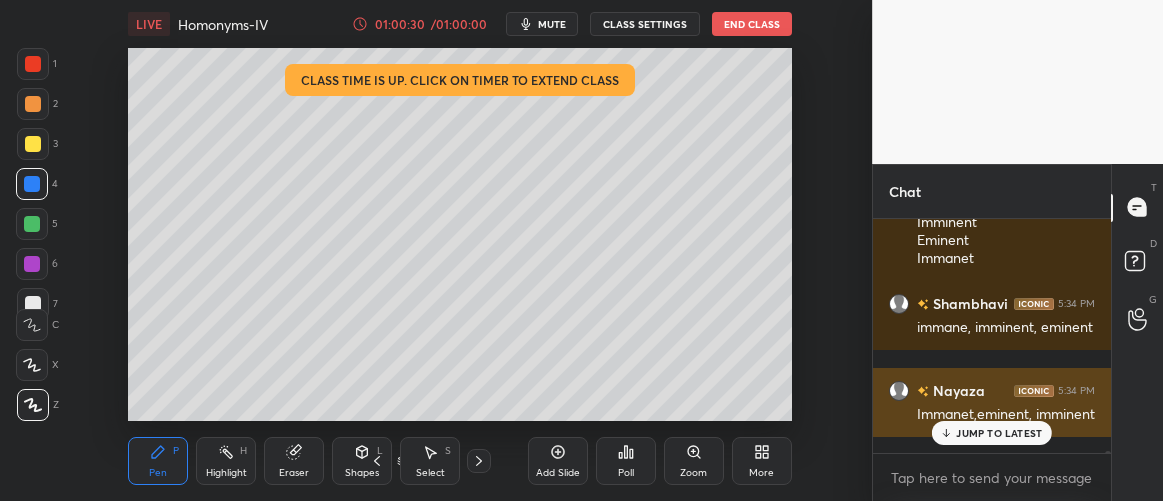 click on "JUMP TO LATEST" at bounding box center [999, 433] 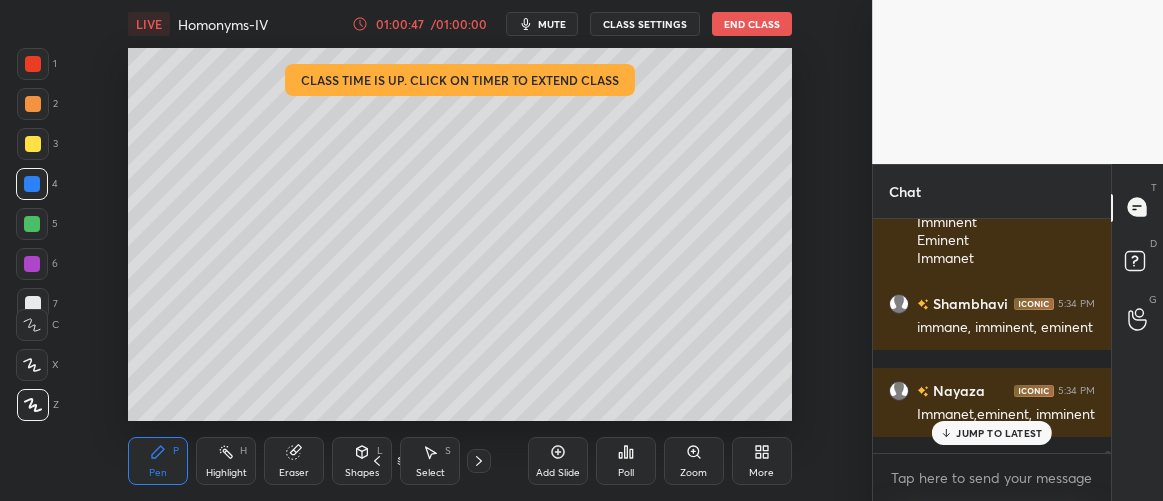 scroll, scrollTop: 22907, scrollLeft: 0, axis: vertical 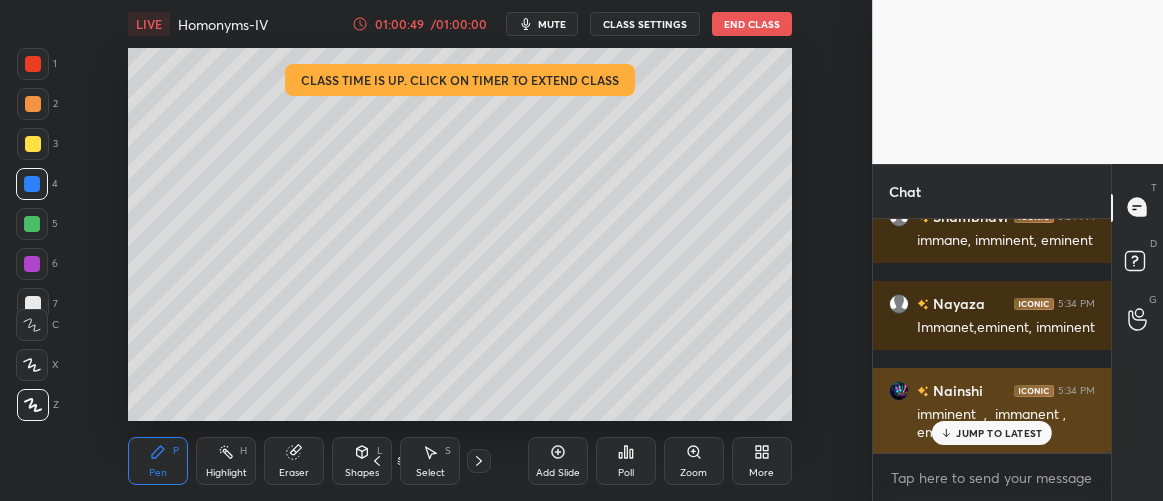 click on "JUMP TO LATEST" at bounding box center (992, 433) 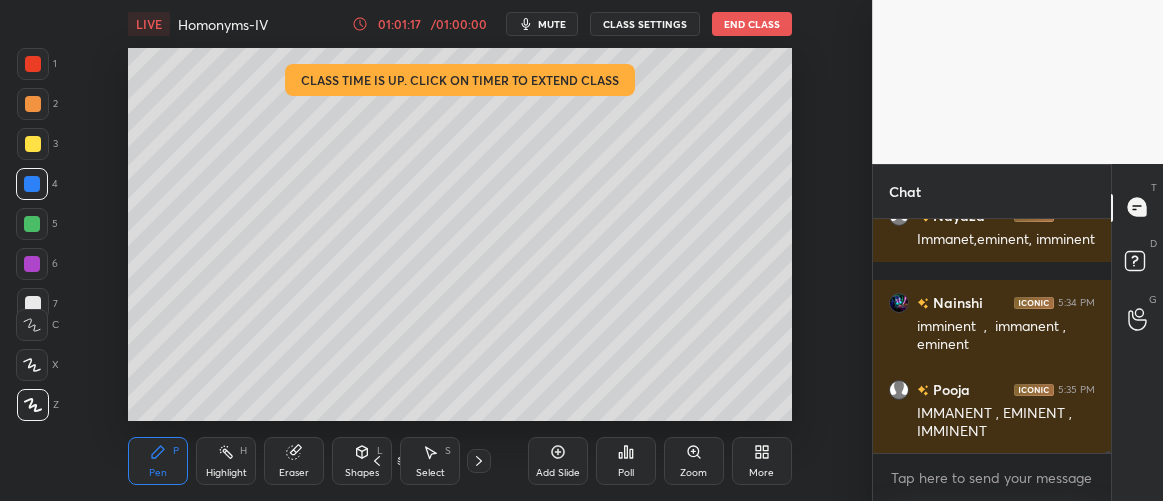 scroll, scrollTop: 23081, scrollLeft: 0, axis: vertical 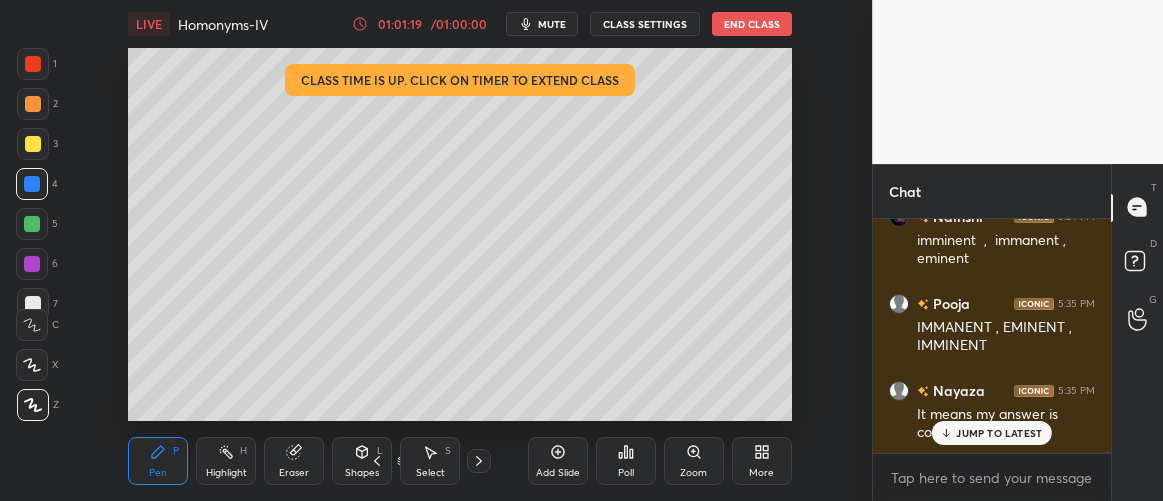 click on "JUMP TO LATEST" at bounding box center (999, 433) 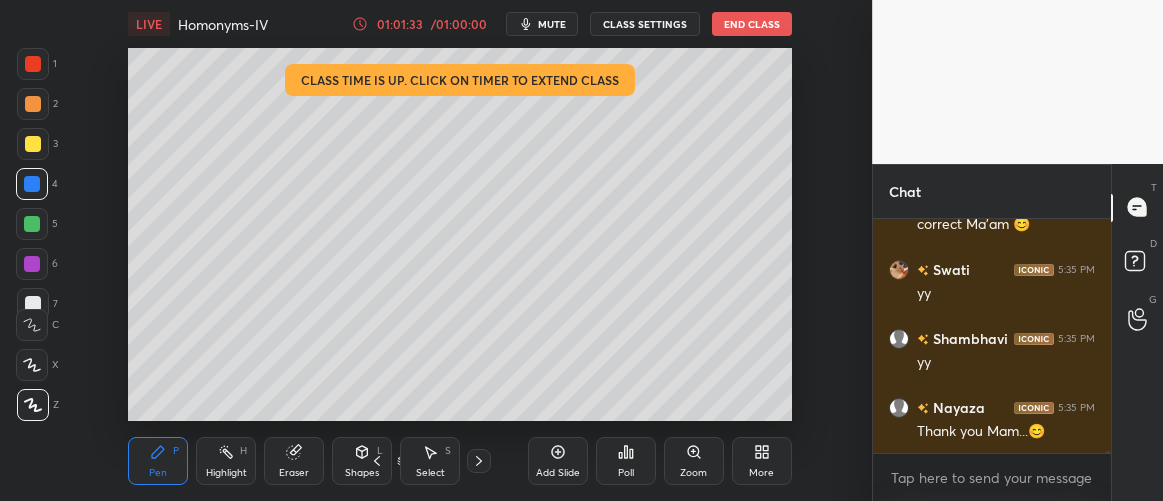 scroll, scrollTop: 23357, scrollLeft: 0, axis: vertical 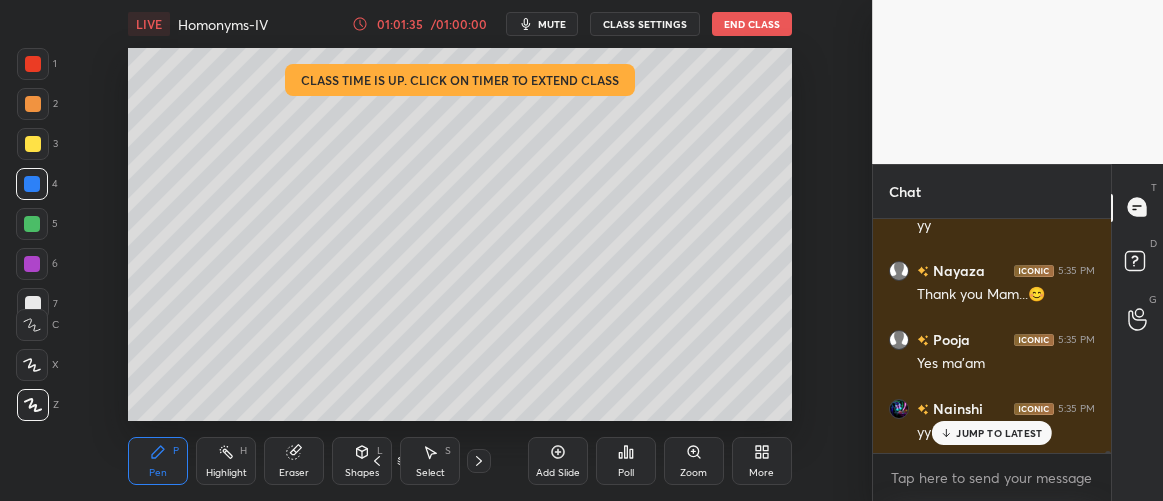 click on "JUMP TO LATEST" at bounding box center [992, 433] 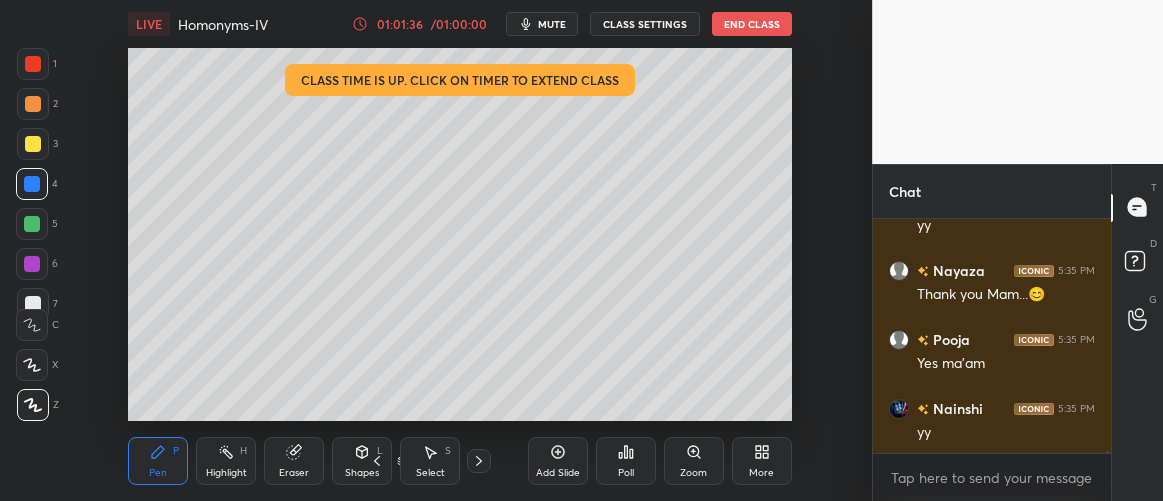 scroll, scrollTop: 23495, scrollLeft: 0, axis: vertical 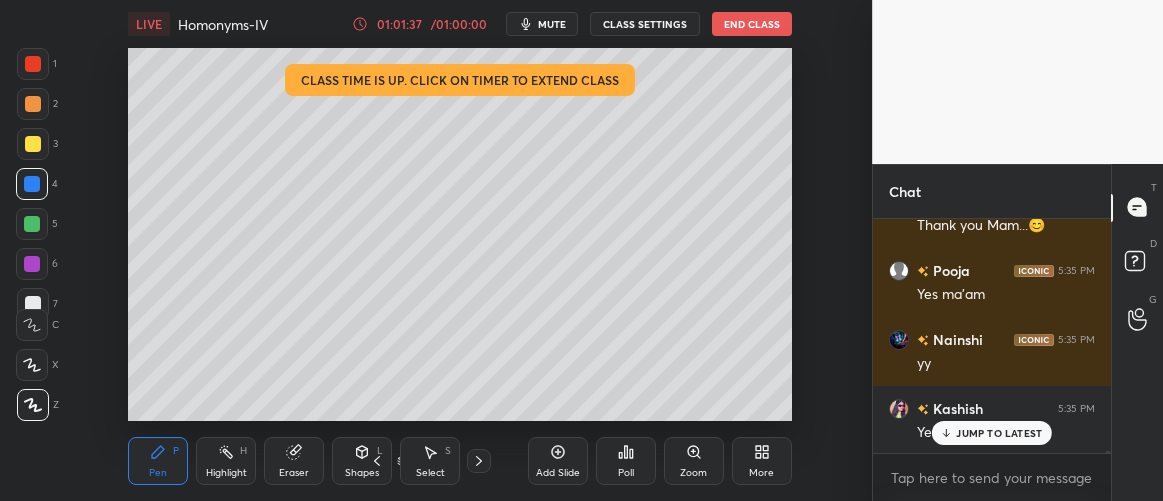 click on "JUMP TO LATEST" at bounding box center [999, 433] 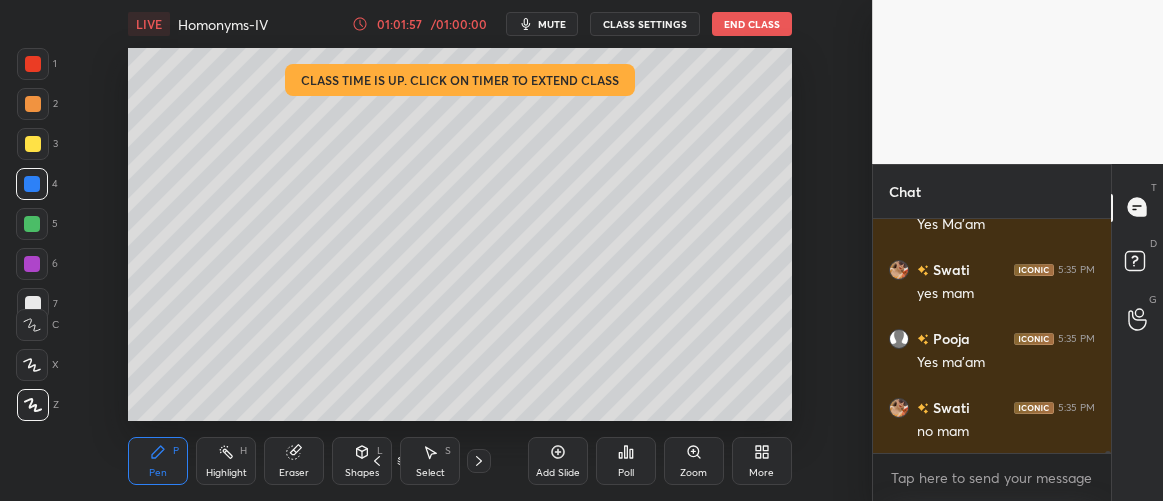 scroll, scrollTop: 23840, scrollLeft: 0, axis: vertical 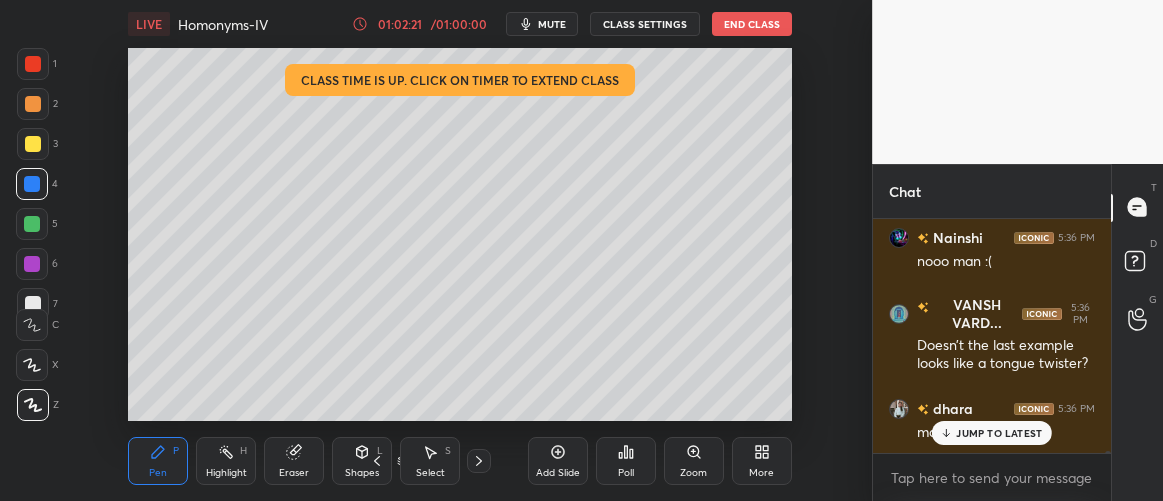click on "JUMP TO LATEST" at bounding box center [999, 433] 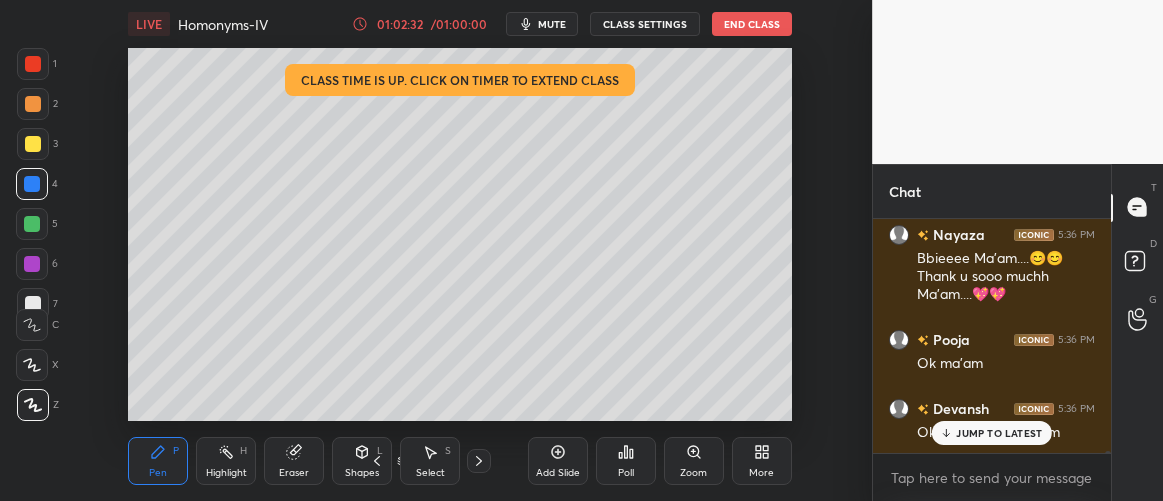 scroll, scrollTop: 24530, scrollLeft: 0, axis: vertical 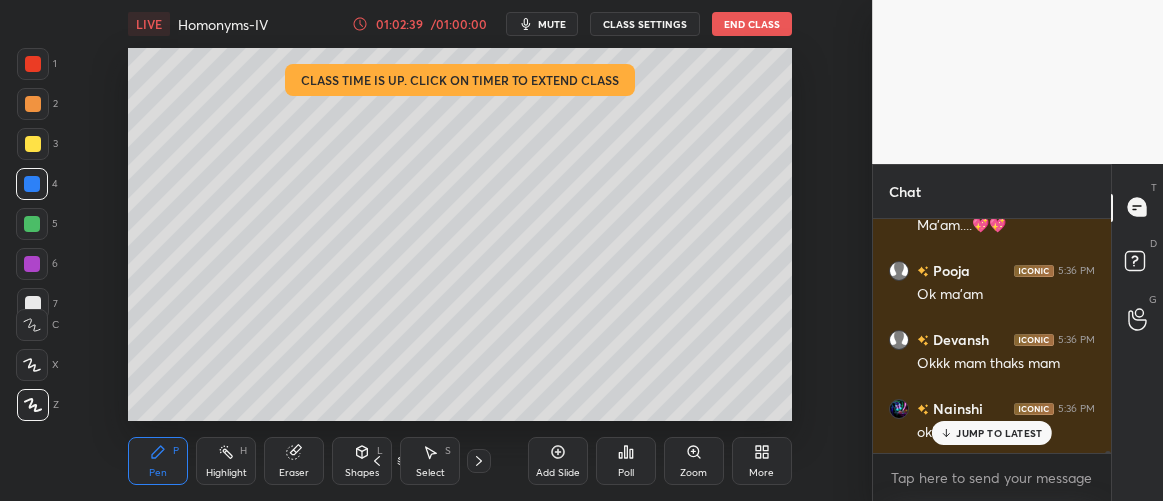 click on "JUMP TO LATEST" at bounding box center (999, 433) 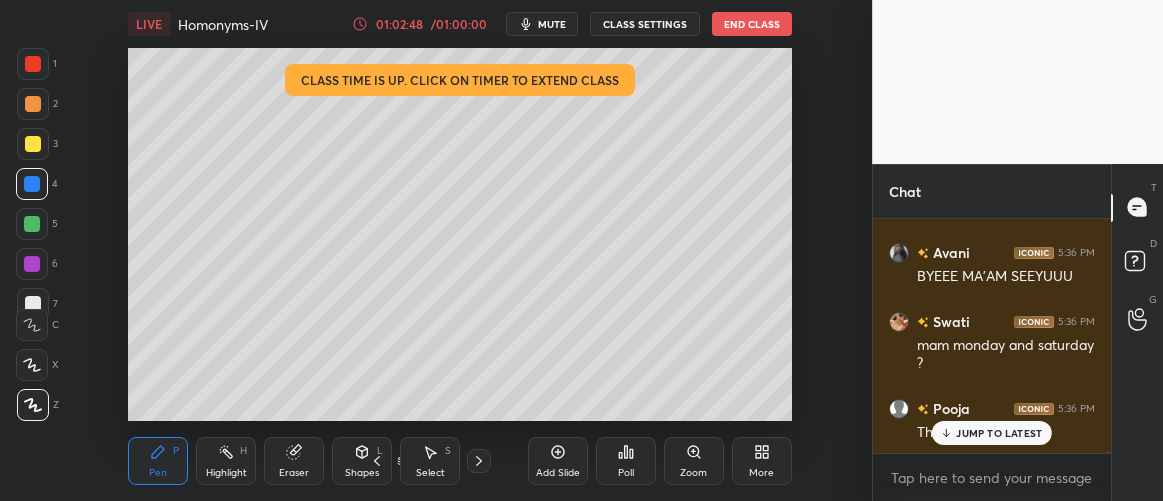 scroll, scrollTop: 24824, scrollLeft: 0, axis: vertical 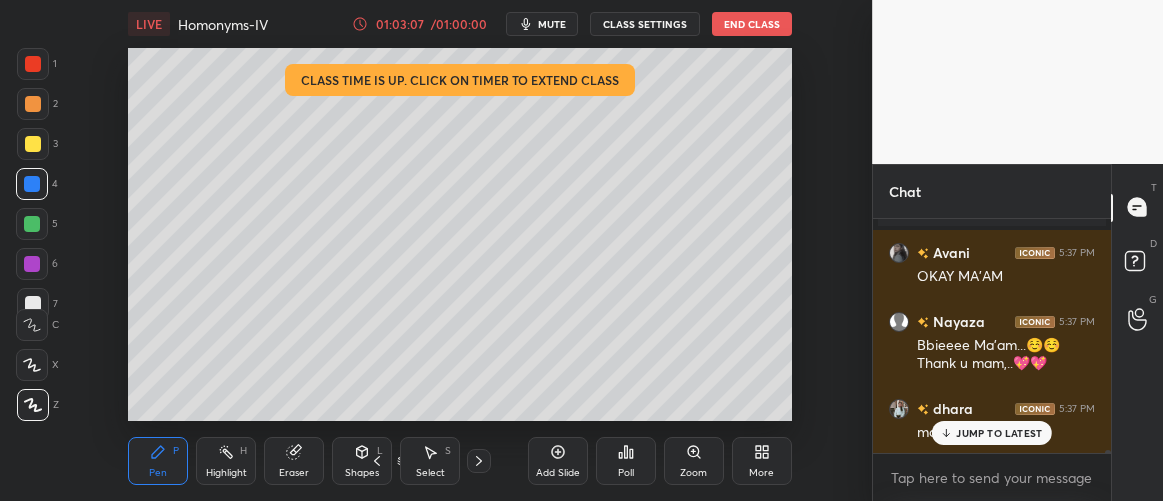 click on "End Class" at bounding box center (752, 24) 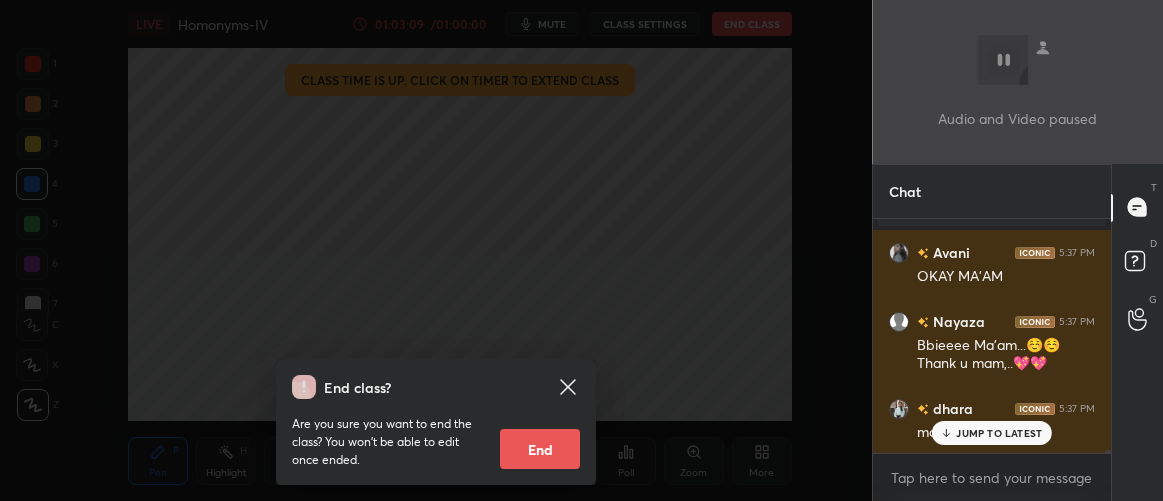 click on "End" at bounding box center (540, 449) 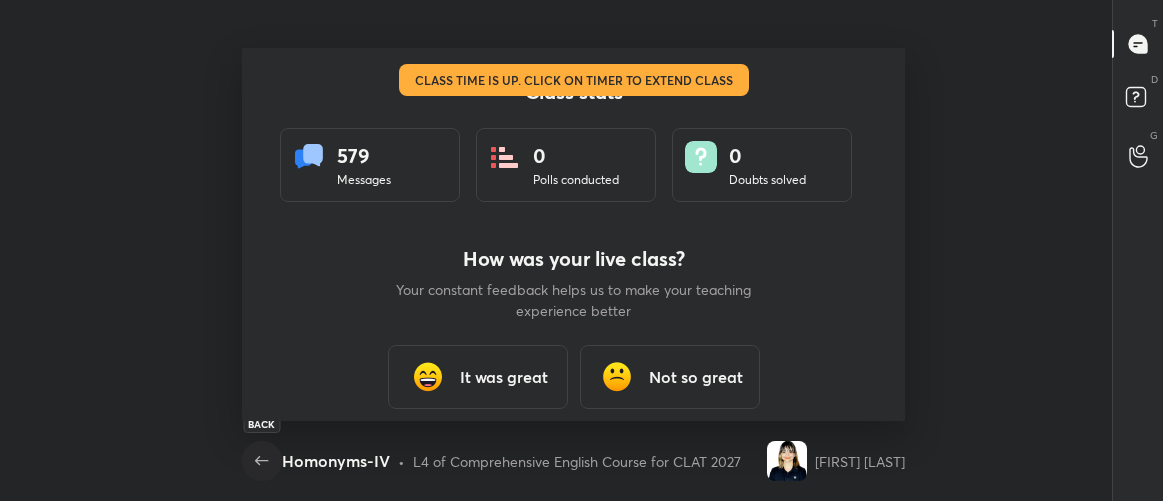 click 